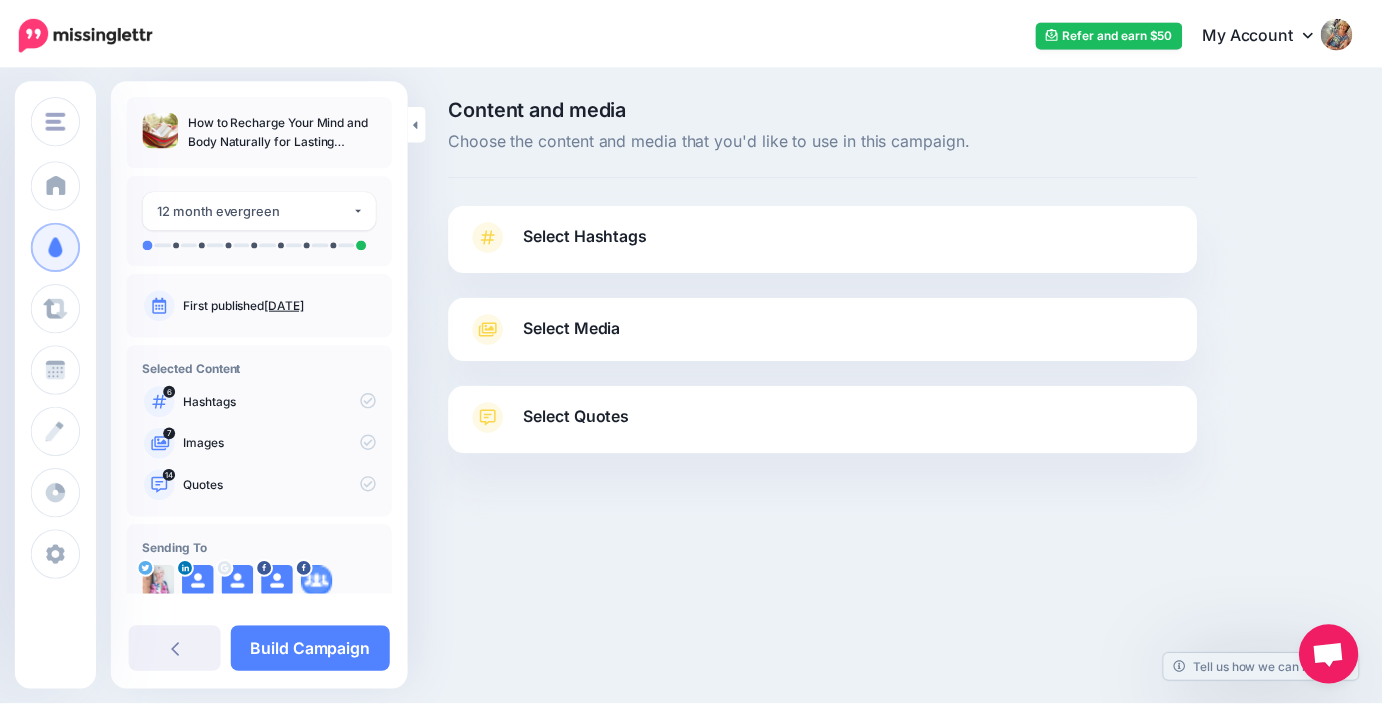 scroll, scrollTop: 0, scrollLeft: 0, axis: both 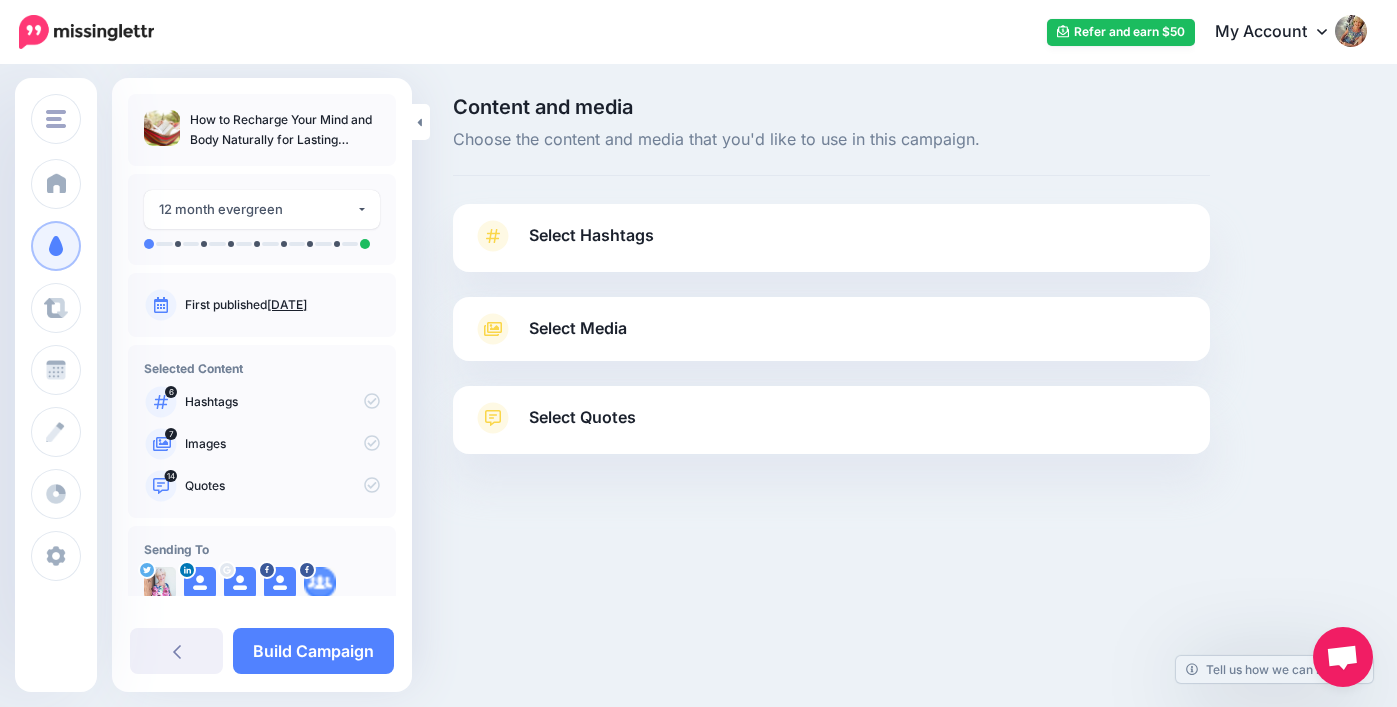 click on "Select Hashtags" at bounding box center [591, 235] 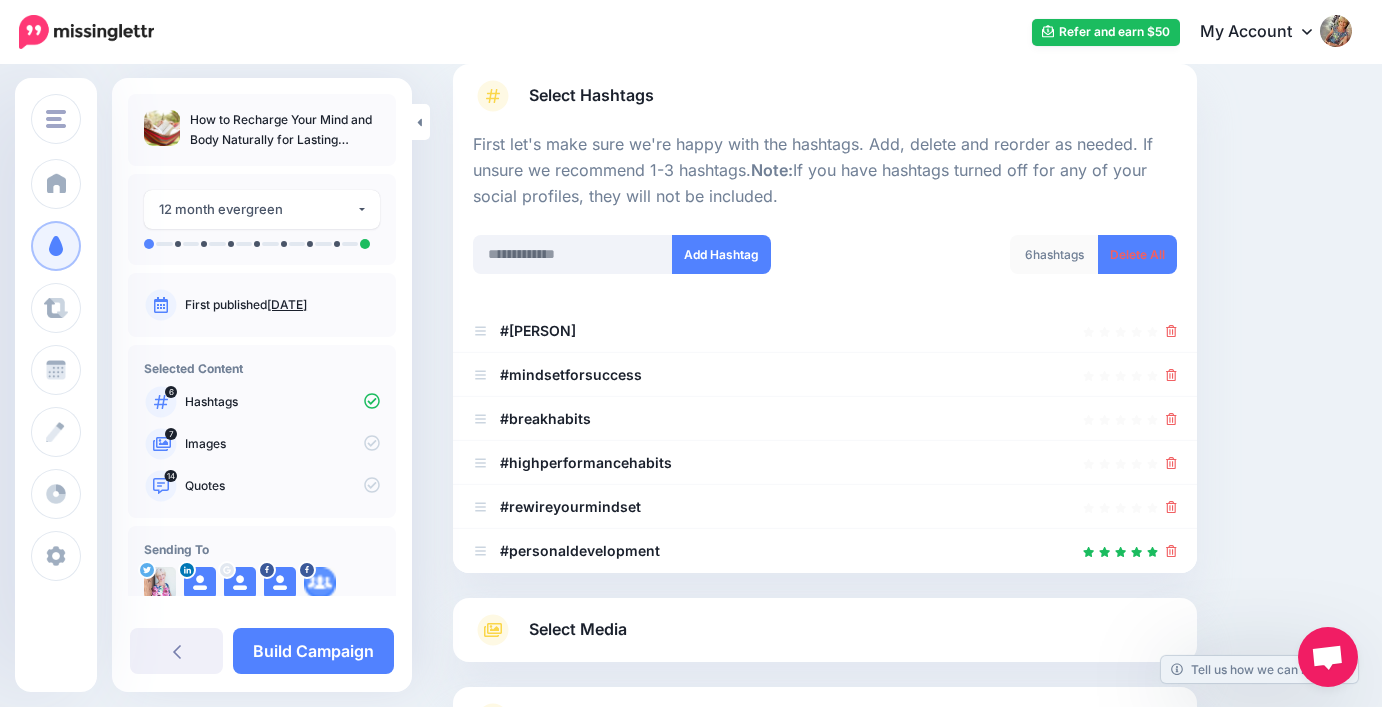 scroll, scrollTop: 141, scrollLeft: 0, axis: vertical 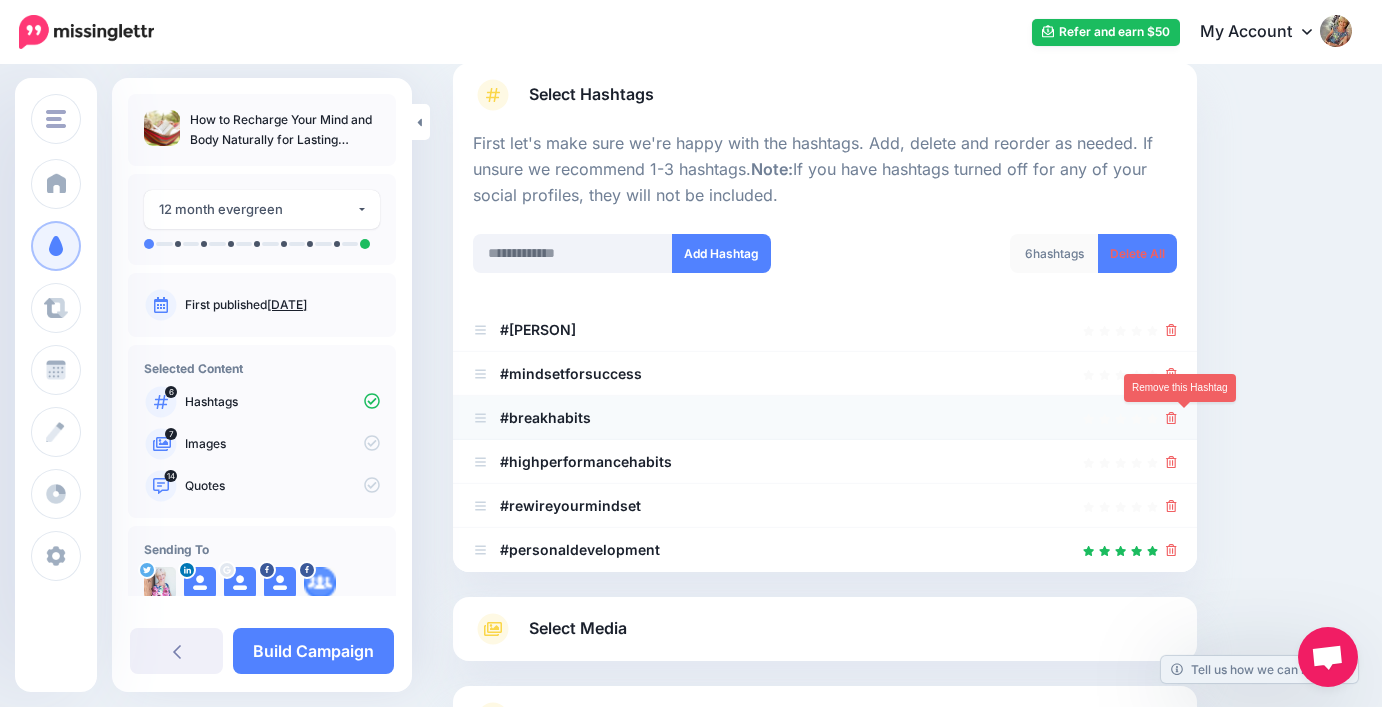 click 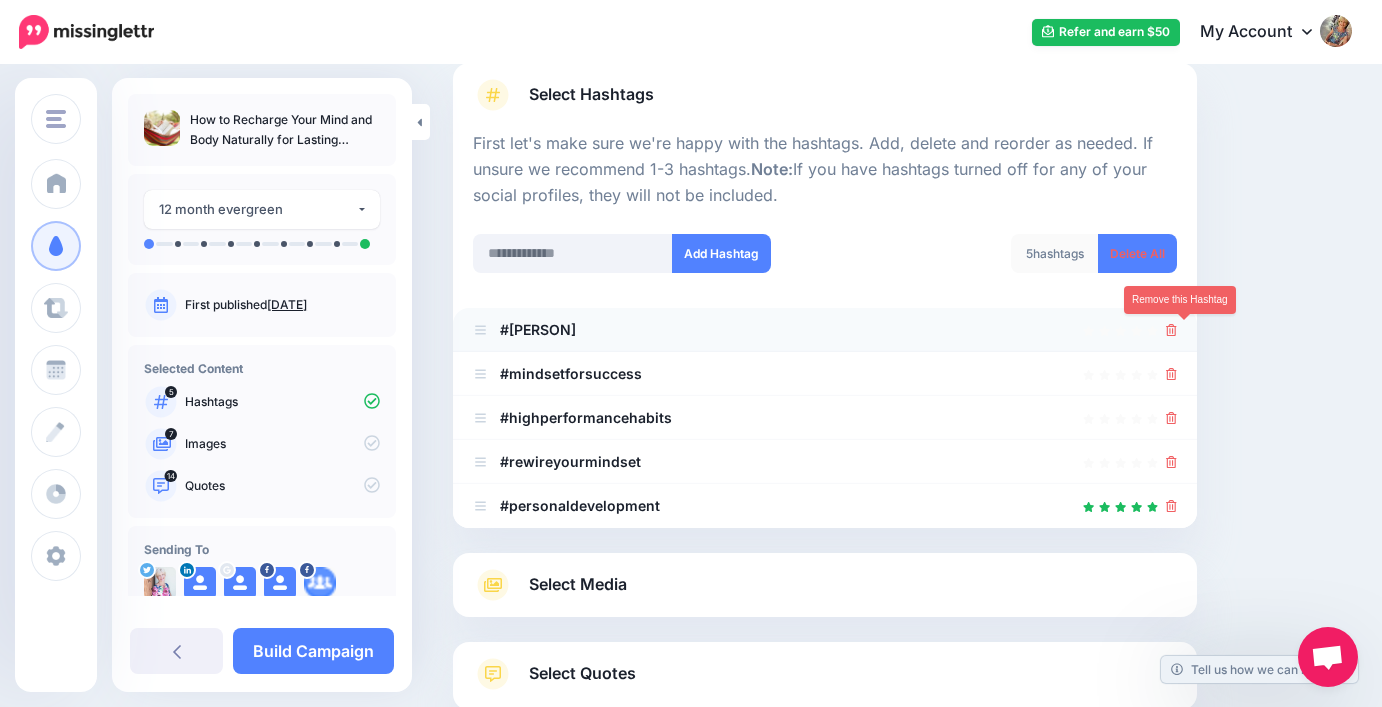 click 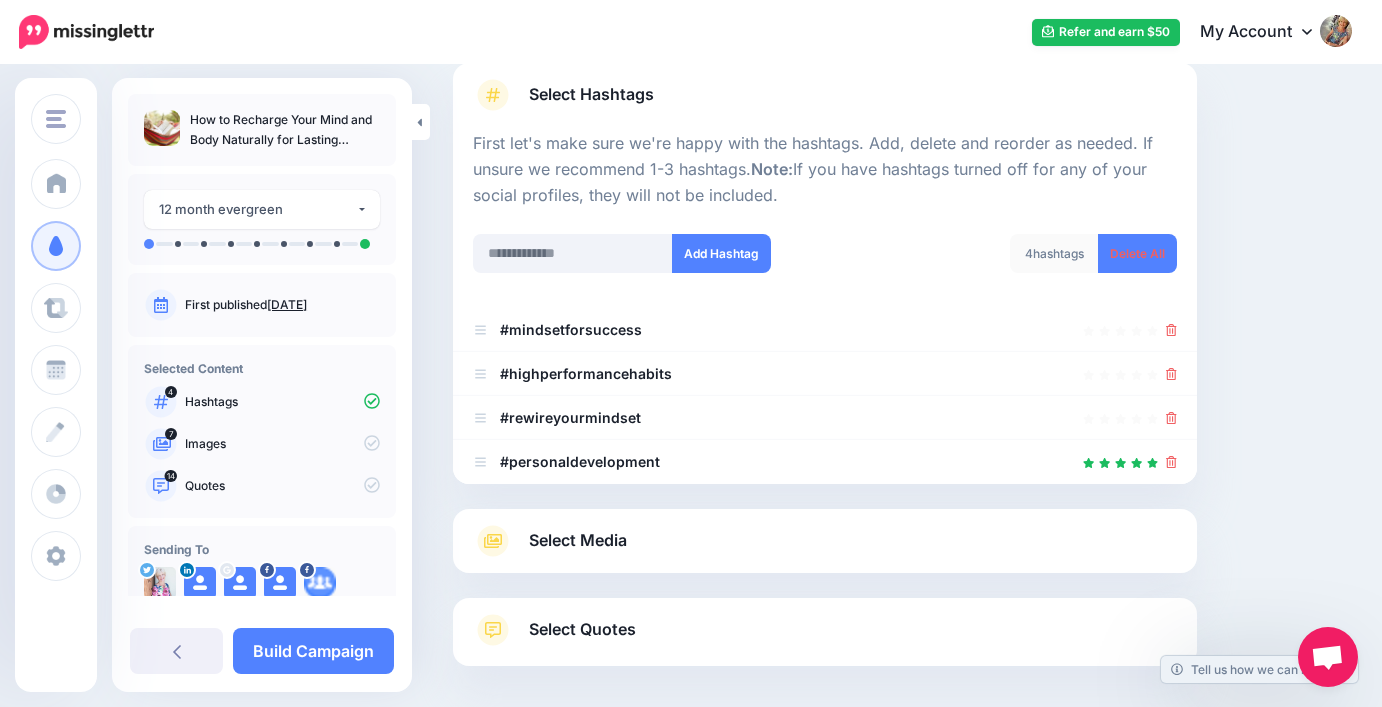 click on "Select Media" at bounding box center (825, 541) 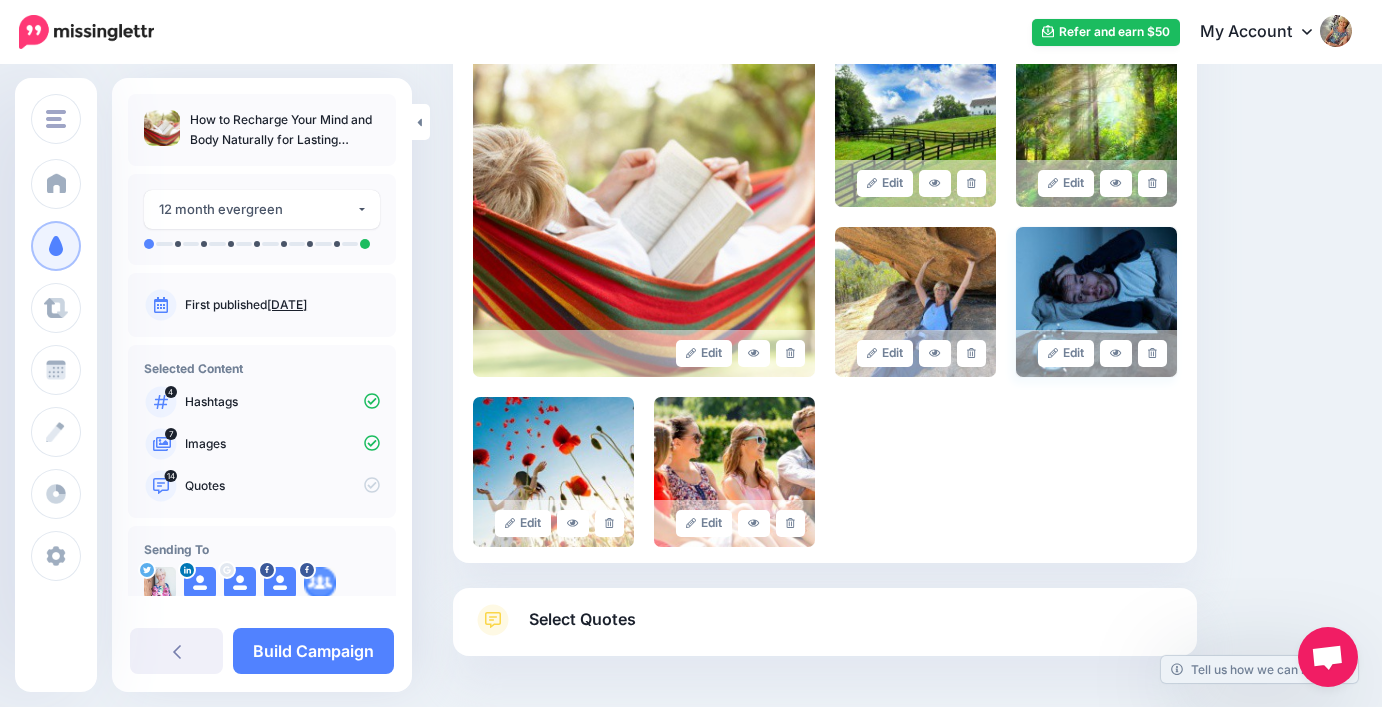 scroll, scrollTop: 479, scrollLeft: 0, axis: vertical 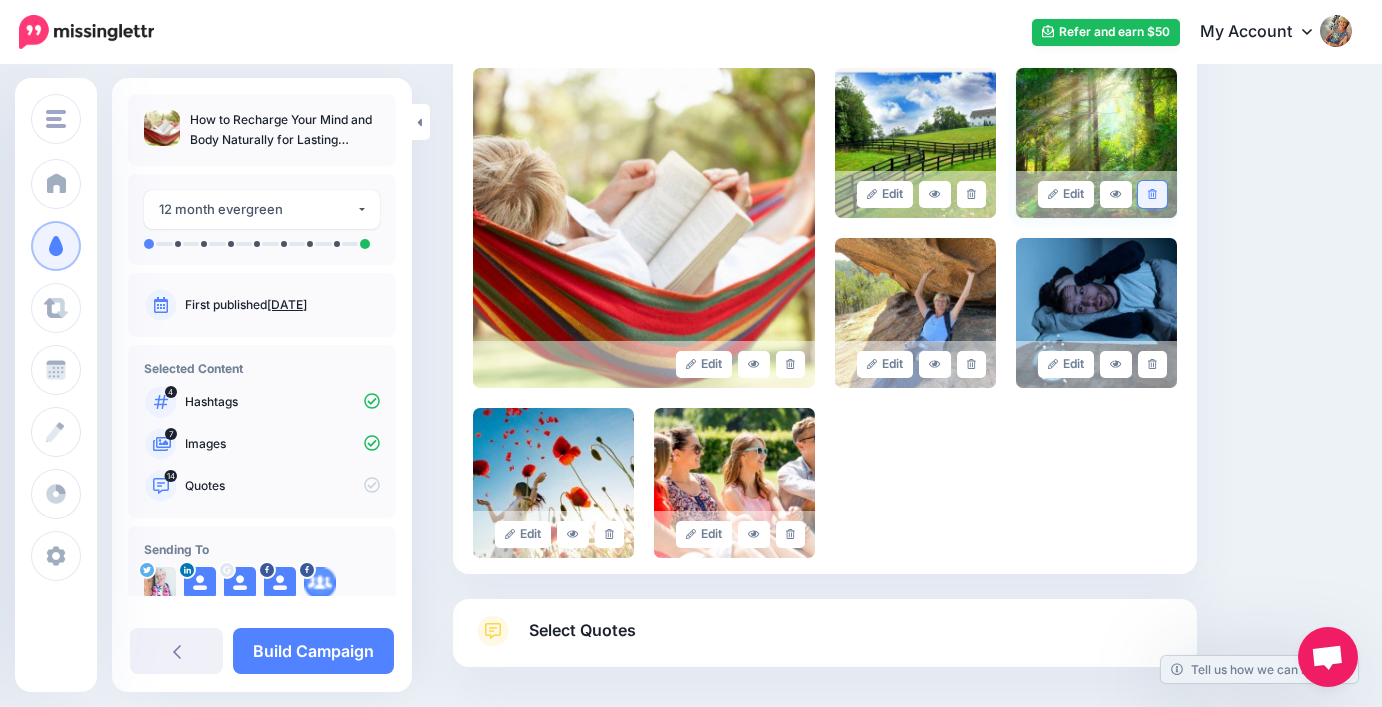 click 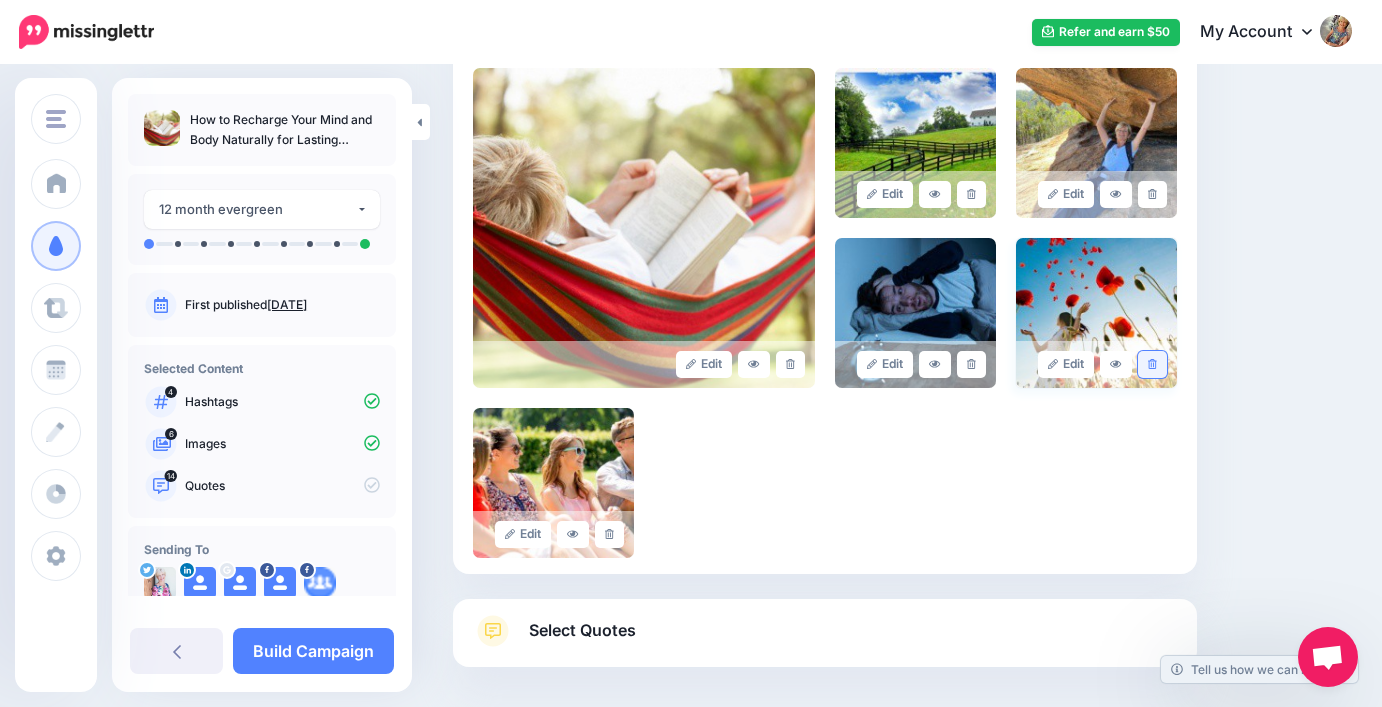 click 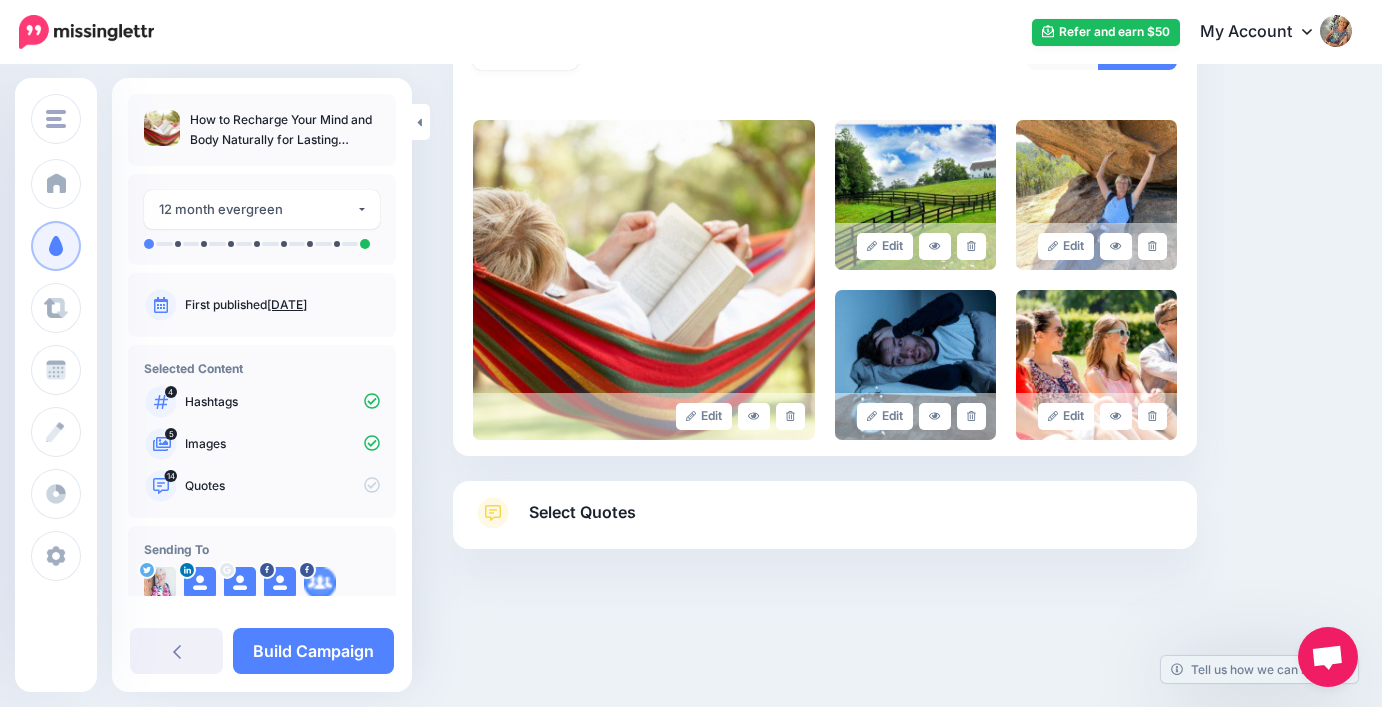 scroll, scrollTop: 426, scrollLeft: 0, axis: vertical 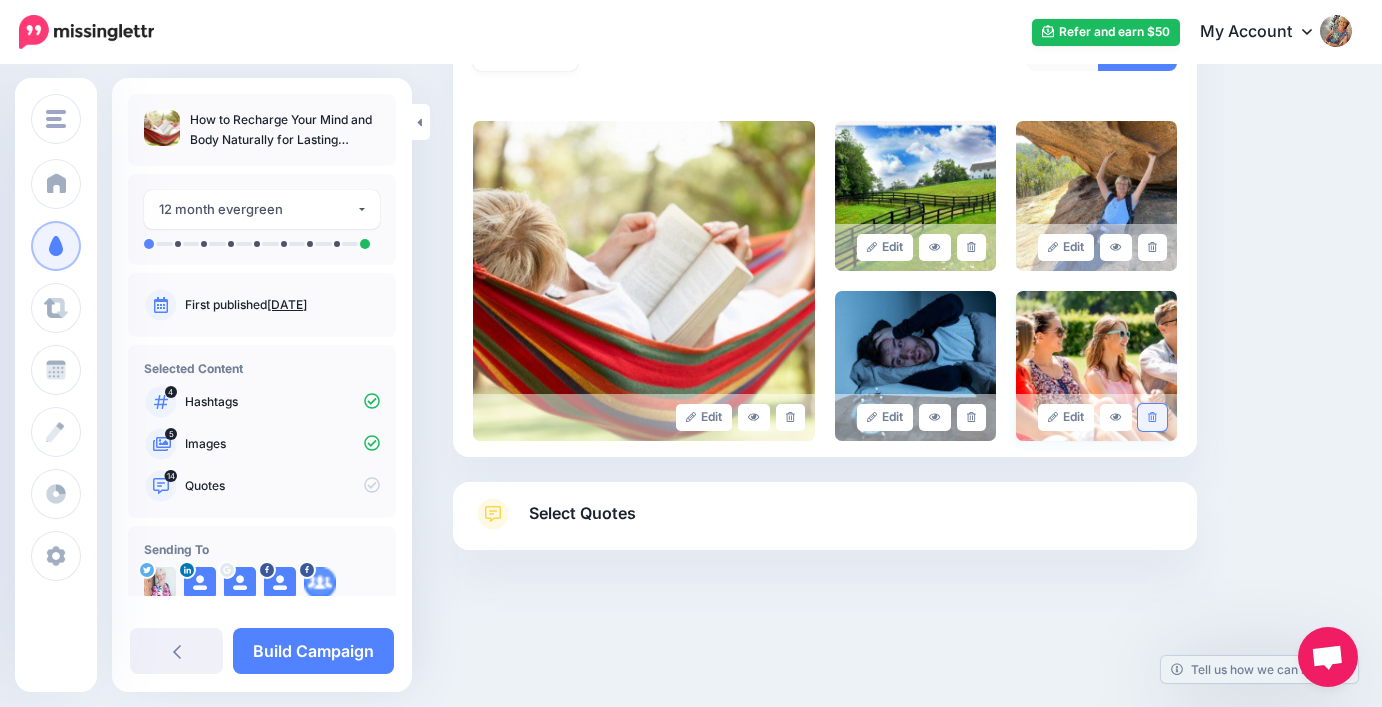 click at bounding box center (1152, 417) 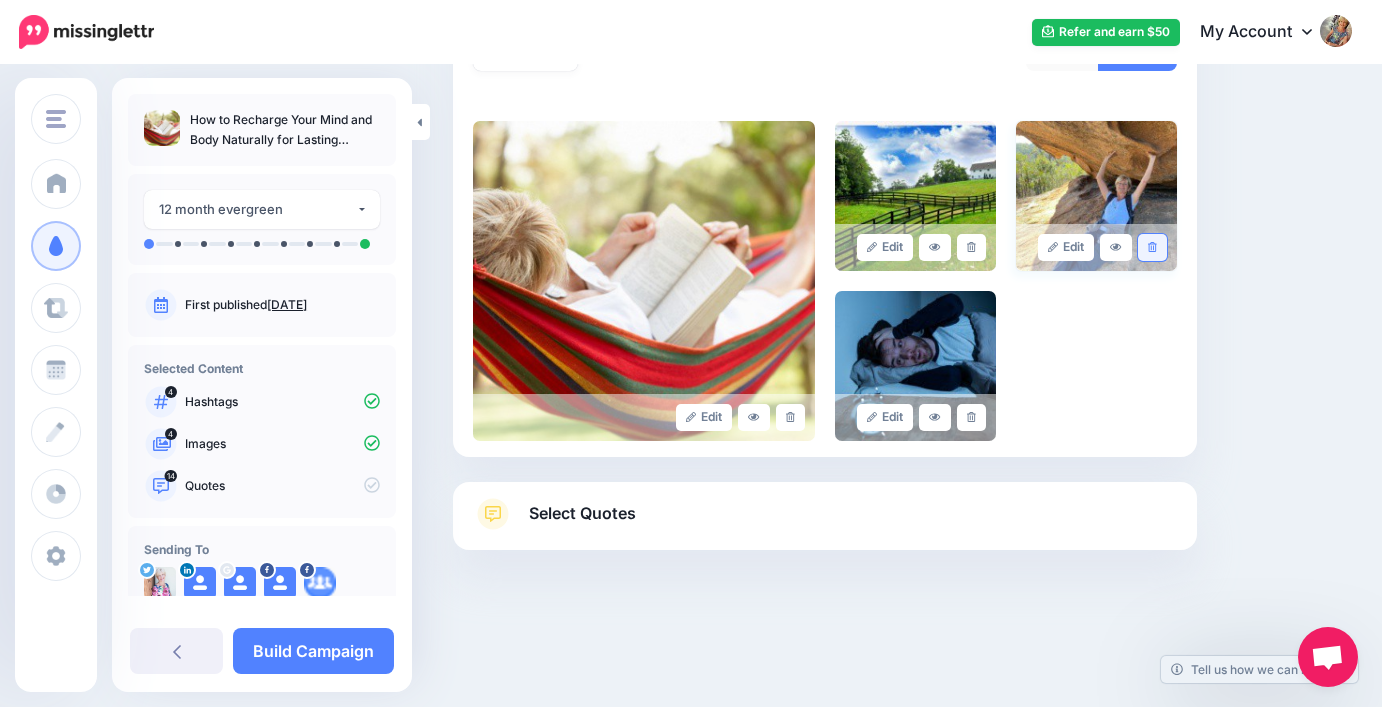 click 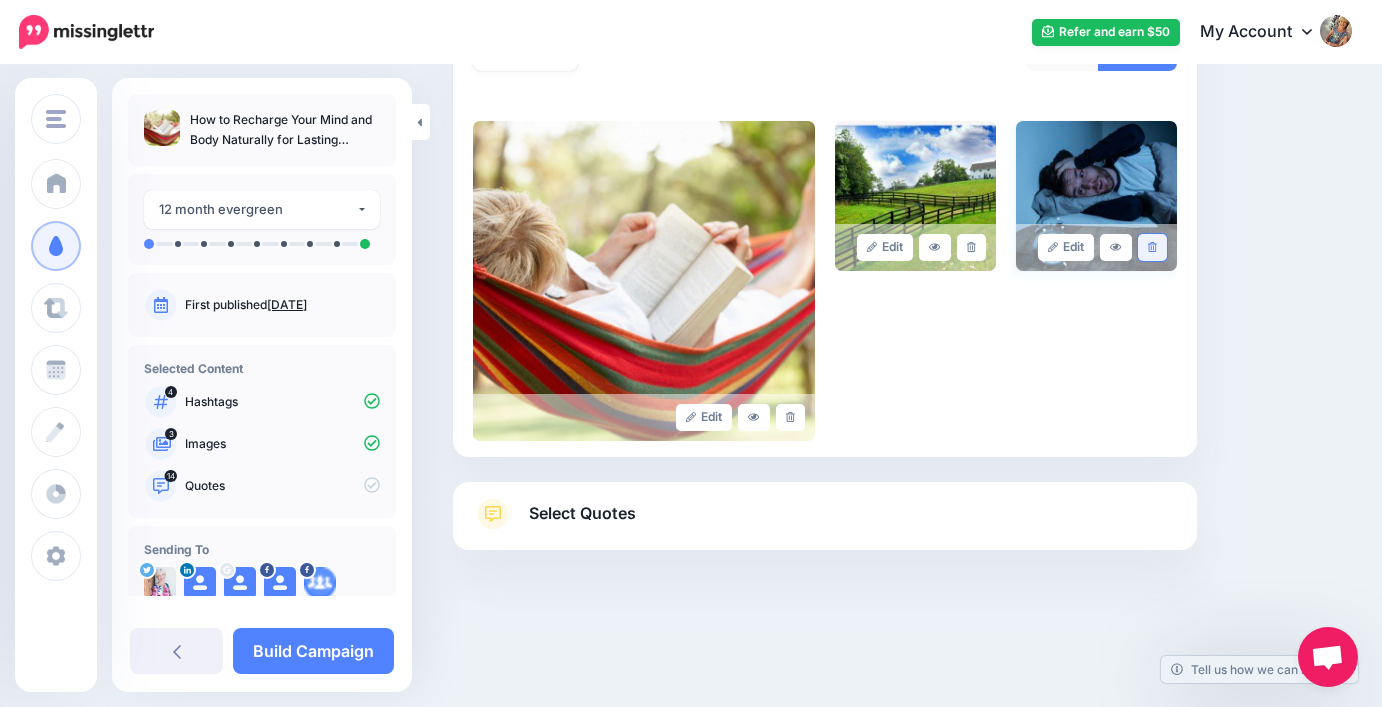click 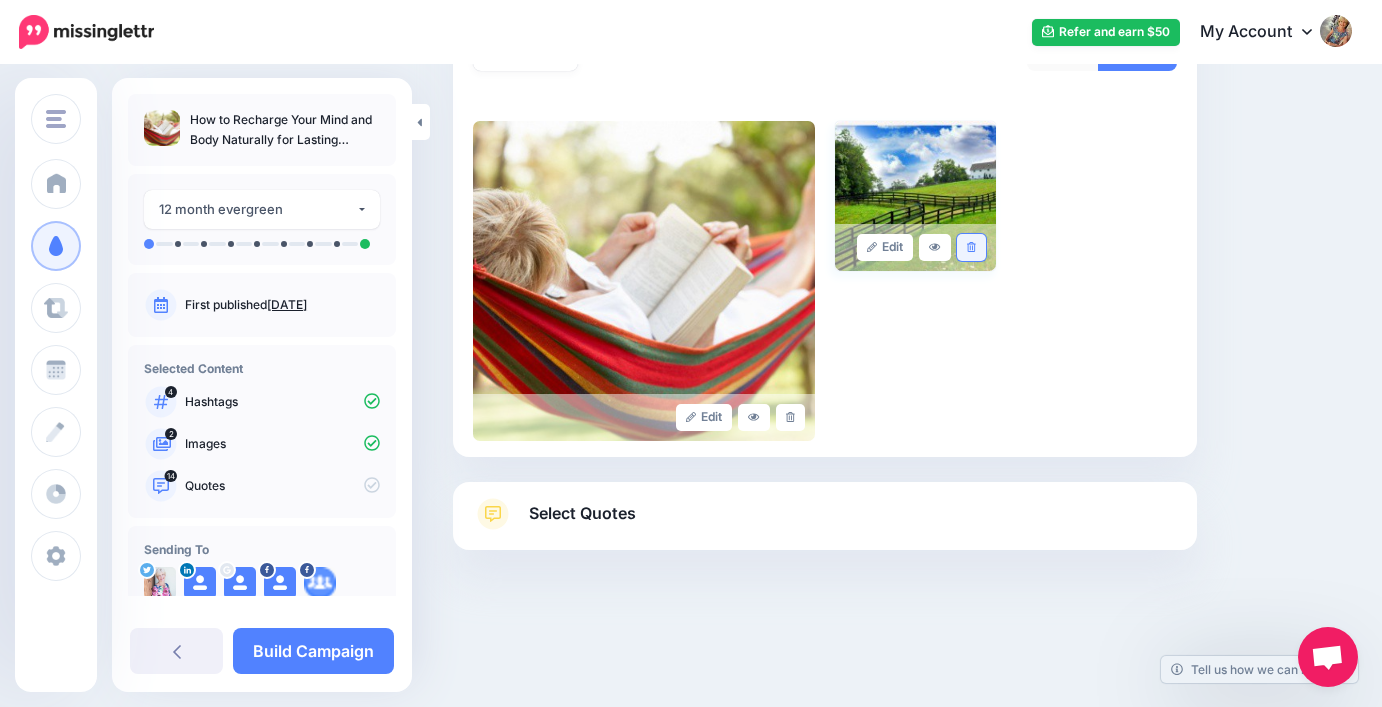 click 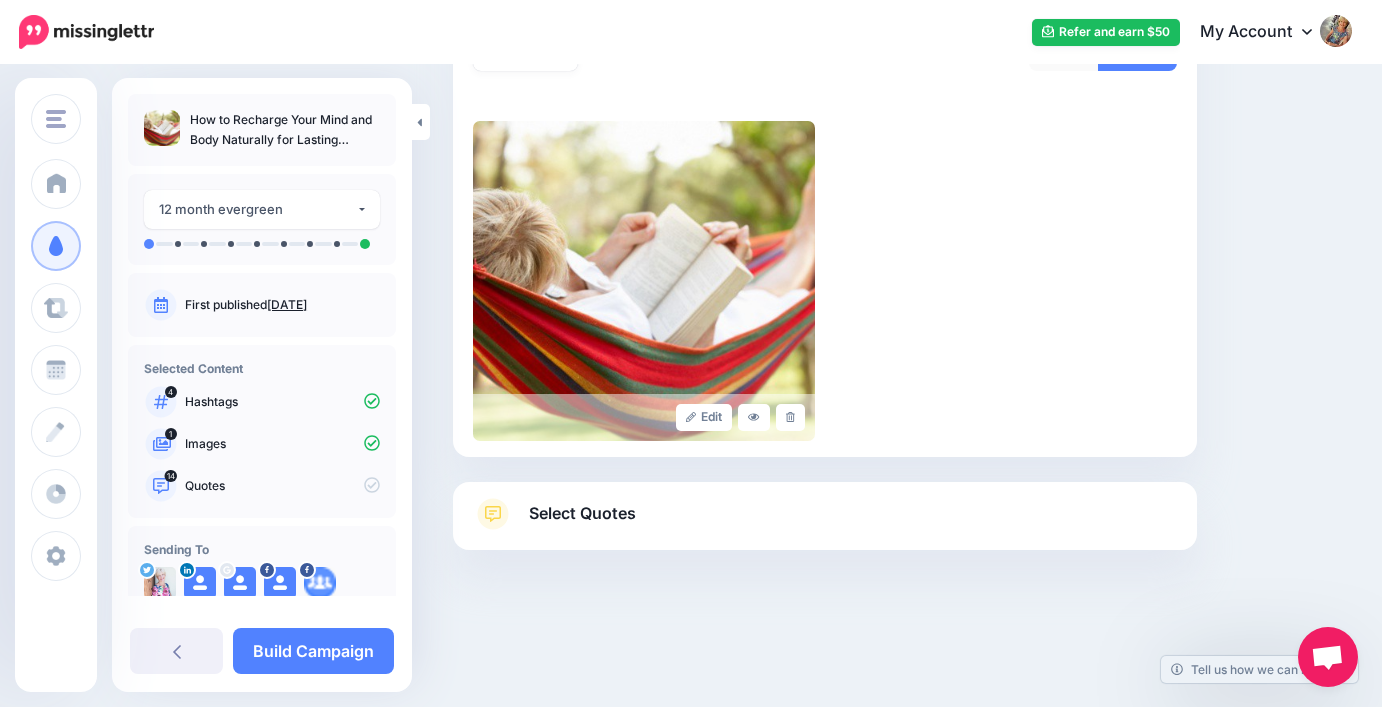click on "Select Quotes" at bounding box center [582, 513] 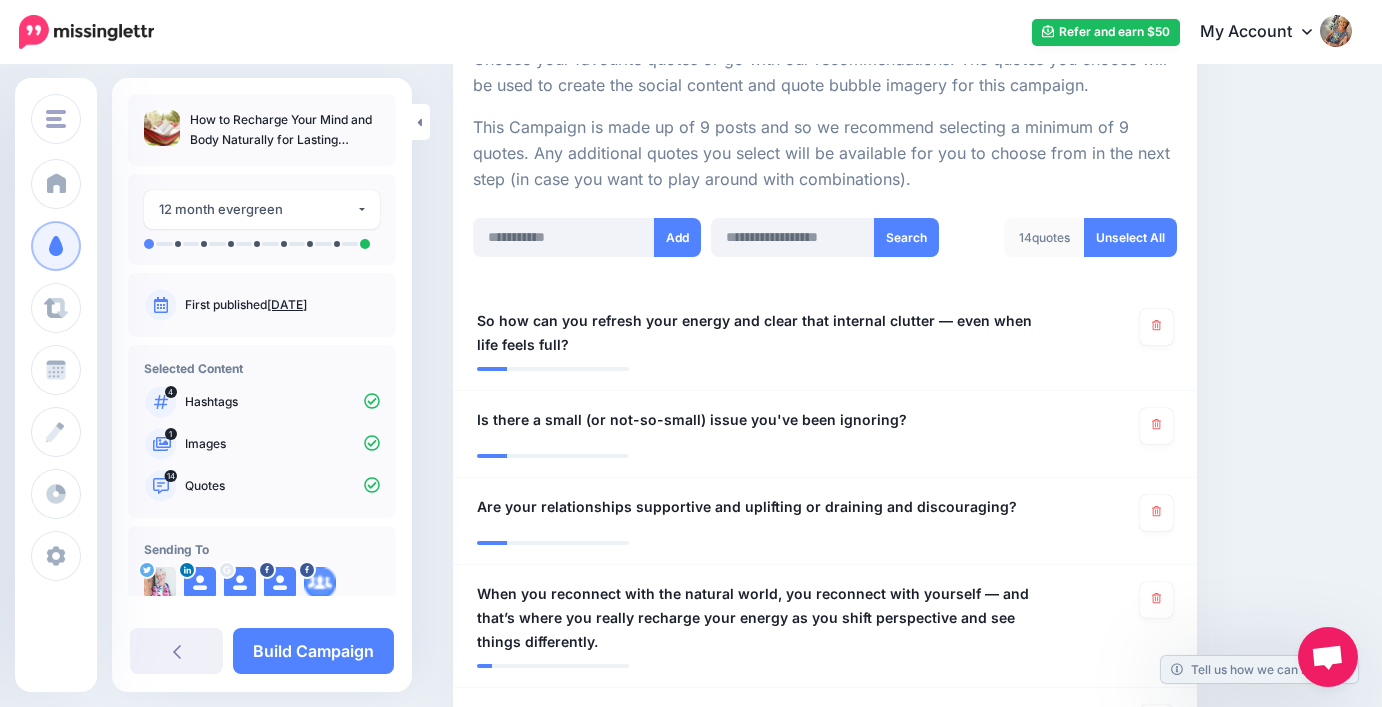 scroll, scrollTop: 571, scrollLeft: 0, axis: vertical 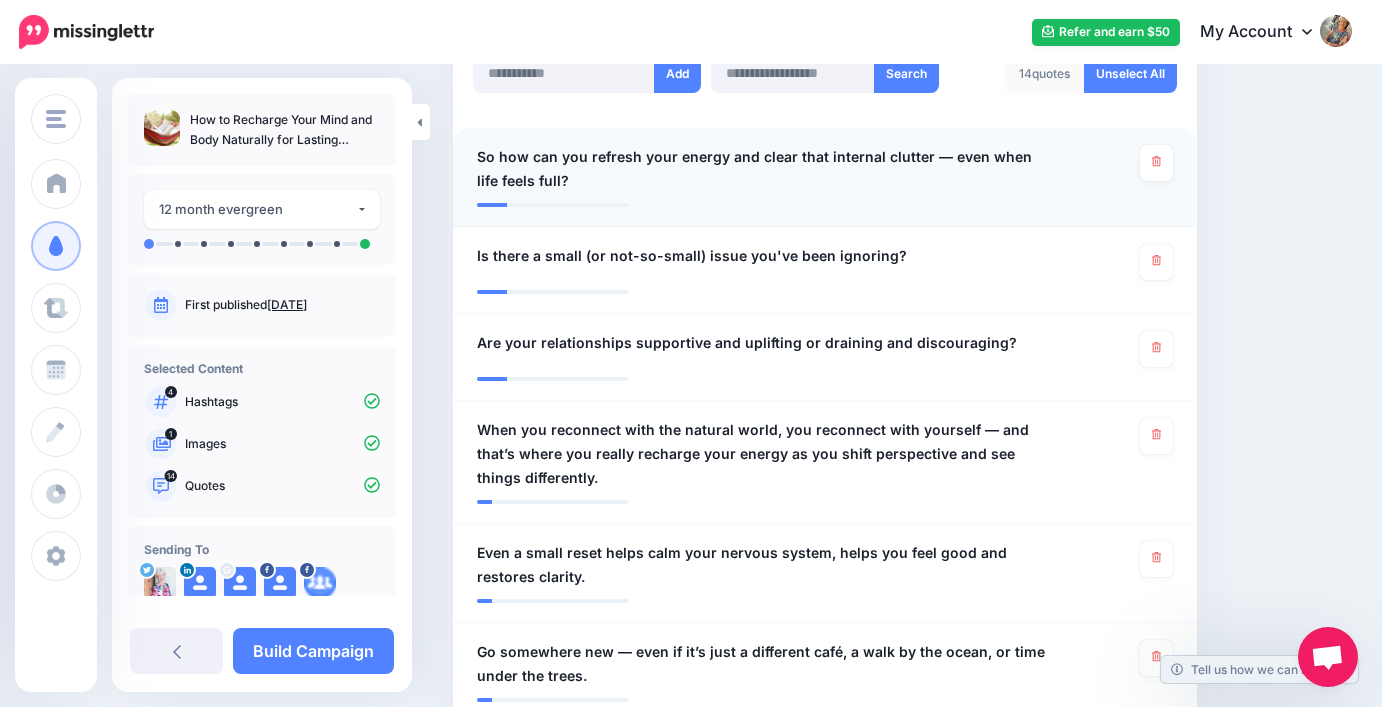 click on "So how can you refresh your energy and clear that internal clutter — even when life feels full?" at bounding box center [764, 169] 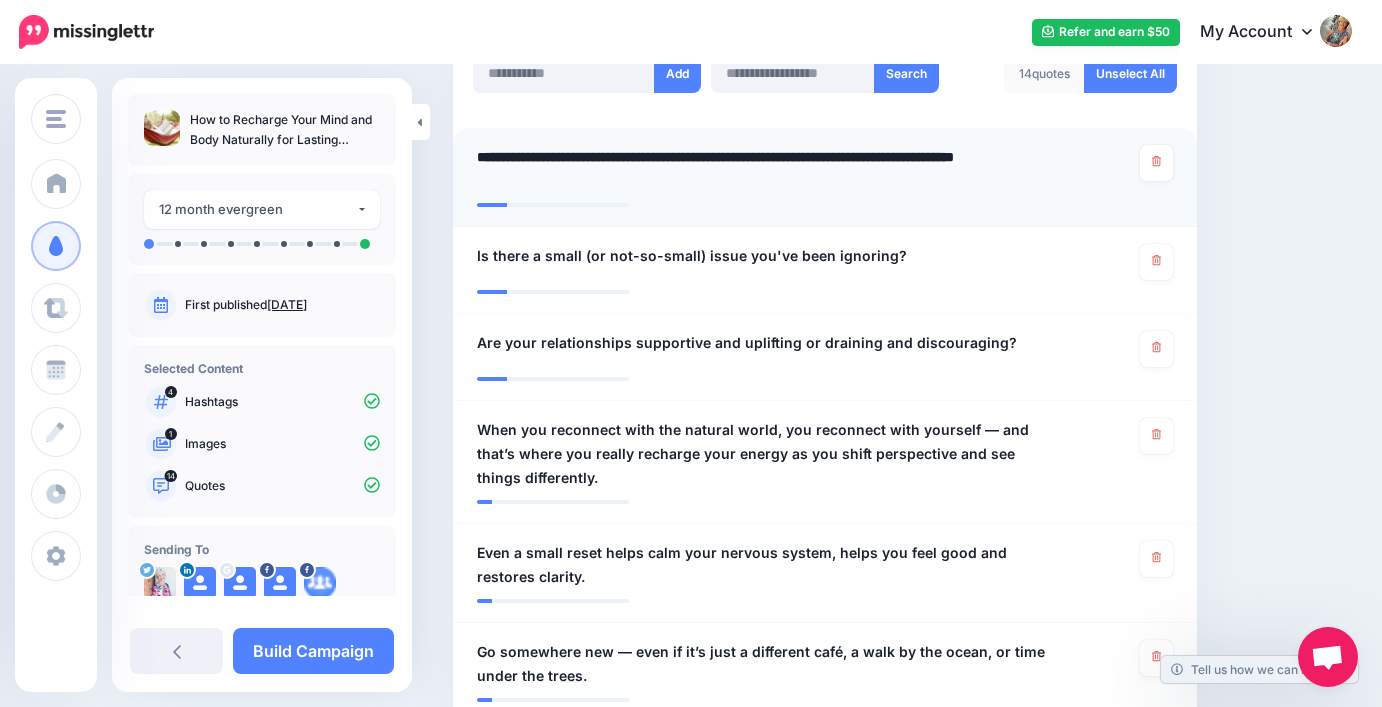 drag, startPoint x: 480, startPoint y: 154, endPoint x: 613, endPoint y: 183, distance: 136.12494 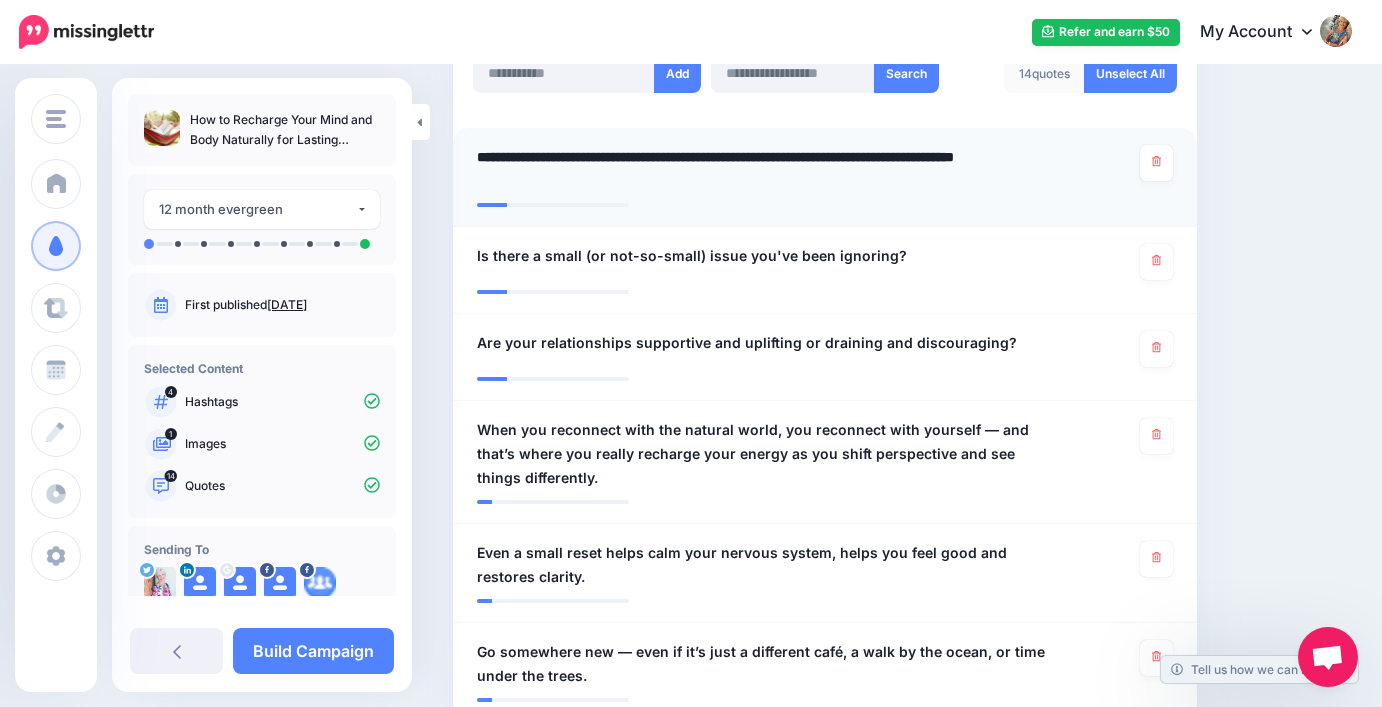 click on "**********" at bounding box center (770, 169) 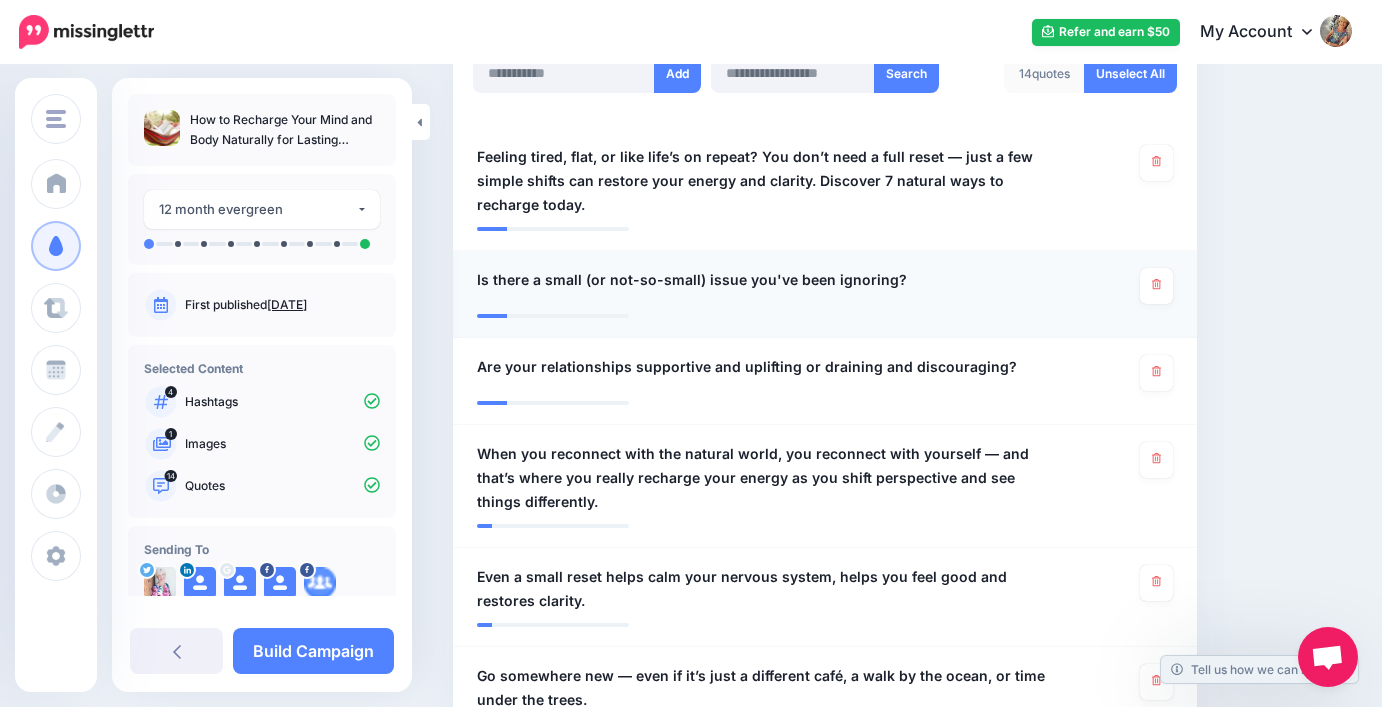 click on "Is there a small (or not-so-small) issue you've been ignoring?" at bounding box center [692, 280] 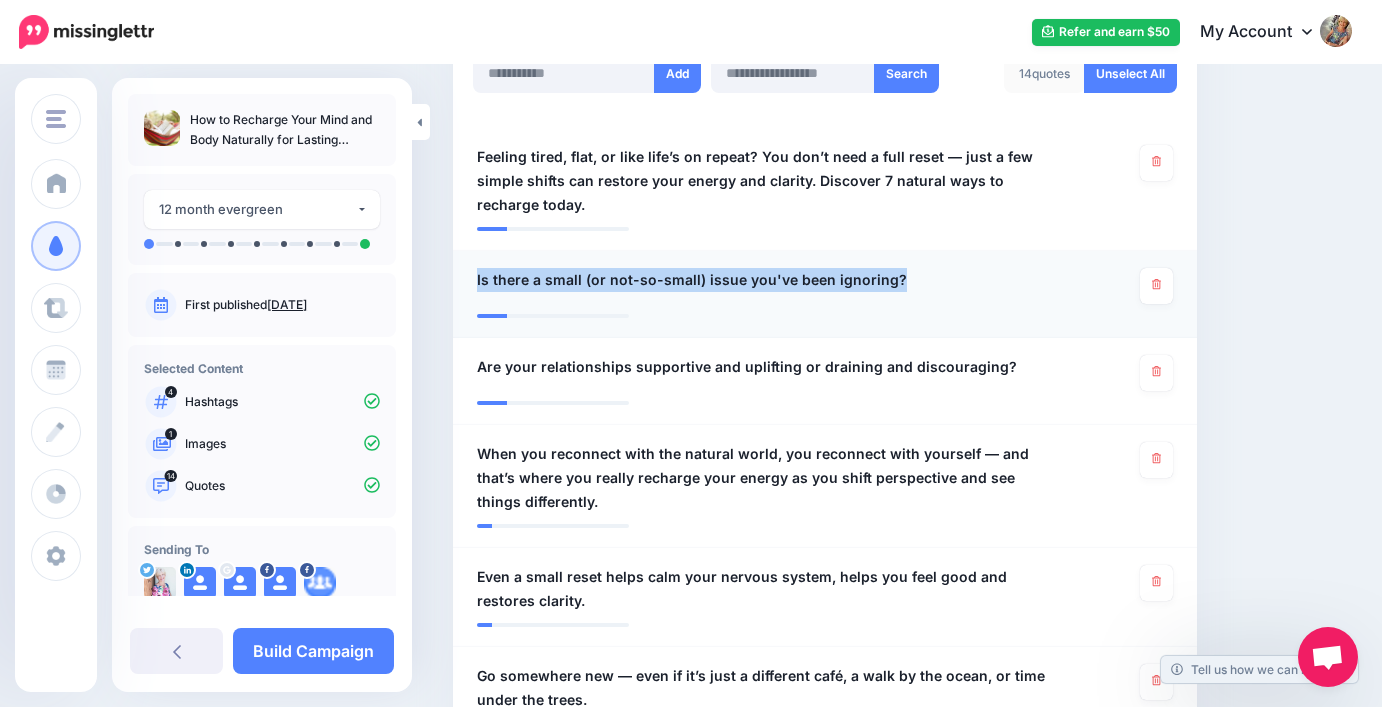 drag, startPoint x: 475, startPoint y: 250, endPoint x: 922, endPoint y: 259, distance: 447.0906 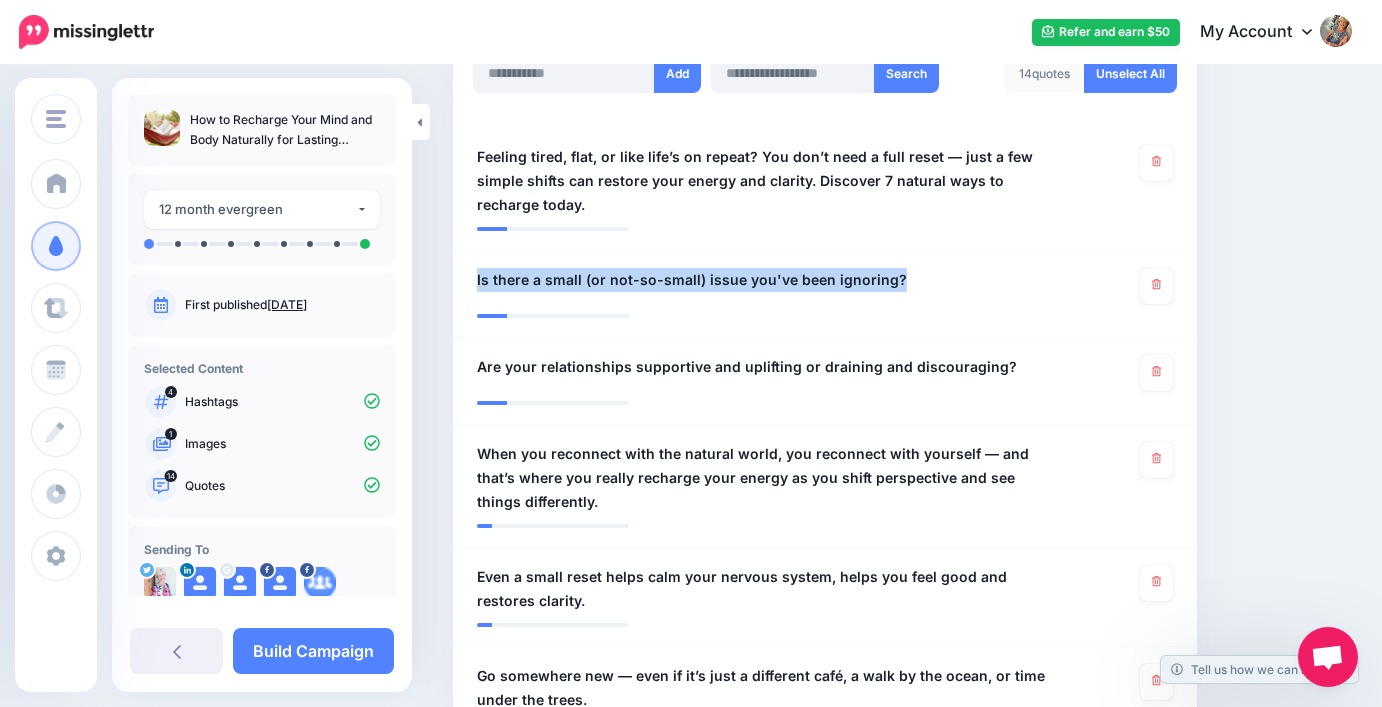 click at bounding box center (890, 264) 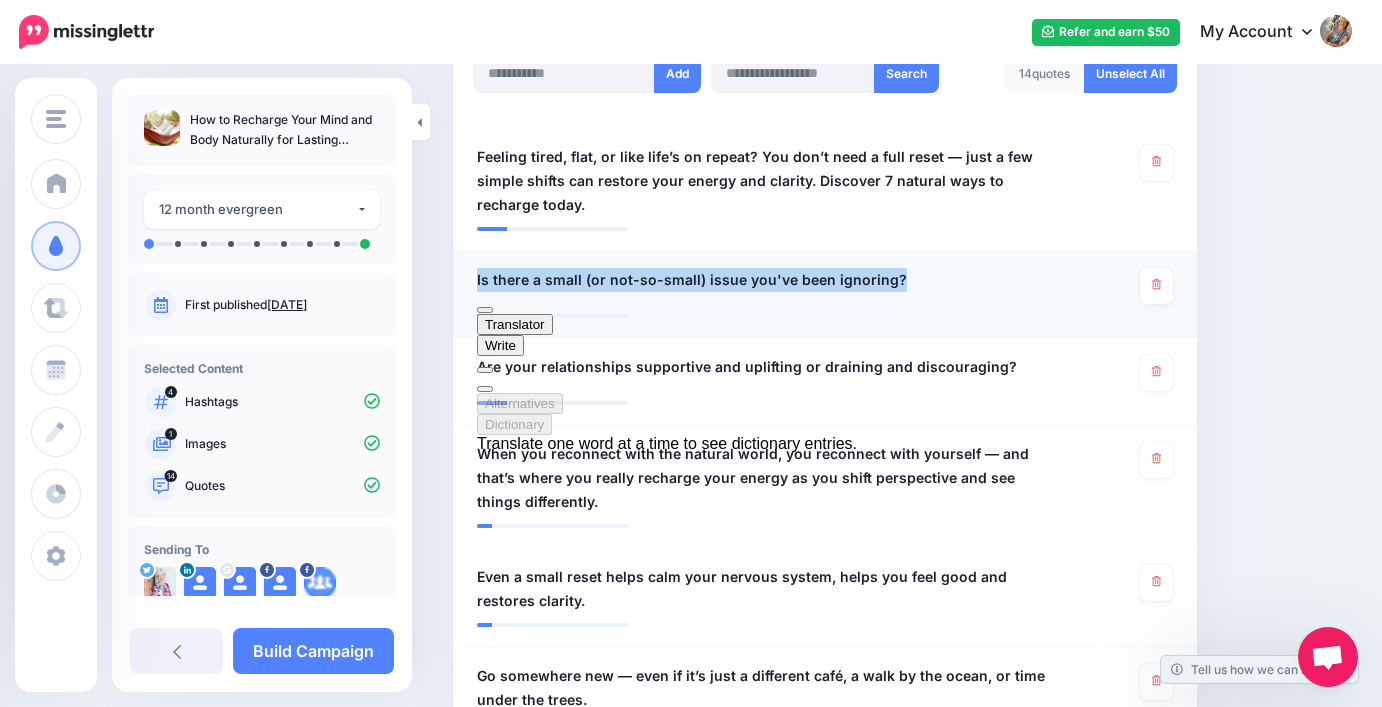 drag, startPoint x: 910, startPoint y: 254, endPoint x: 480, endPoint y: 239, distance: 430.26154 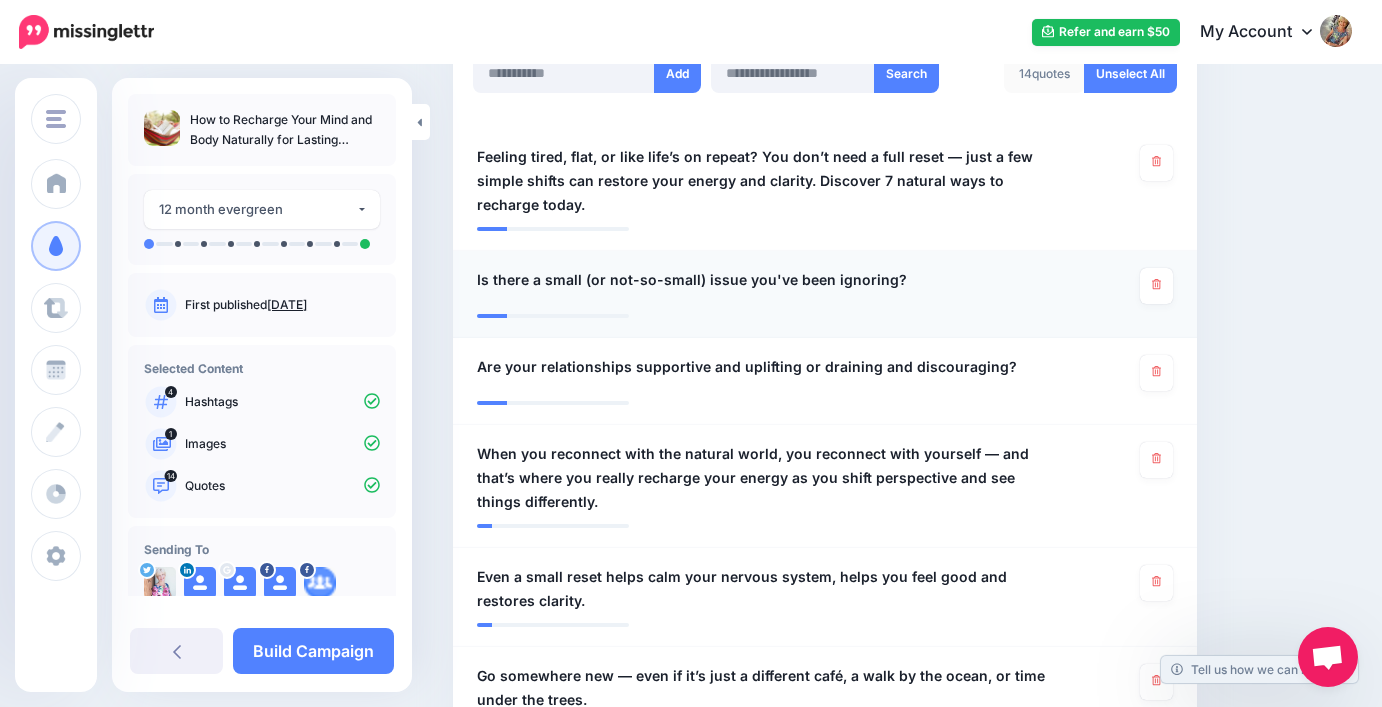 click on "**********" at bounding box center [825, 294] 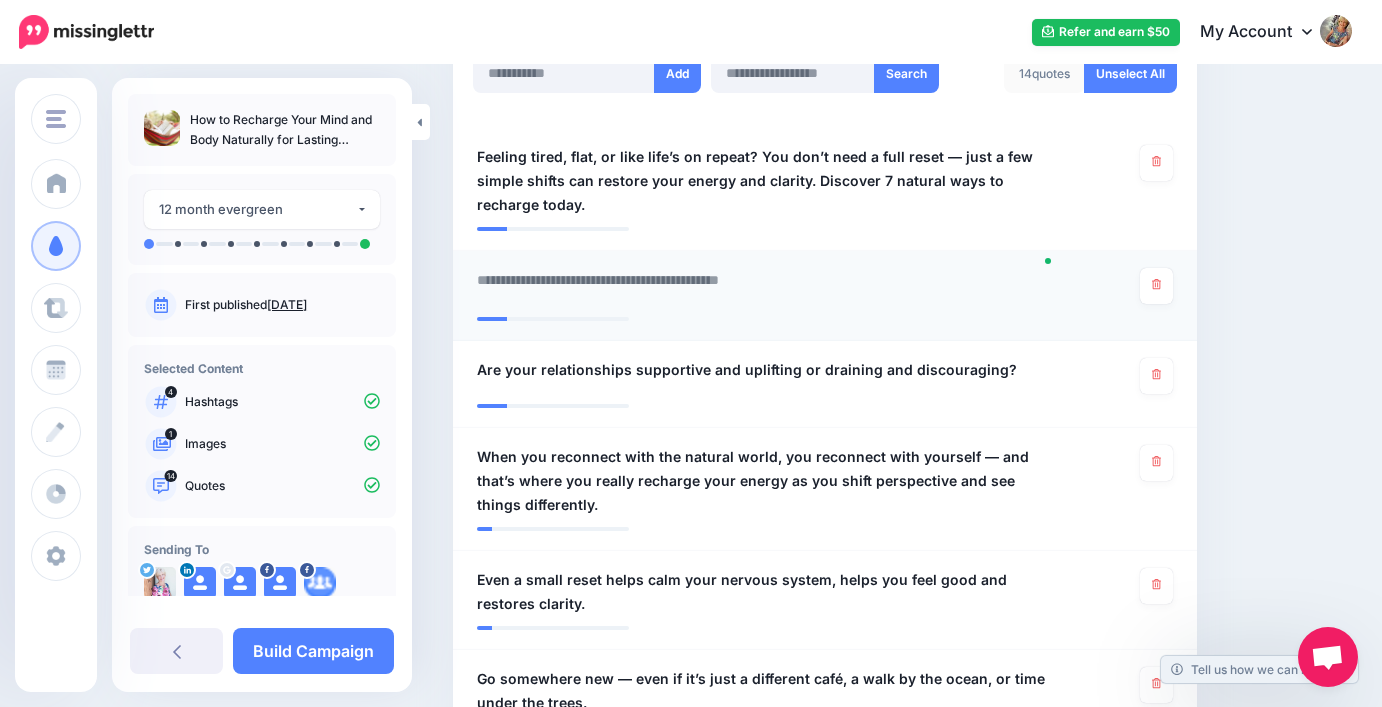 paste on "**********" 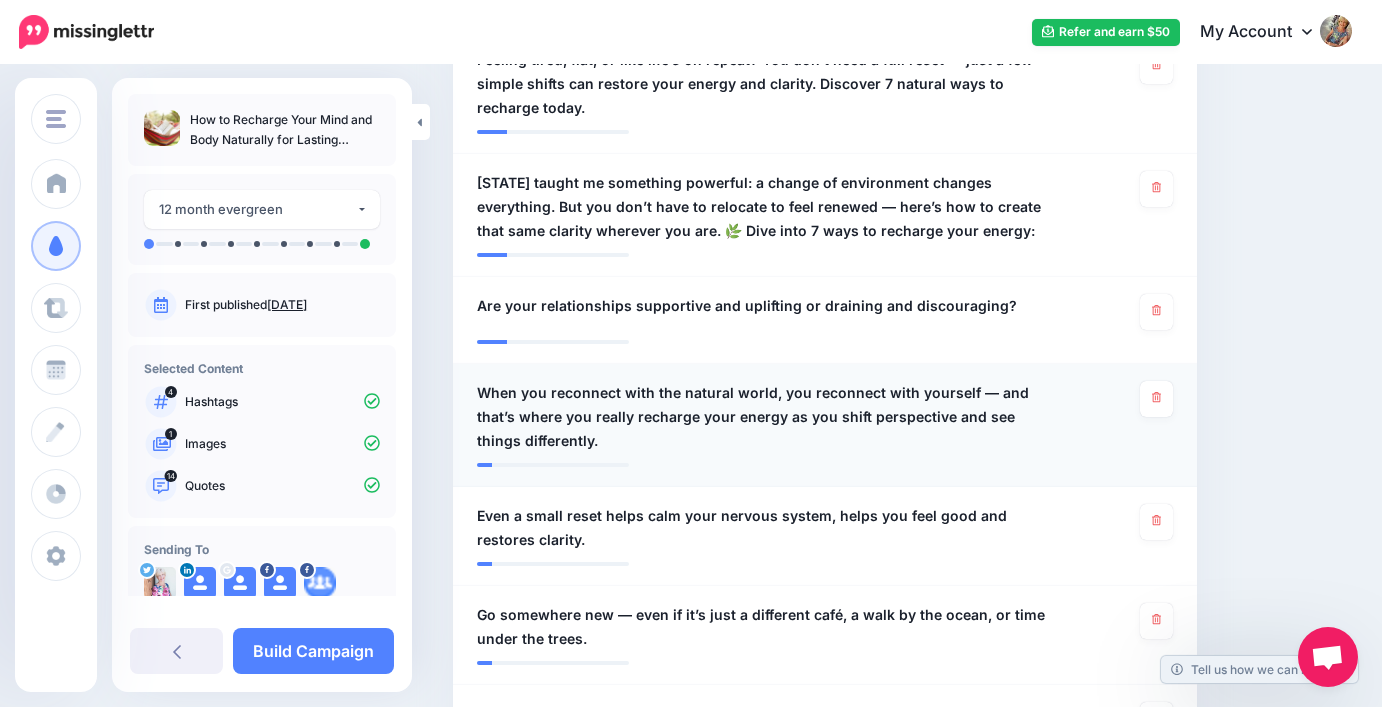 scroll, scrollTop: 584, scrollLeft: 0, axis: vertical 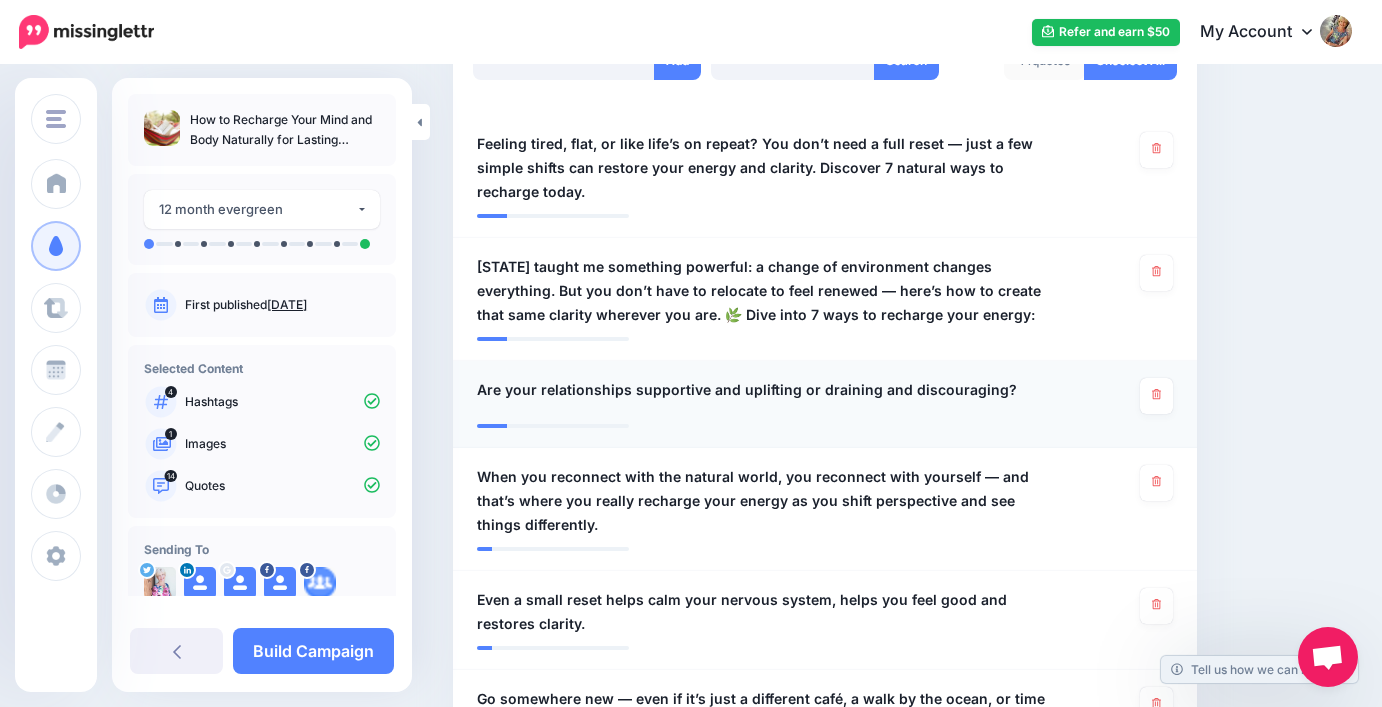 click on "Are your relationships supportive and uplifting or draining and discouraging?" at bounding box center (747, 390) 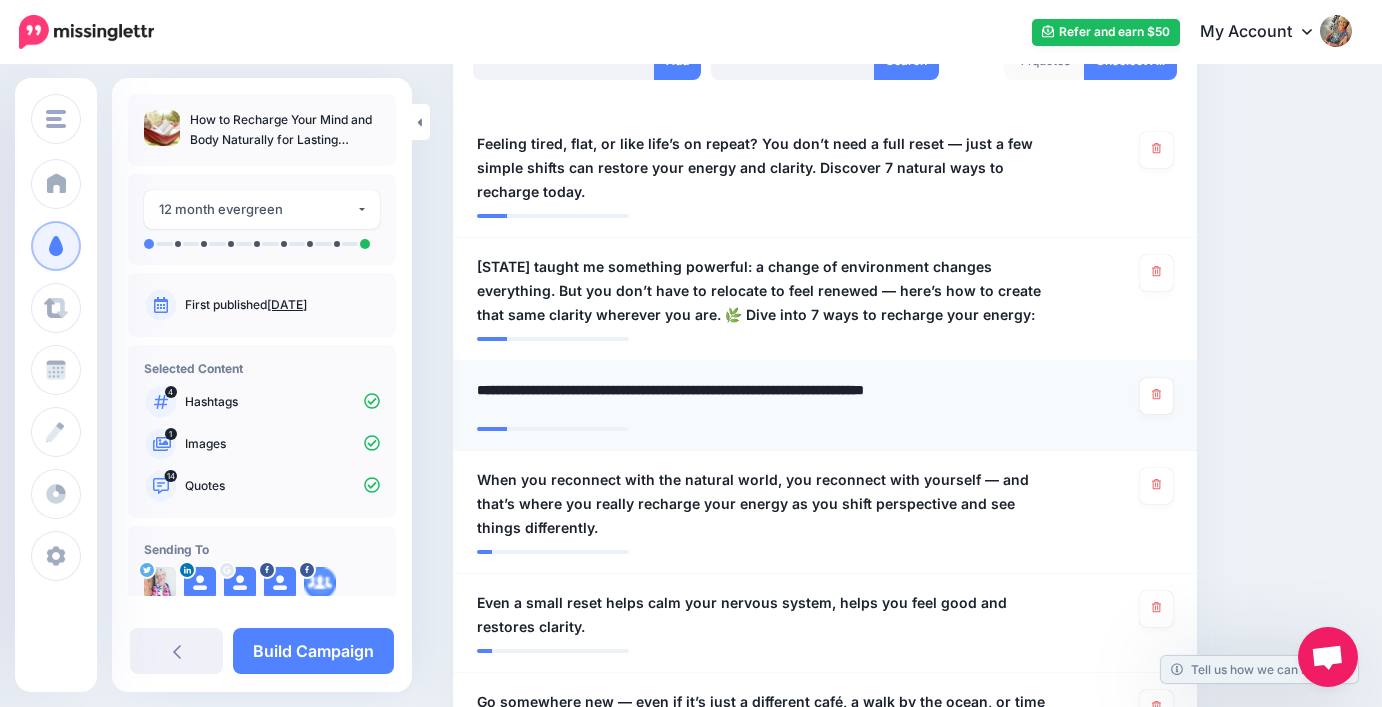 drag, startPoint x: 484, startPoint y: 364, endPoint x: 1000, endPoint y: 379, distance: 516.21796 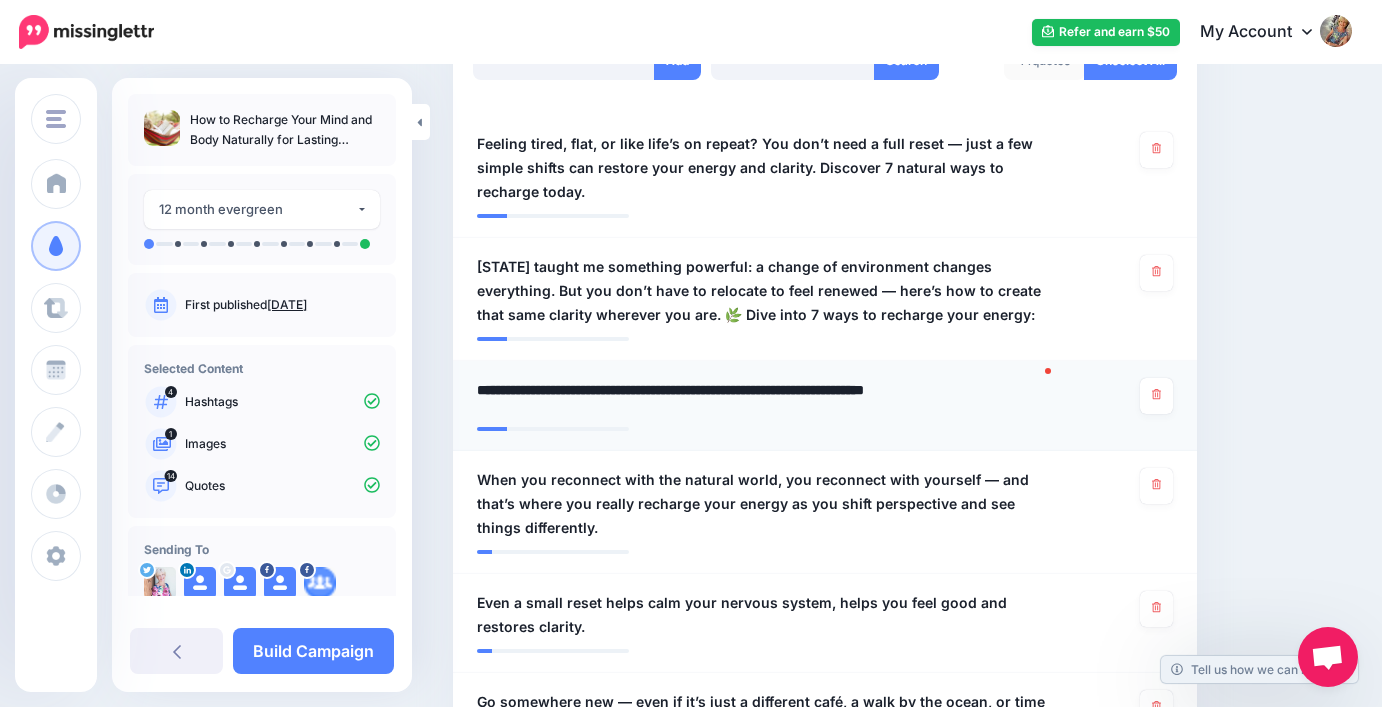 type on "*" 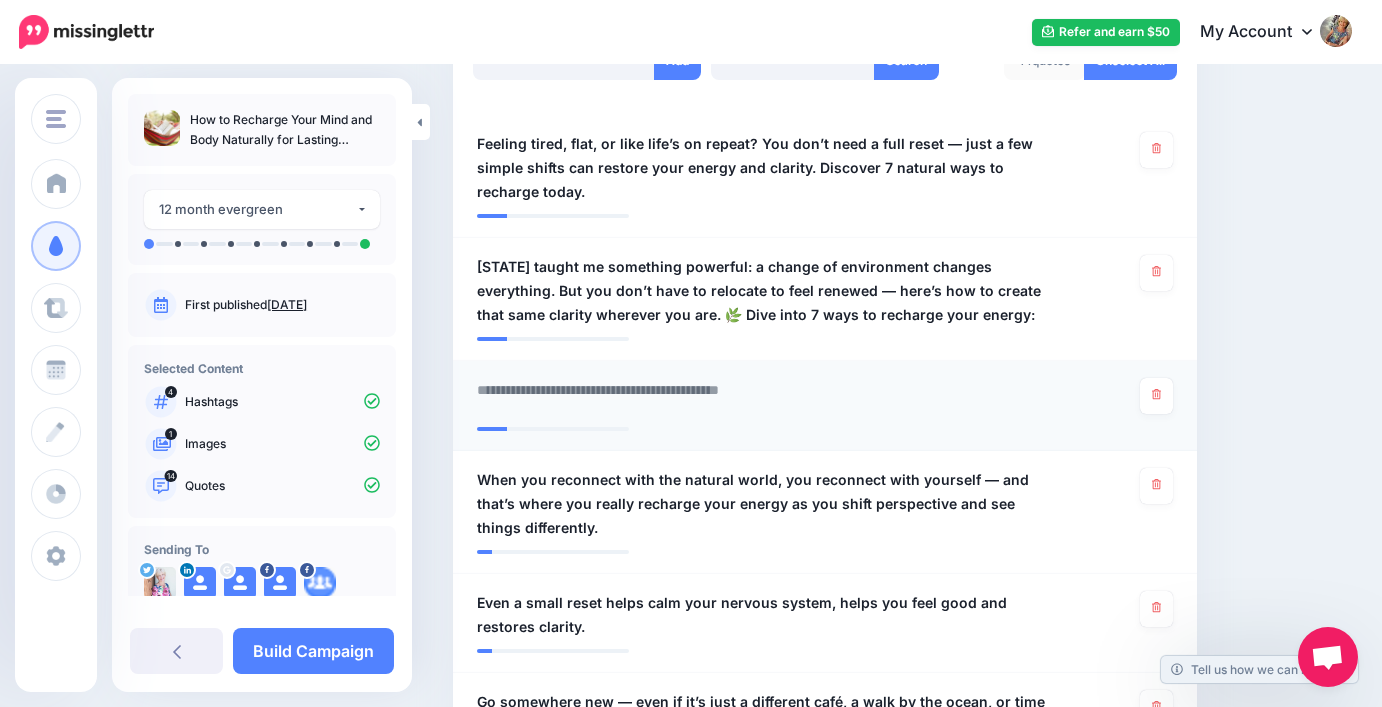 paste on "**********" 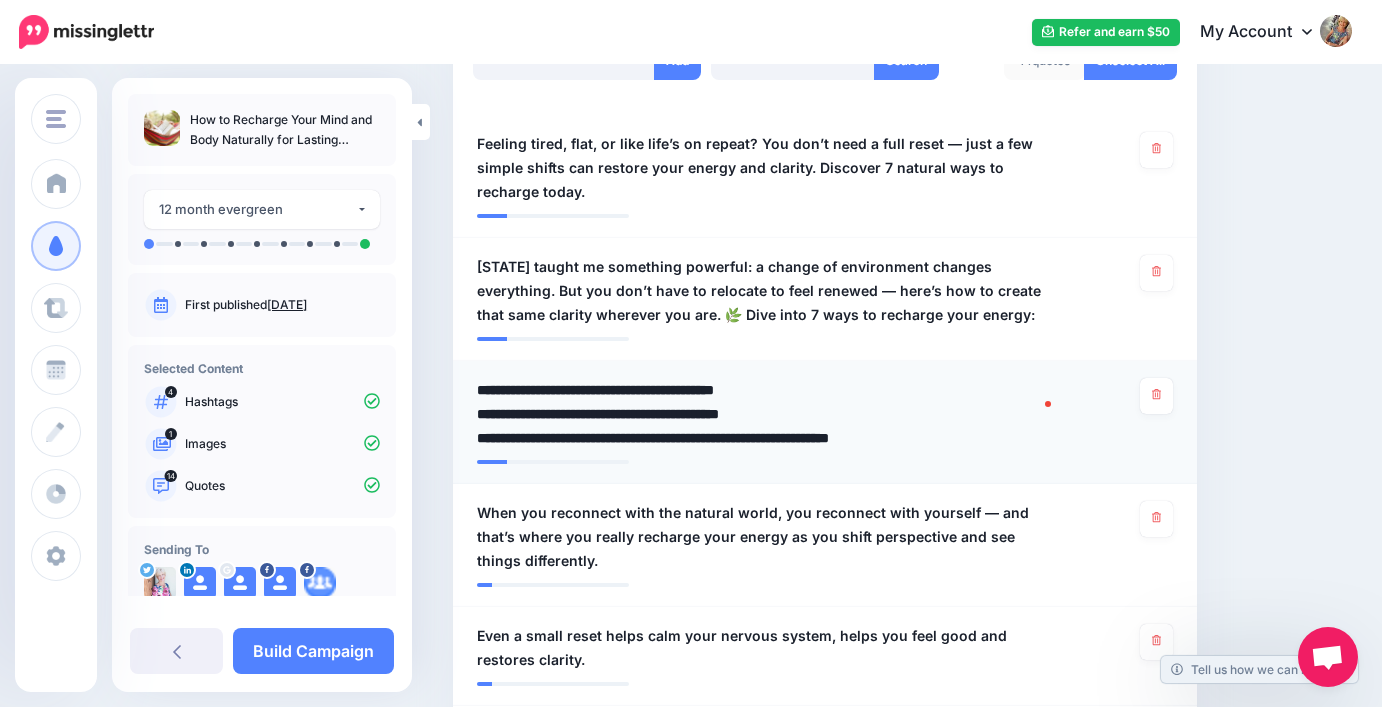 click on "**********" at bounding box center (770, 414) 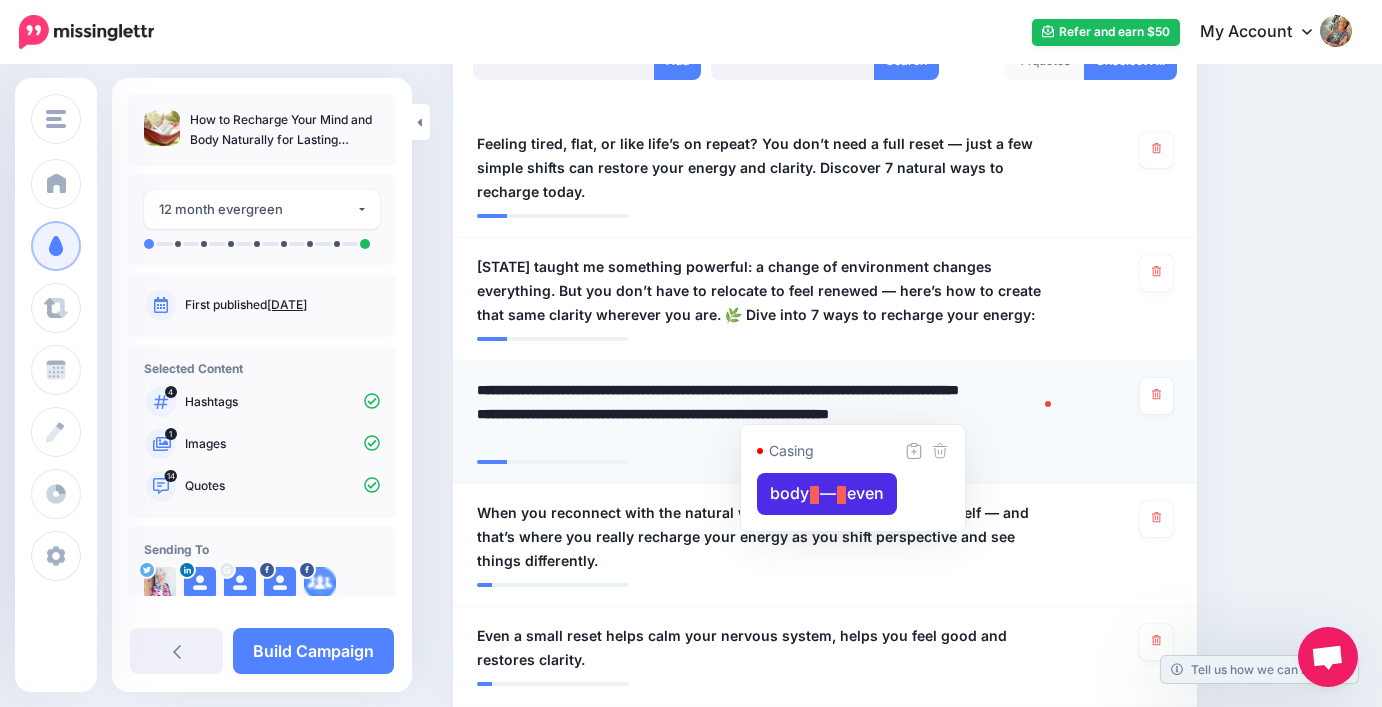 click on "**********" at bounding box center [770, 414] 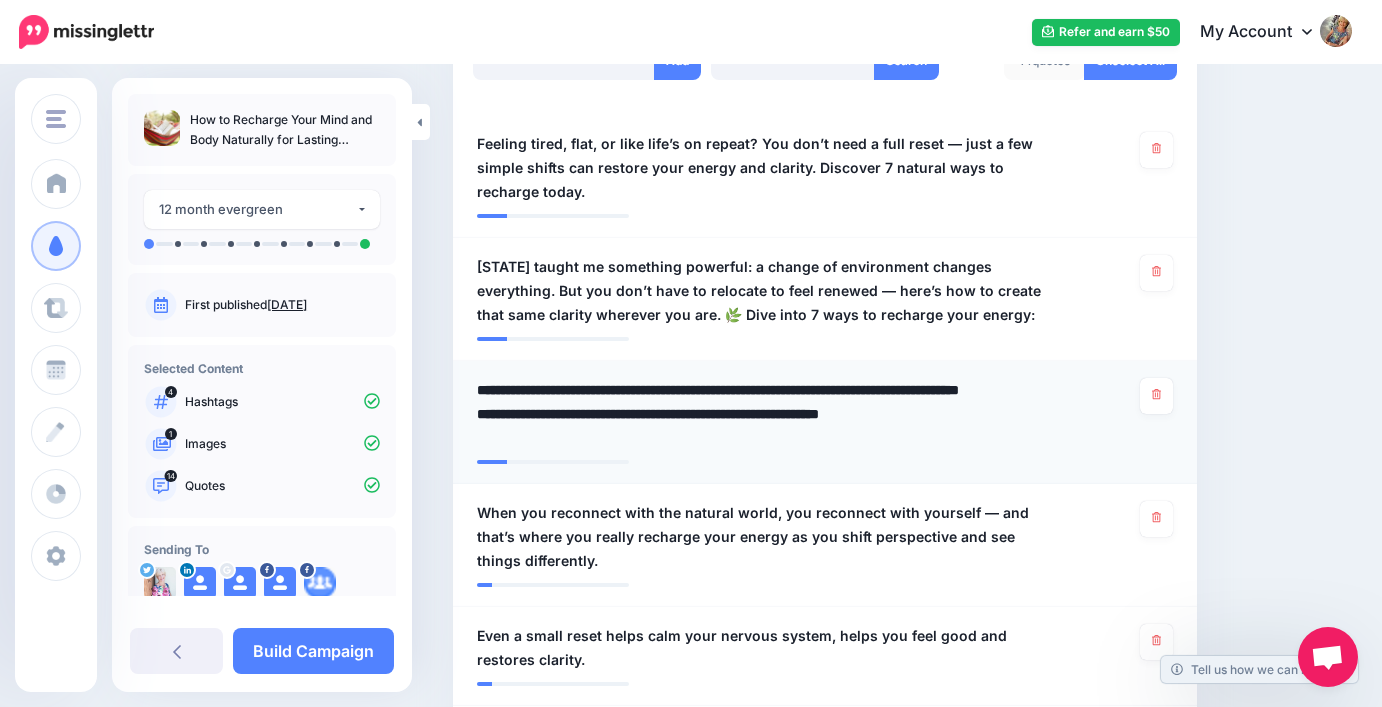 click on "**********" at bounding box center (770, 414) 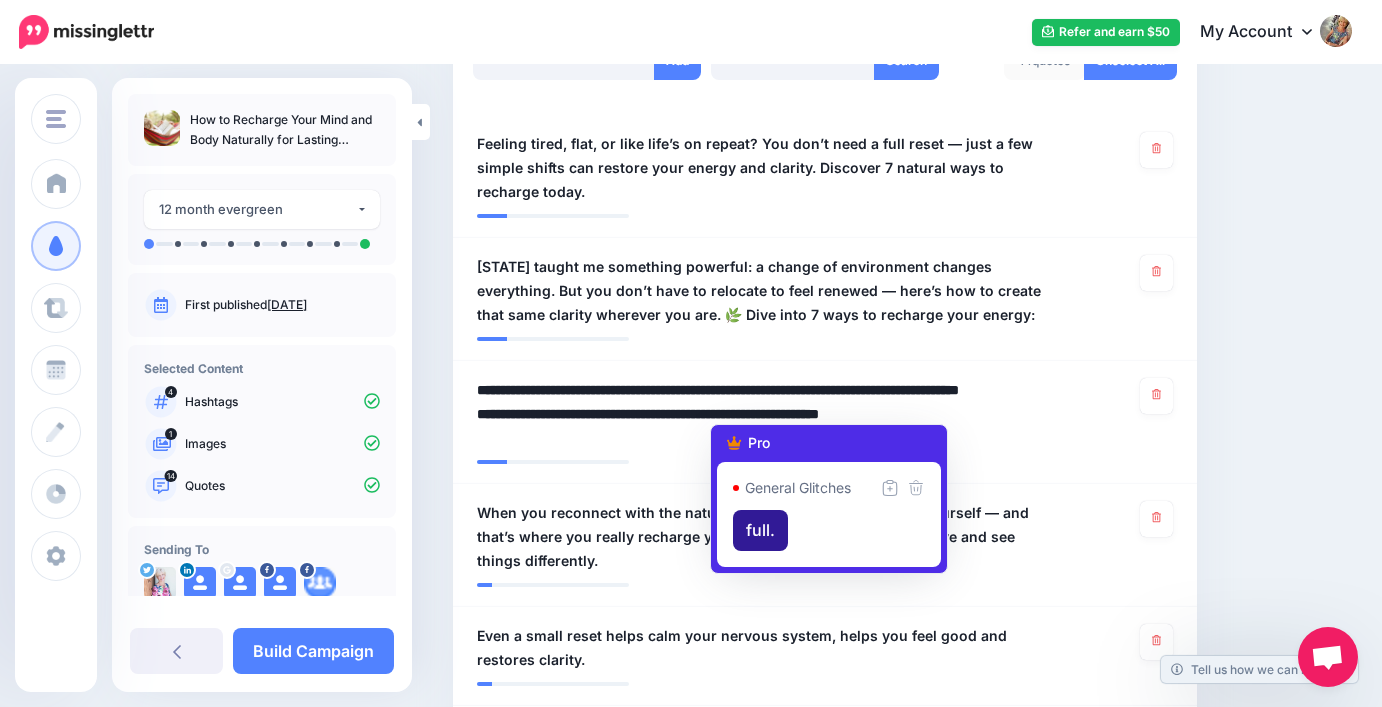 type on "**********" 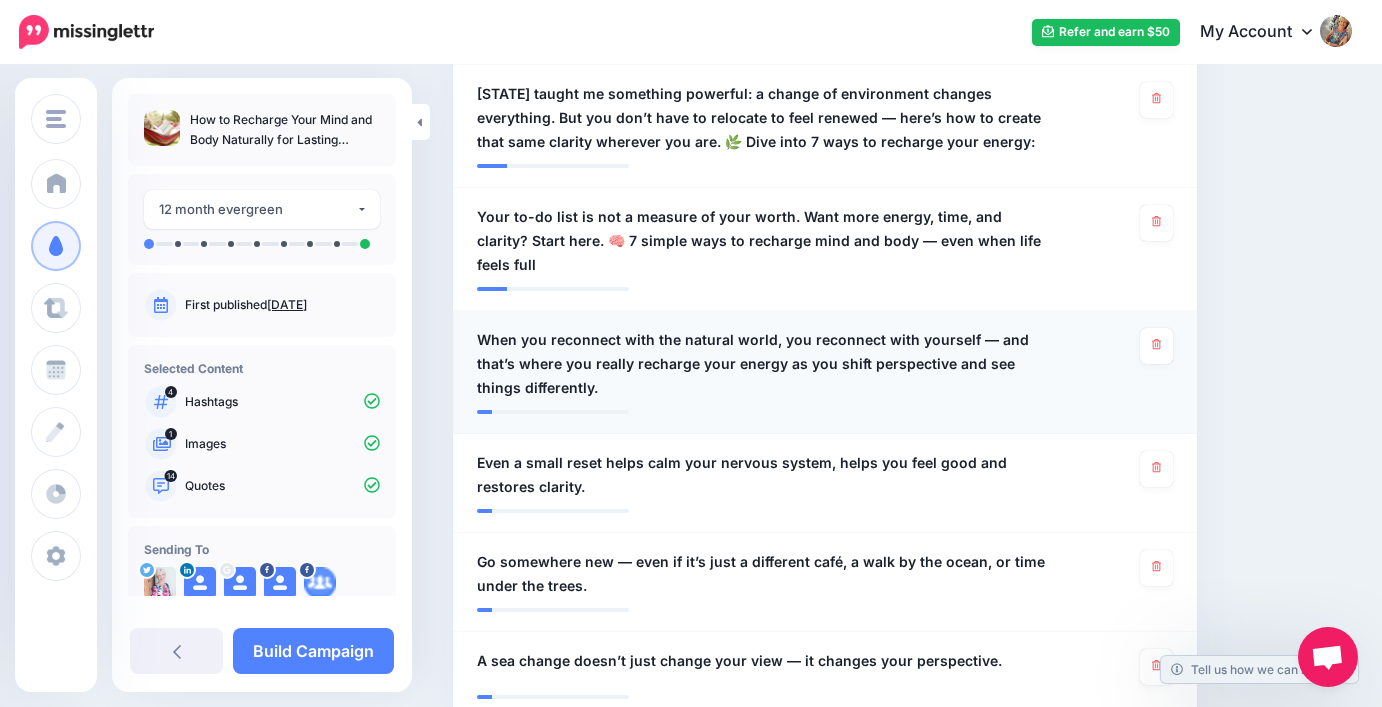 scroll, scrollTop: 760, scrollLeft: 0, axis: vertical 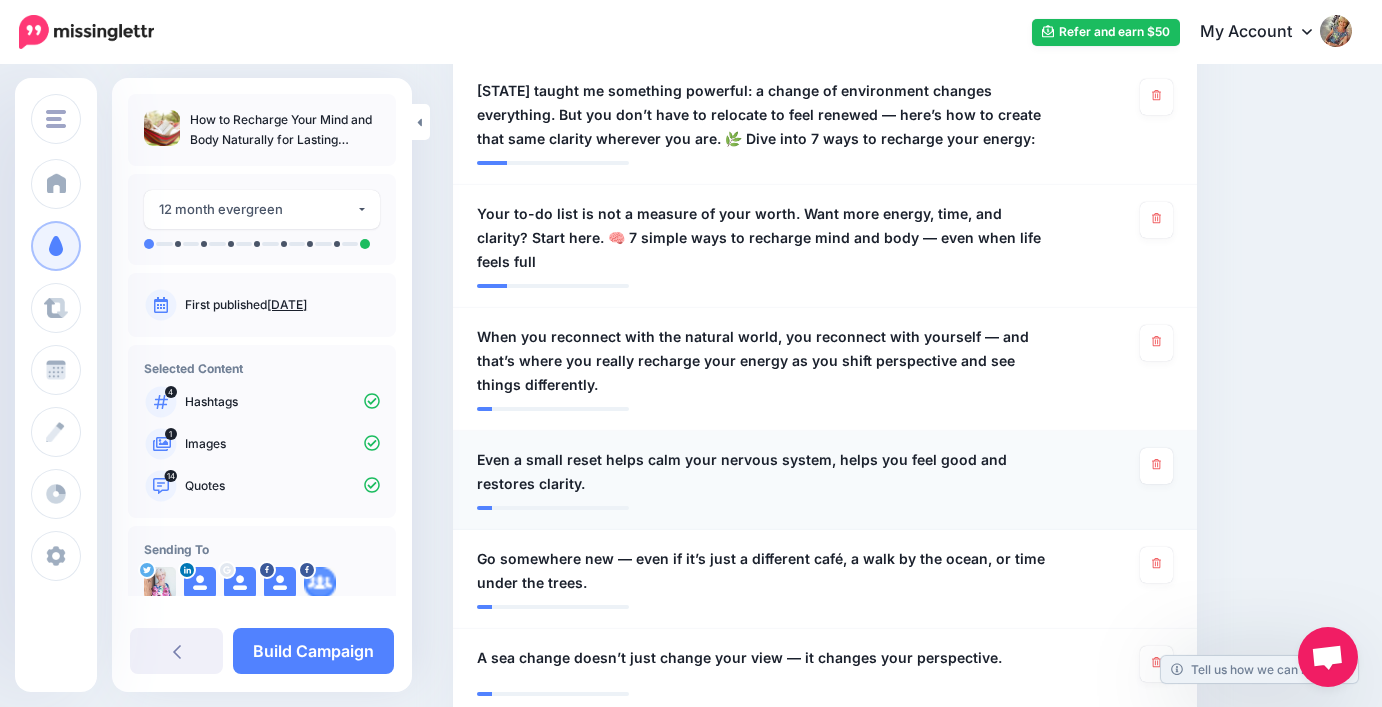 click on "Even a small reset helps calm your nervous system, helps you feel good and restores clarity." at bounding box center [764, 472] 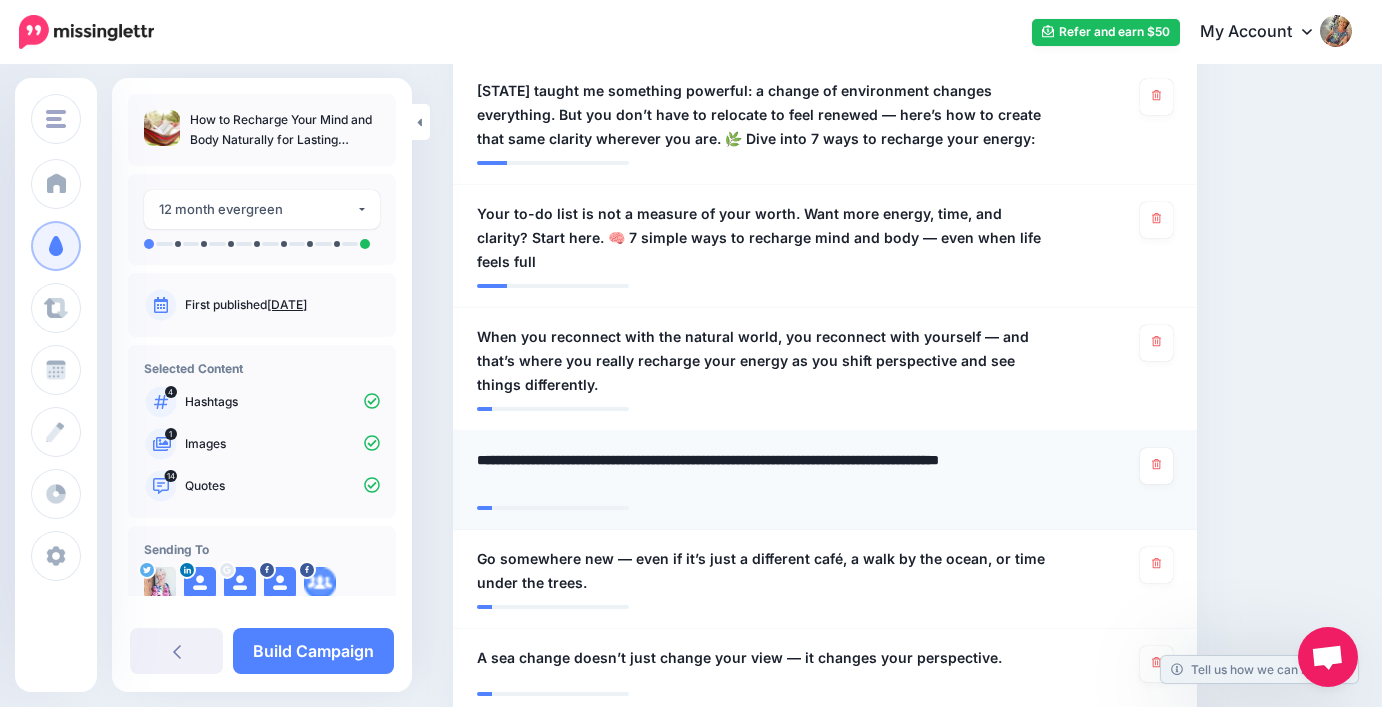drag, startPoint x: 478, startPoint y: 407, endPoint x: 585, endPoint y: 446, distance: 113.88591 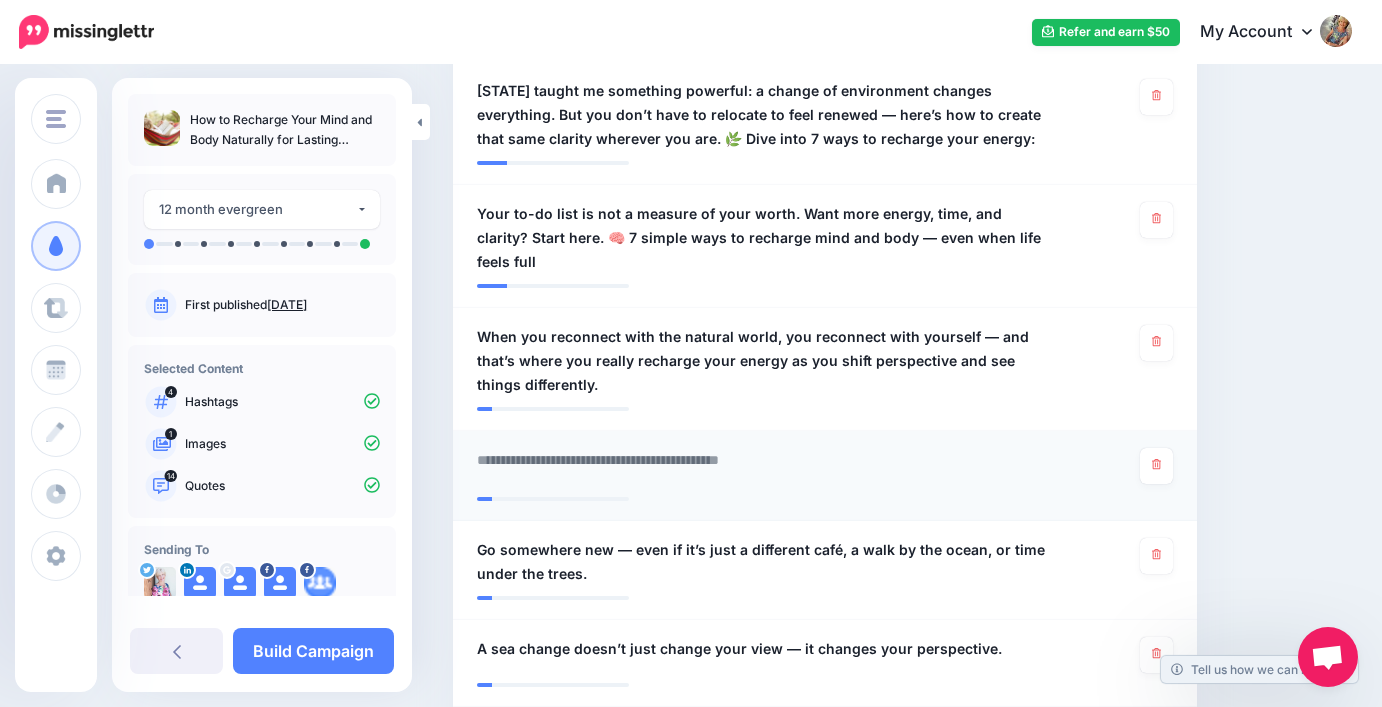 paste on "**********" 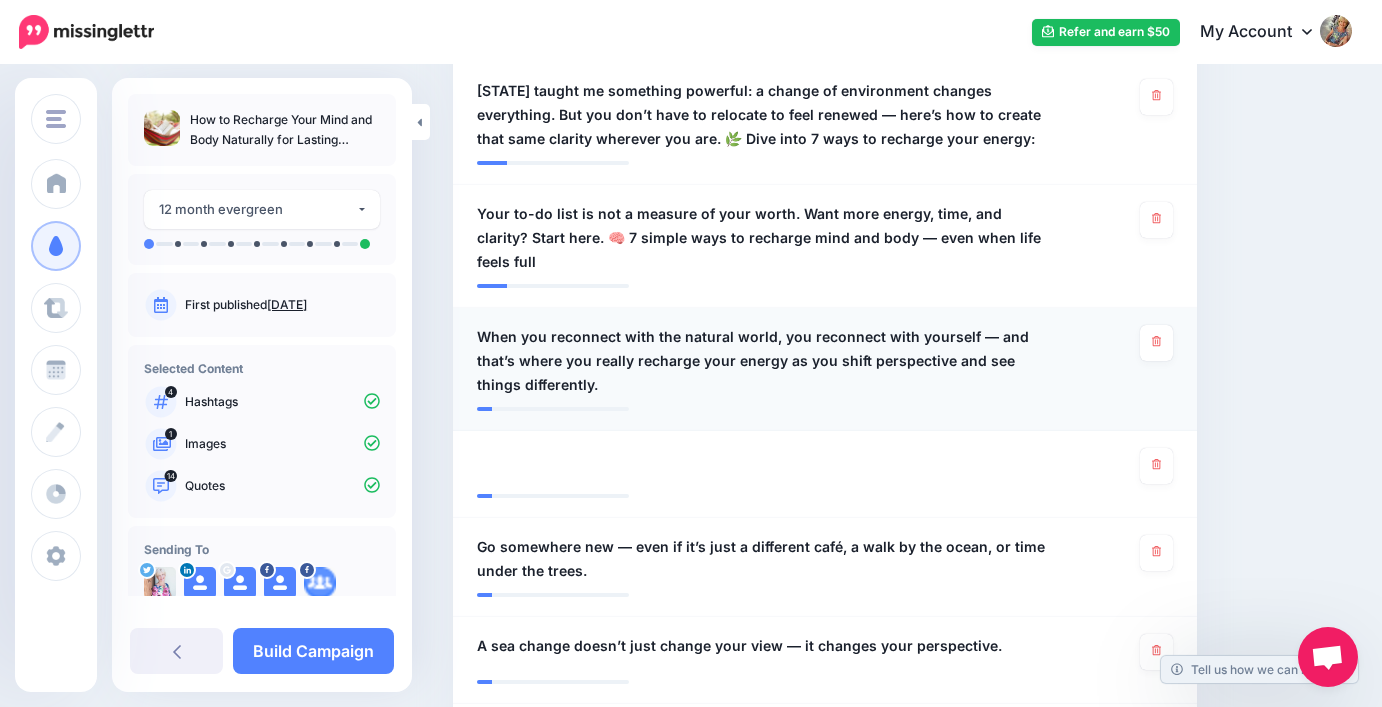 scroll, scrollTop: 818, scrollLeft: 0, axis: vertical 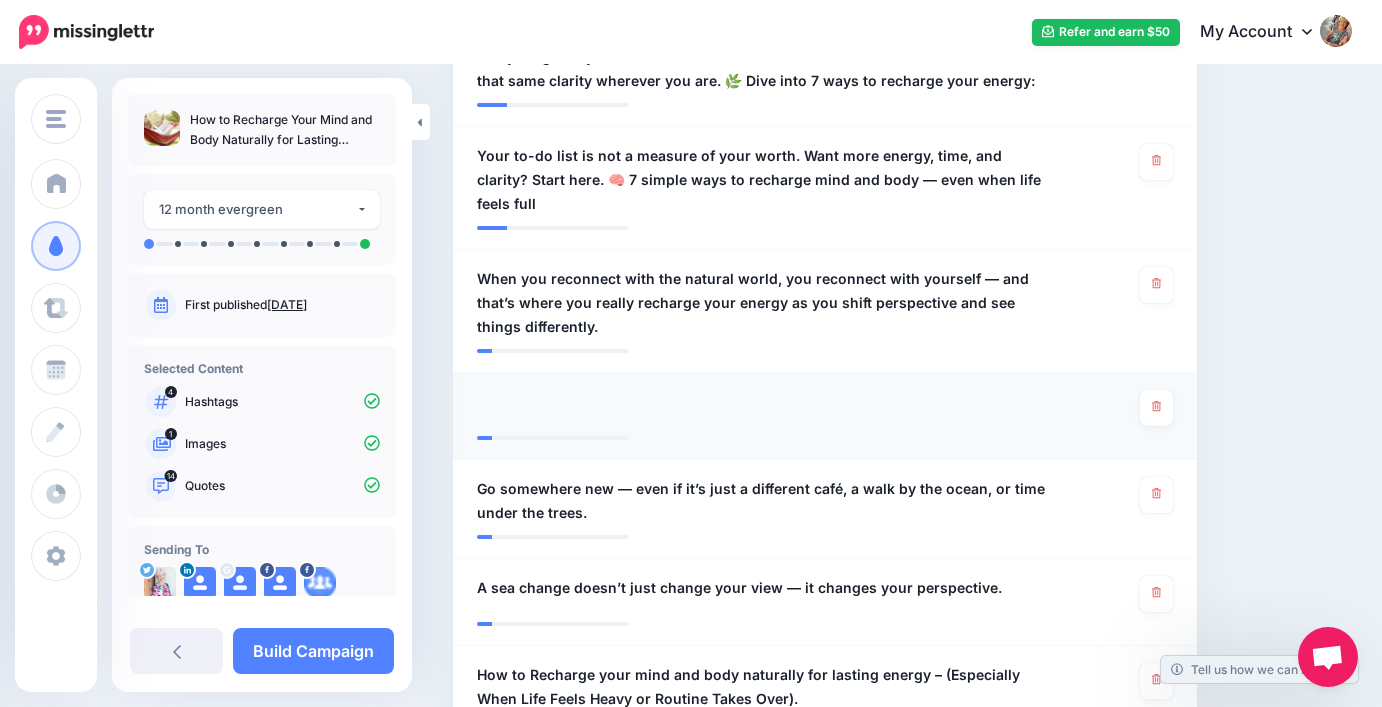 click on "**********" at bounding box center (764, 408) 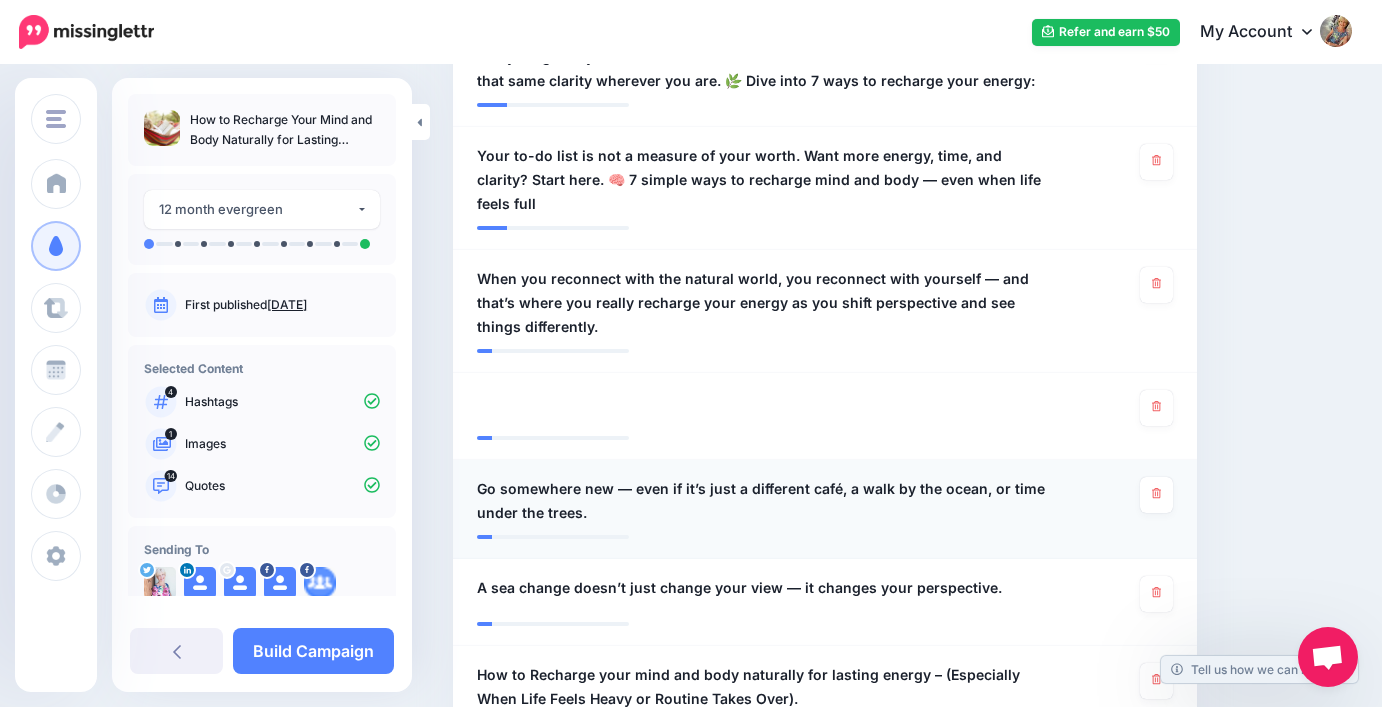 click on "**********" at bounding box center (825, 509) 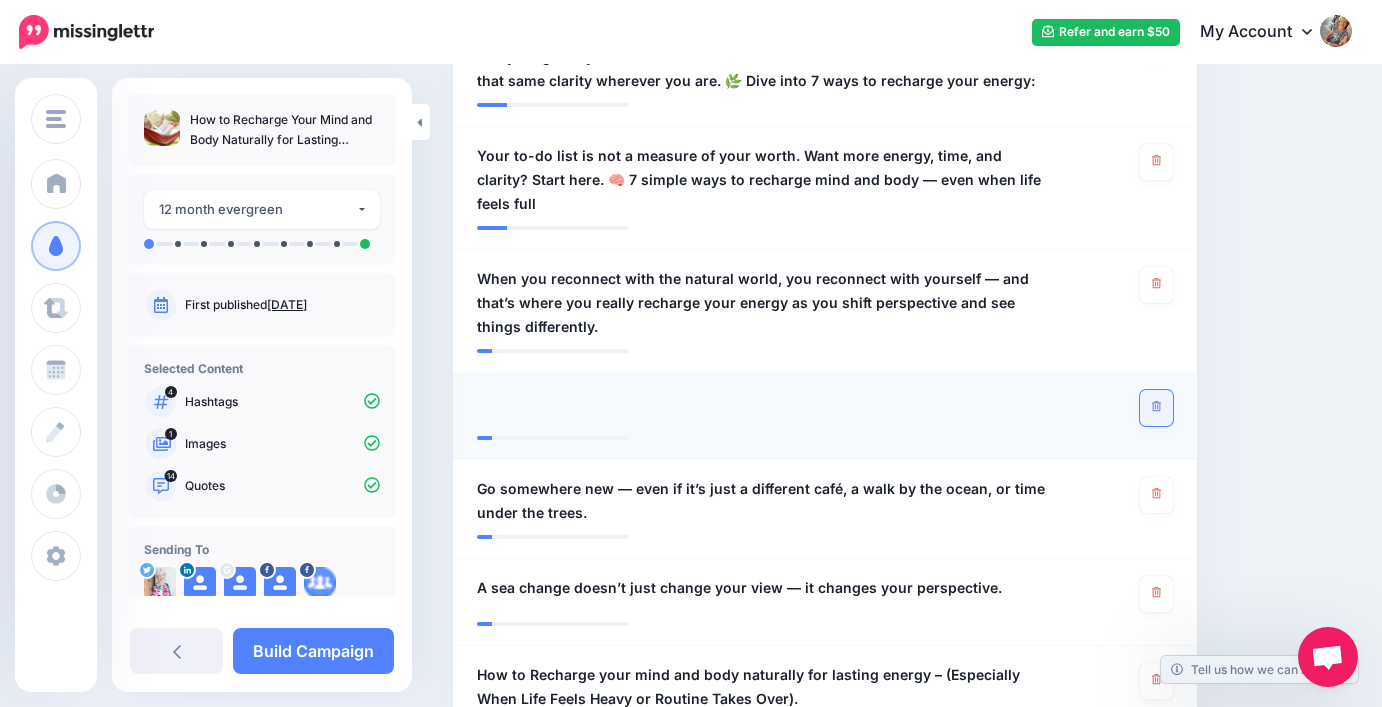 click 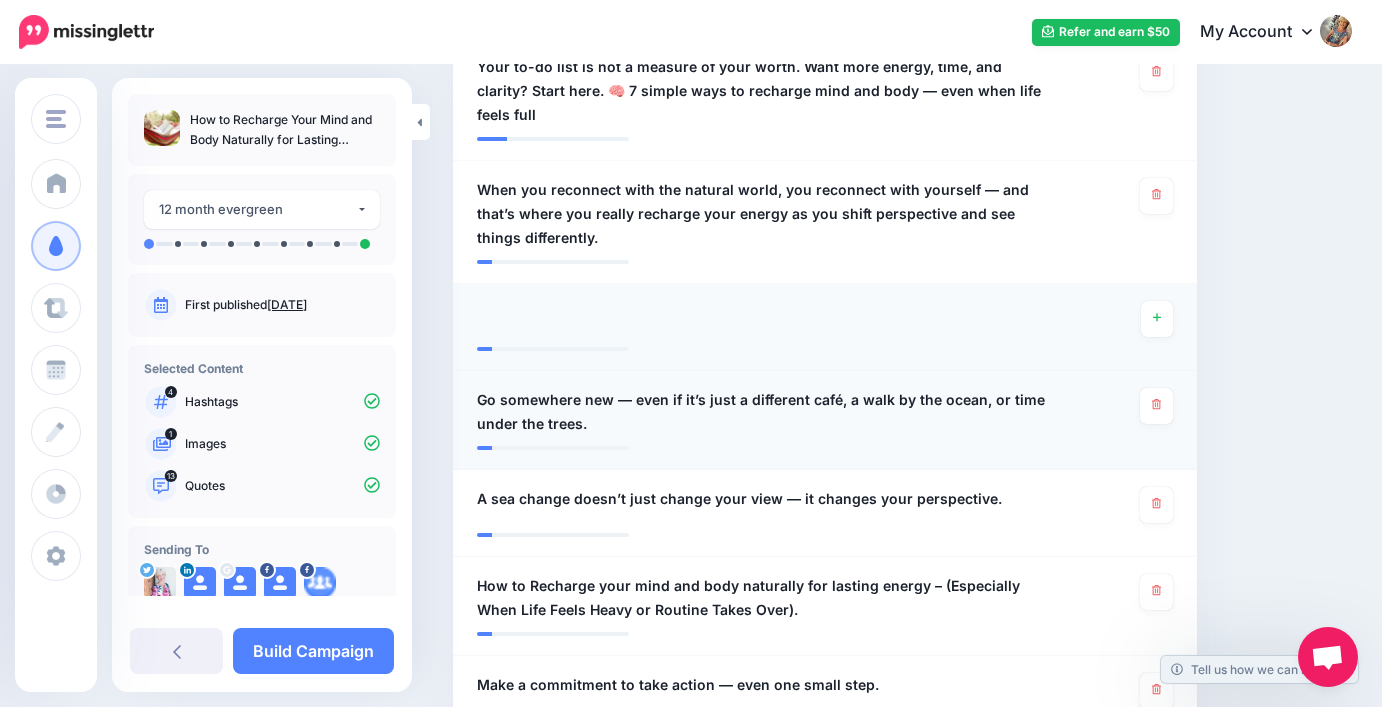 scroll, scrollTop: 911, scrollLeft: 0, axis: vertical 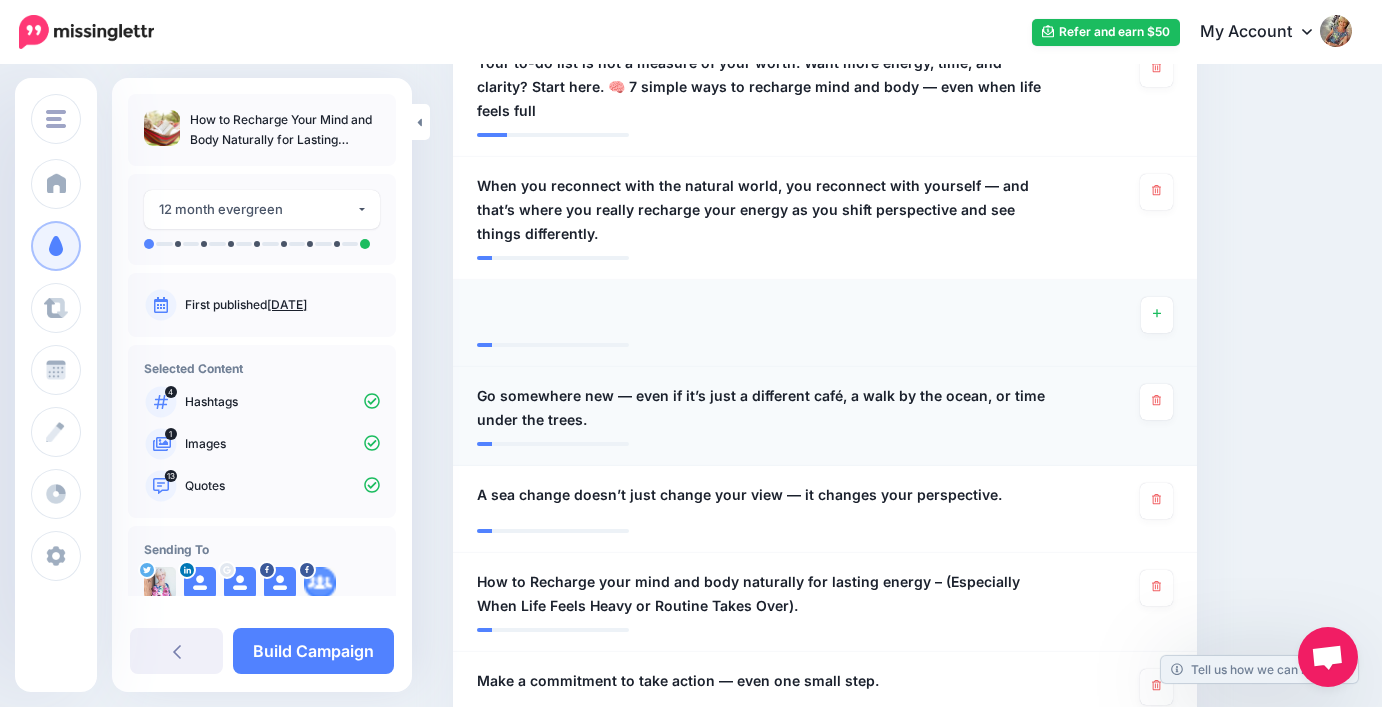 click on "Go somewhere new — even if it’s just a different café, a walk by the ocean, or time under the trees." at bounding box center (764, 408) 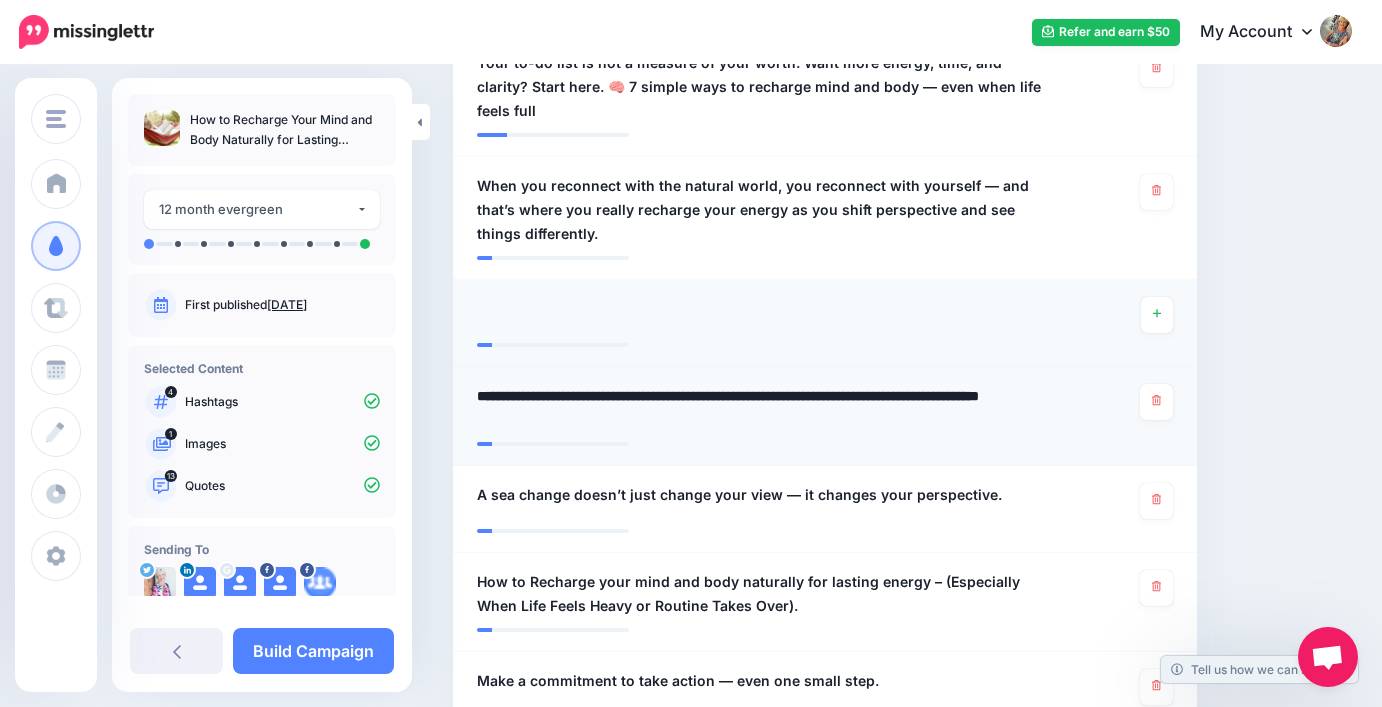 drag, startPoint x: 479, startPoint y: 344, endPoint x: 649, endPoint y: 373, distance: 172.4558 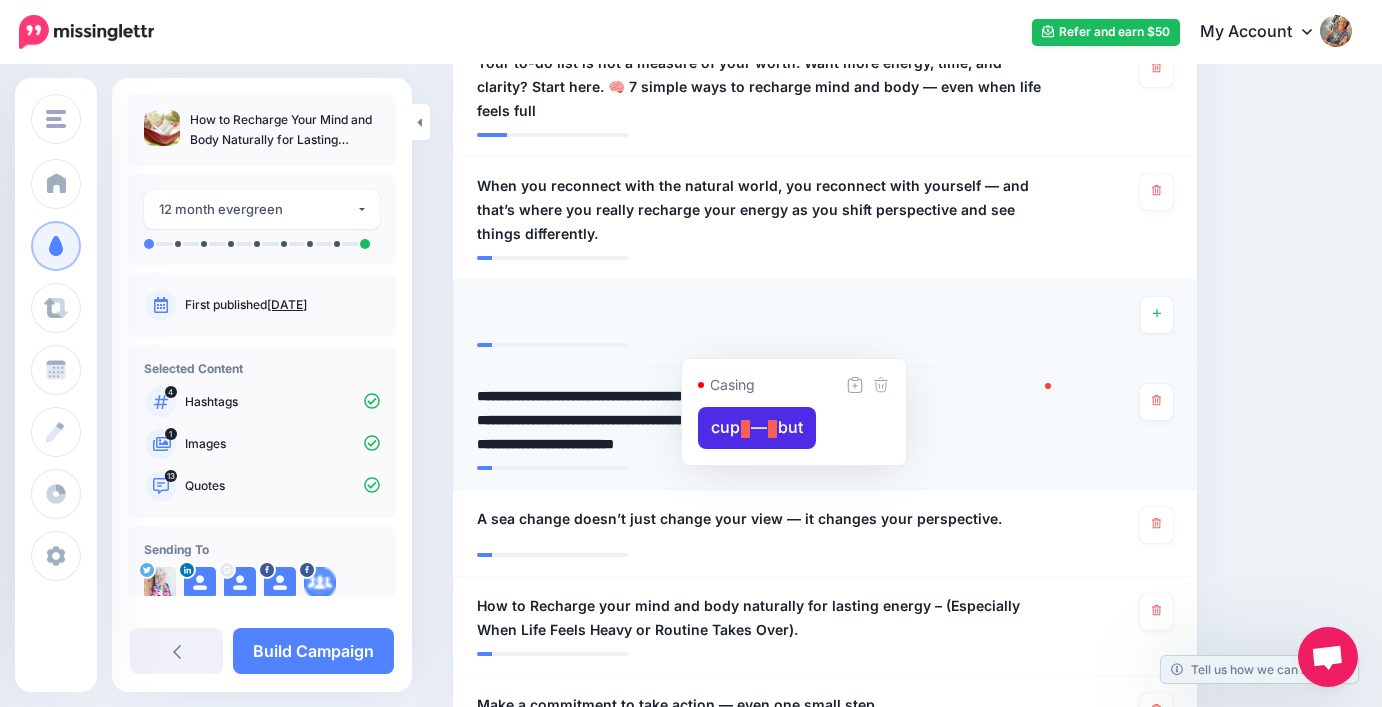 click on "**********" at bounding box center [770, 420] 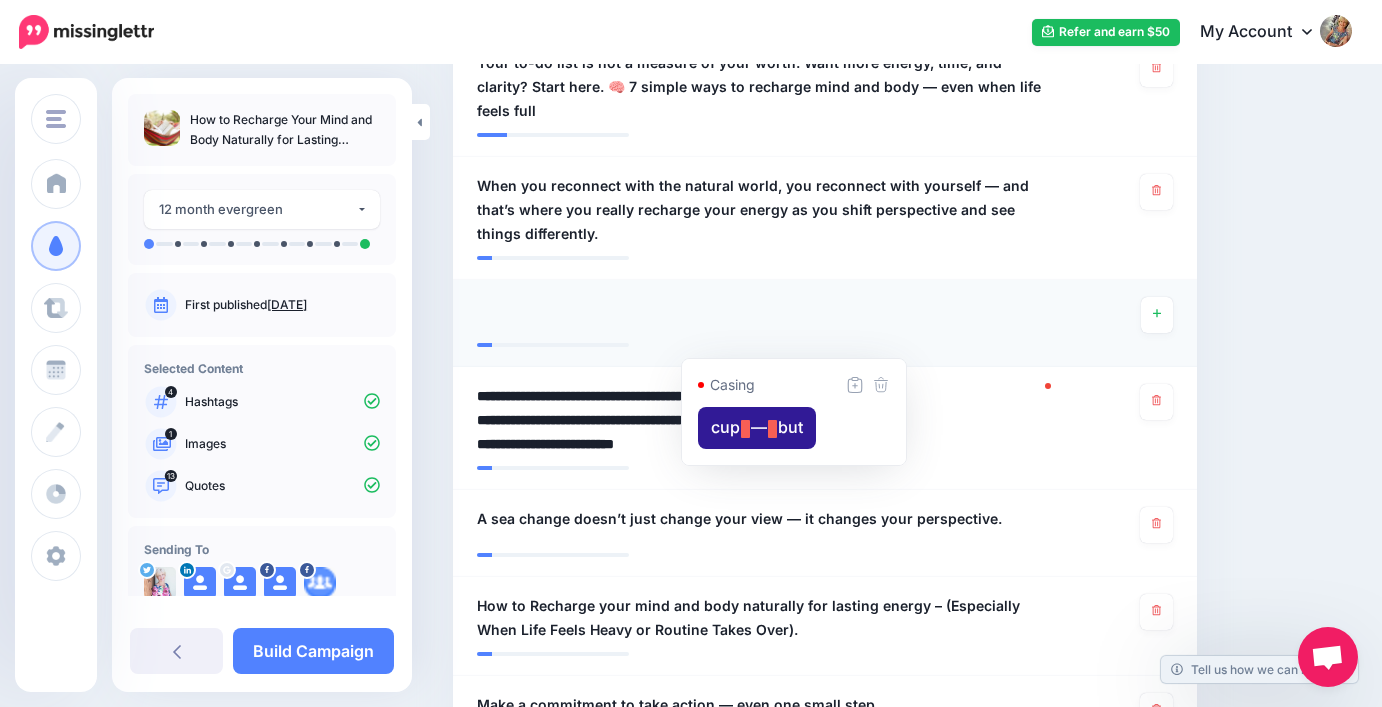 type on "**********" 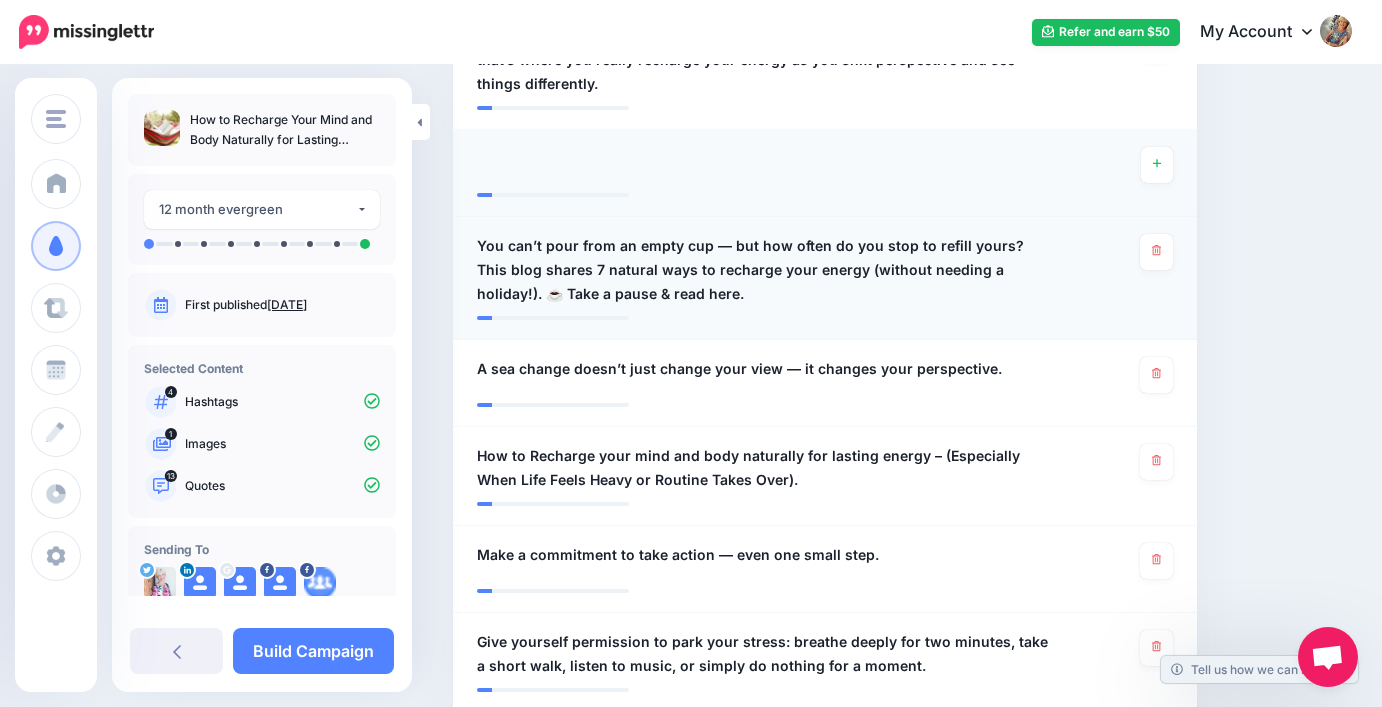 scroll, scrollTop: 1078, scrollLeft: 0, axis: vertical 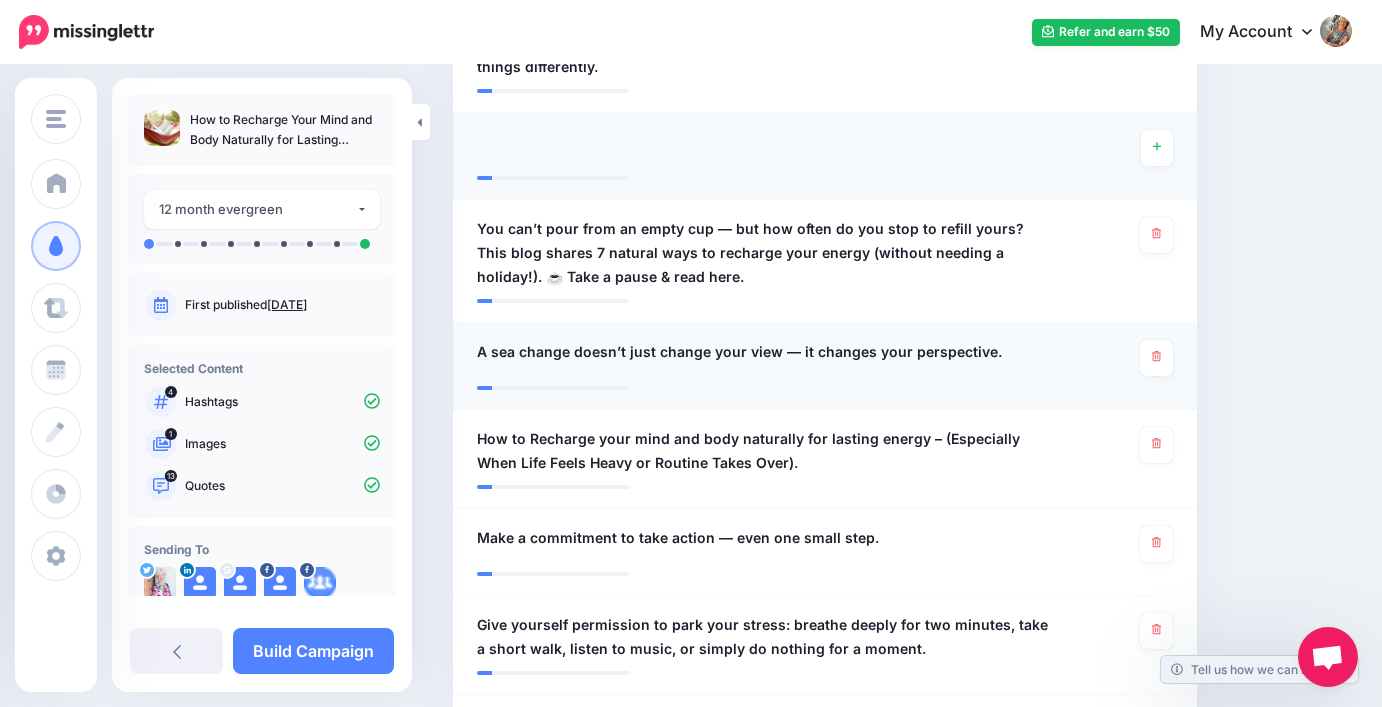 click on "A sea change doesn’t just change your view — it changes your perspective." at bounding box center (739, 352) 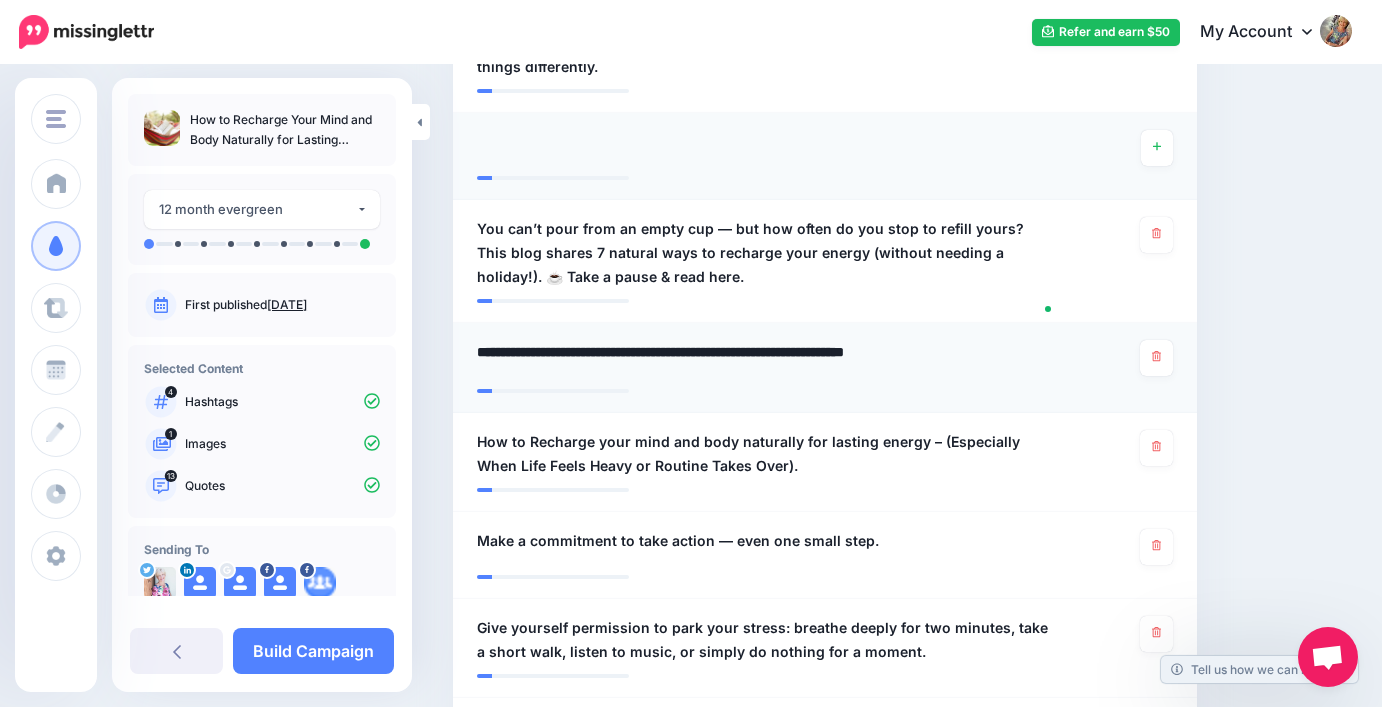 drag, startPoint x: 480, startPoint y: 299, endPoint x: 999, endPoint y: 303, distance: 519.01544 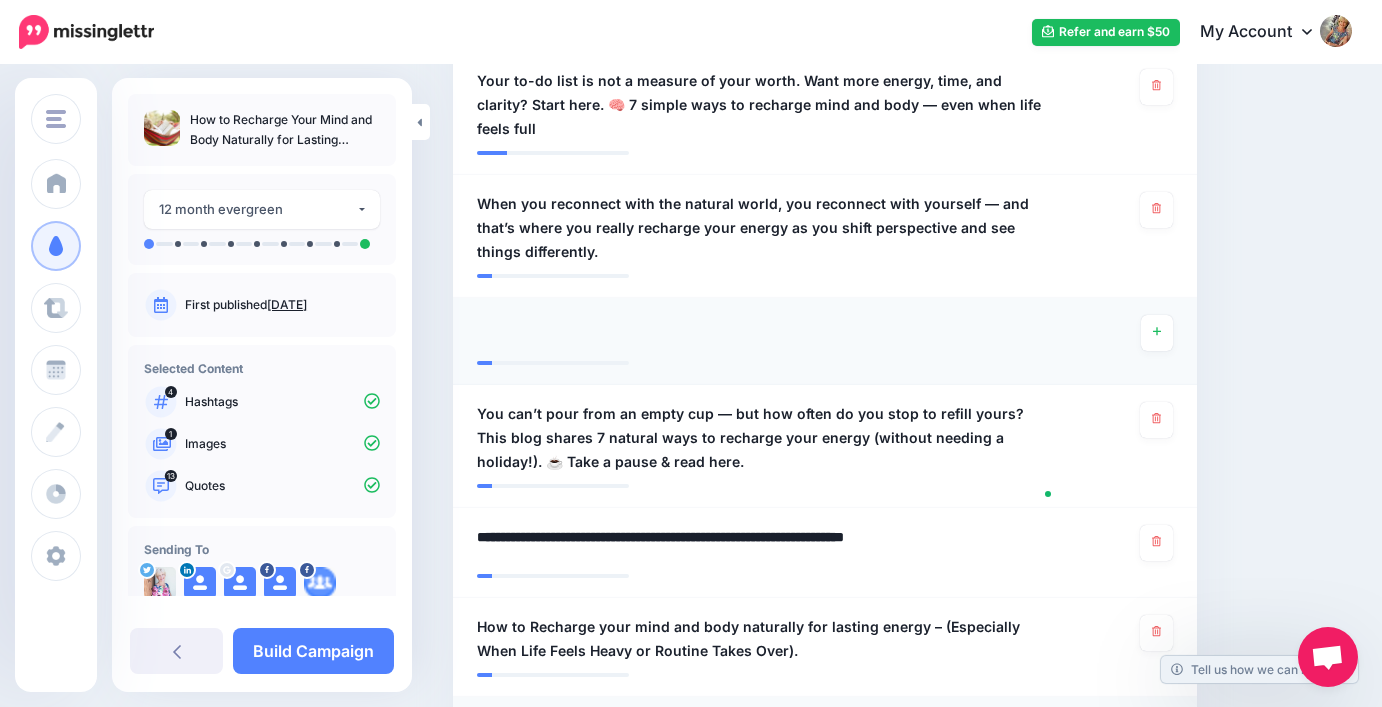 scroll, scrollTop: 919, scrollLeft: 0, axis: vertical 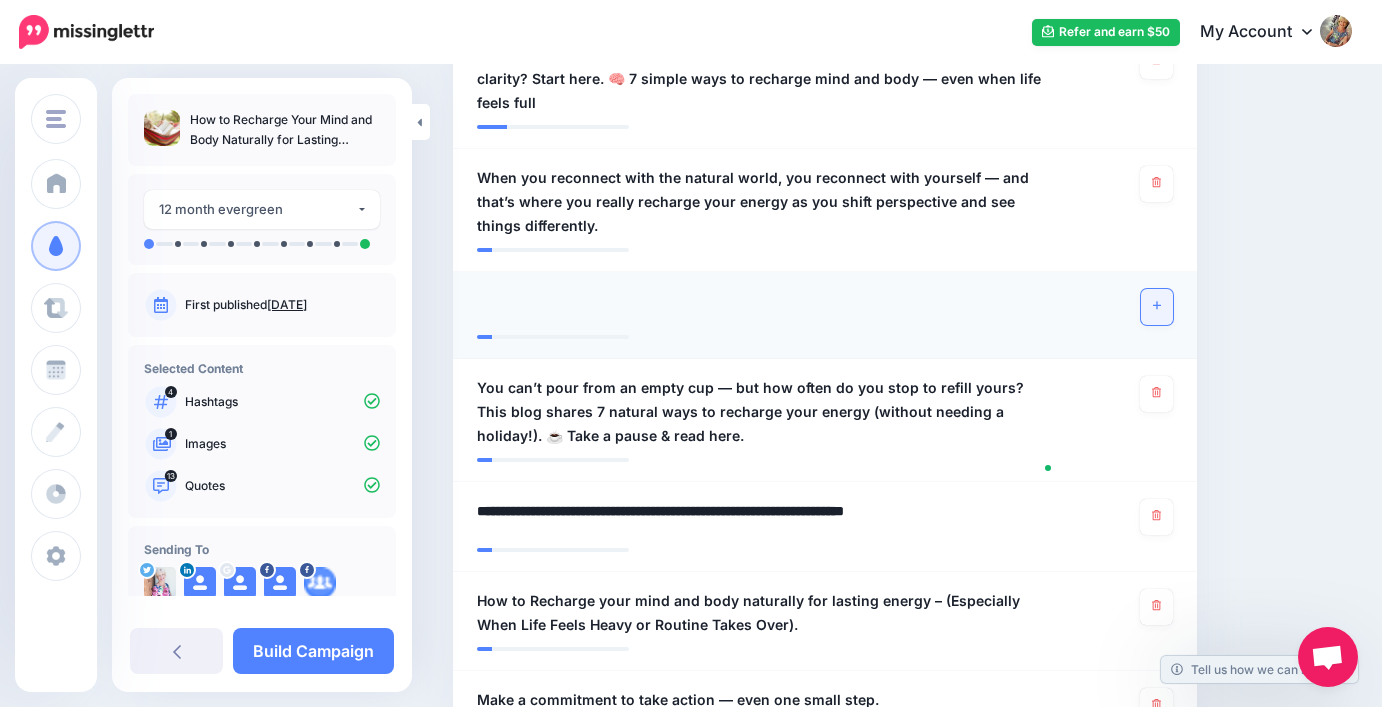 click at bounding box center (1157, 307) 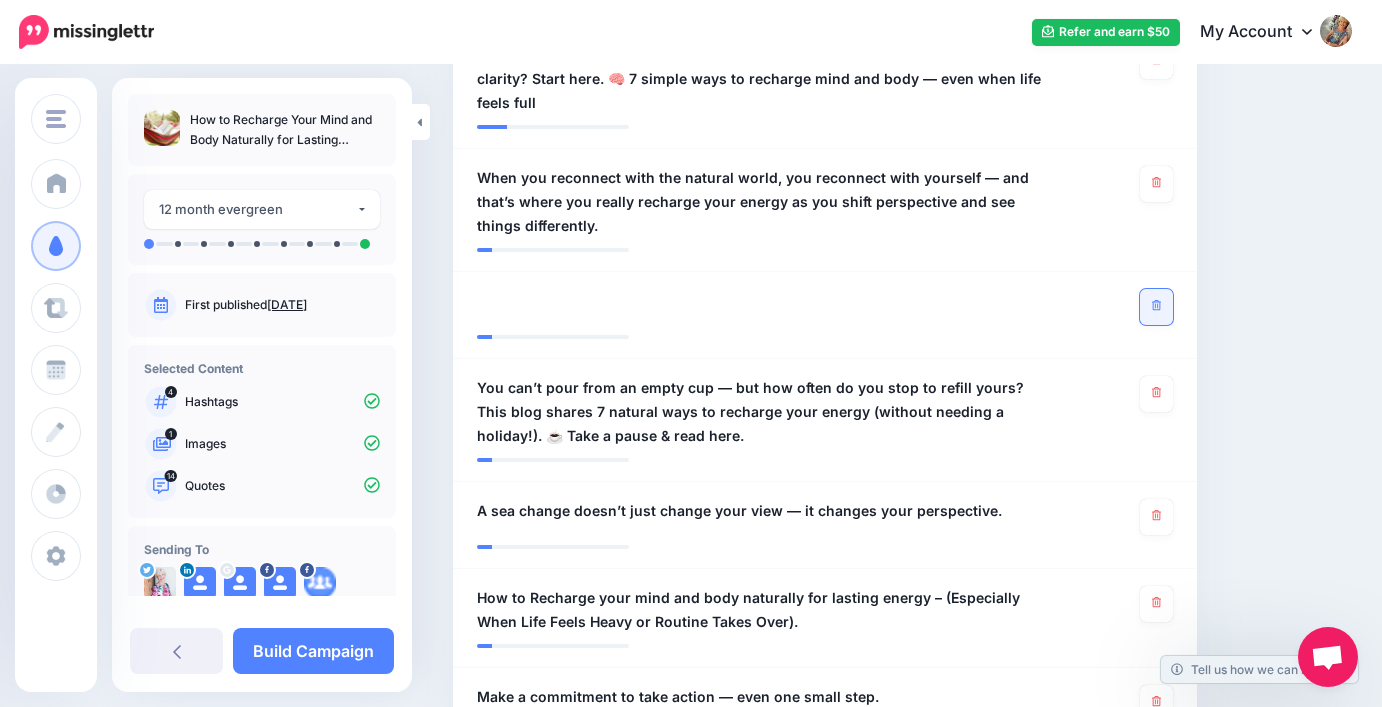 click at bounding box center [1156, 307] 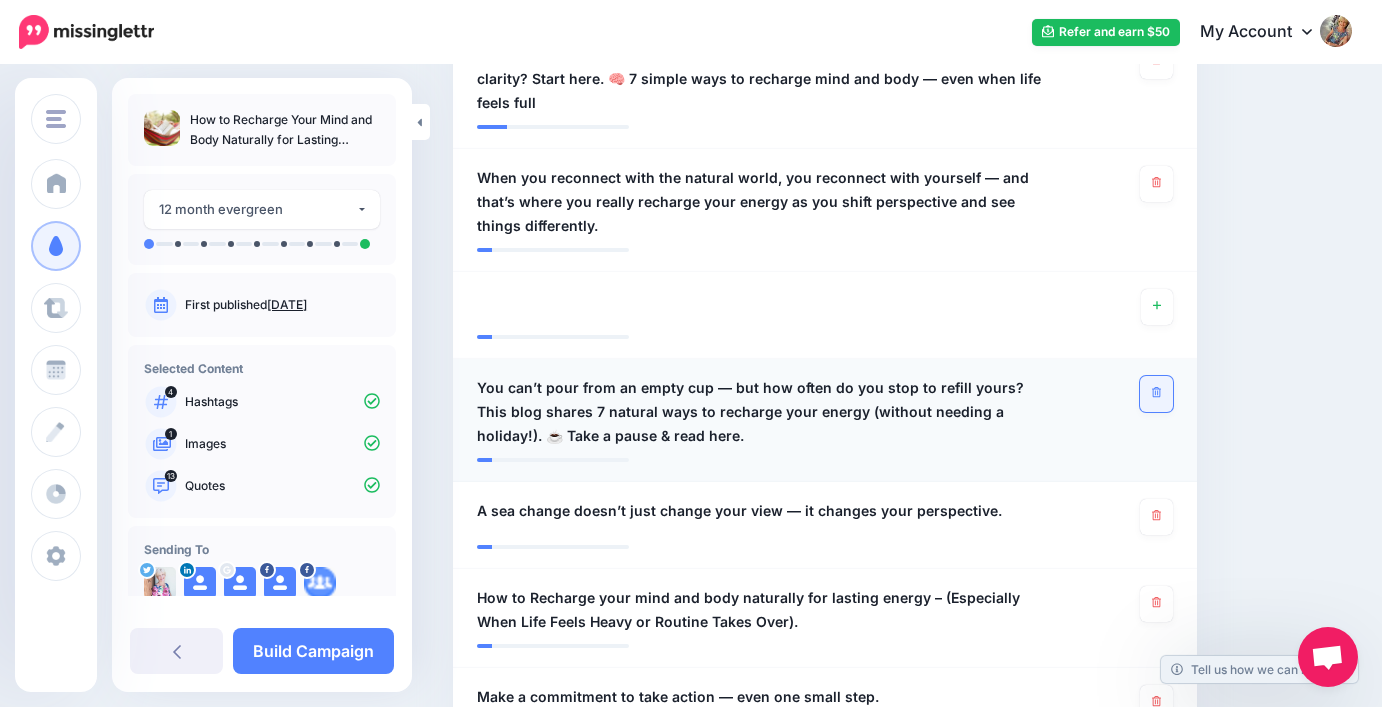 click 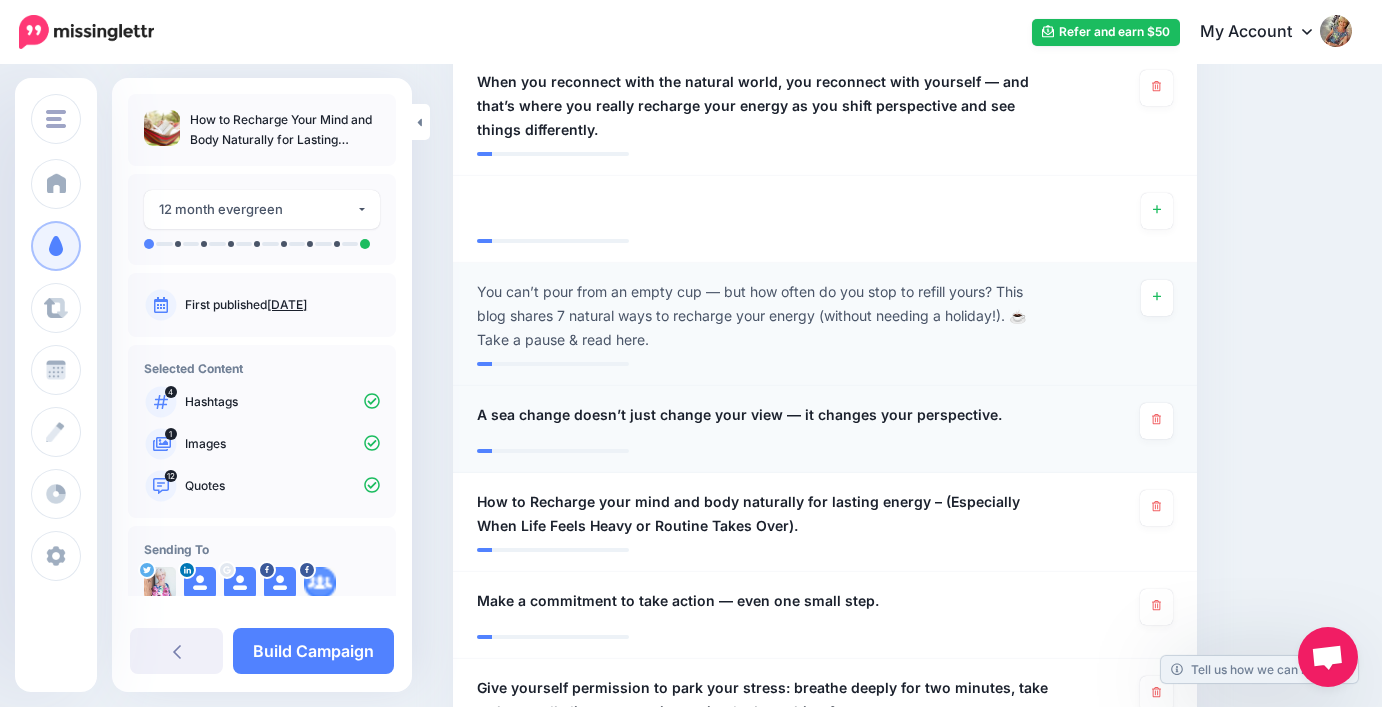 scroll, scrollTop: 1024, scrollLeft: 0, axis: vertical 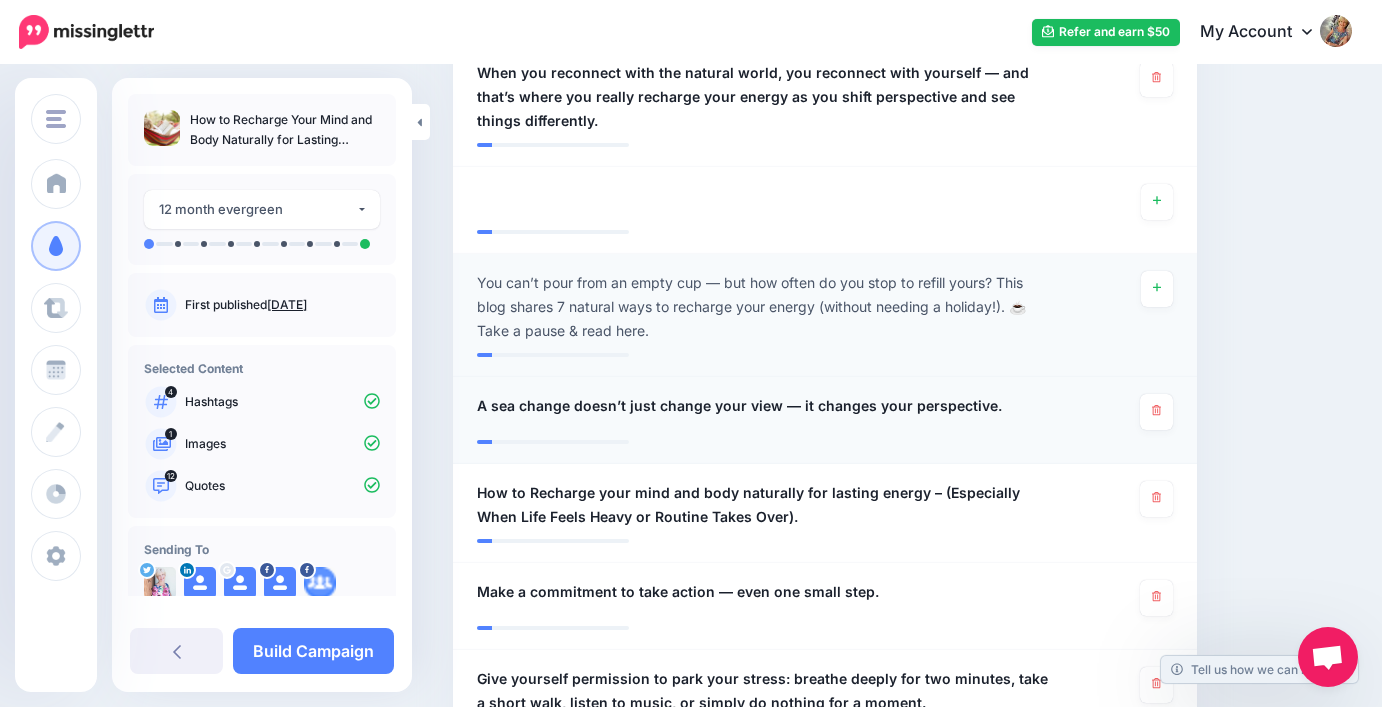 click on "A sea change doesn’t just change your view — it changes your perspective." at bounding box center (739, 406) 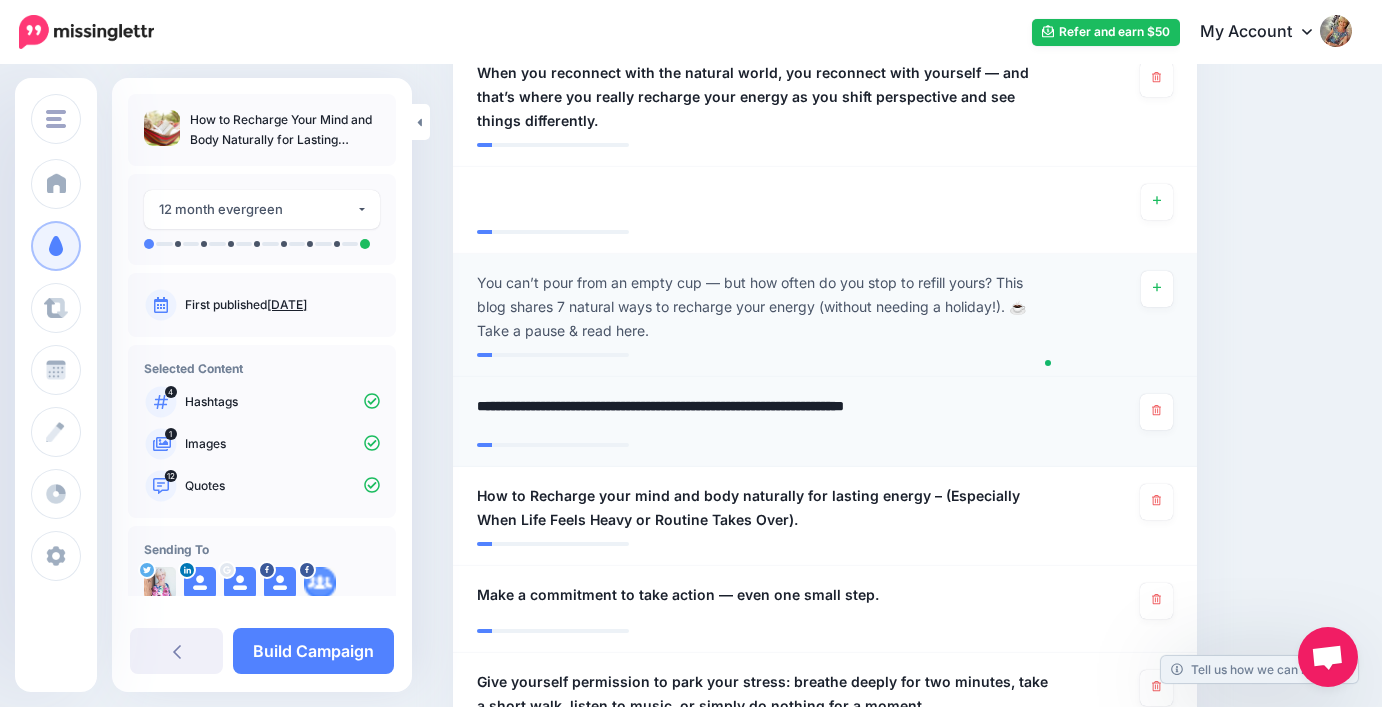 drag, startPoint x: 476, startPoint y: 355, endPoint x: 1081, endPoint y: 390, distance: 606.01154 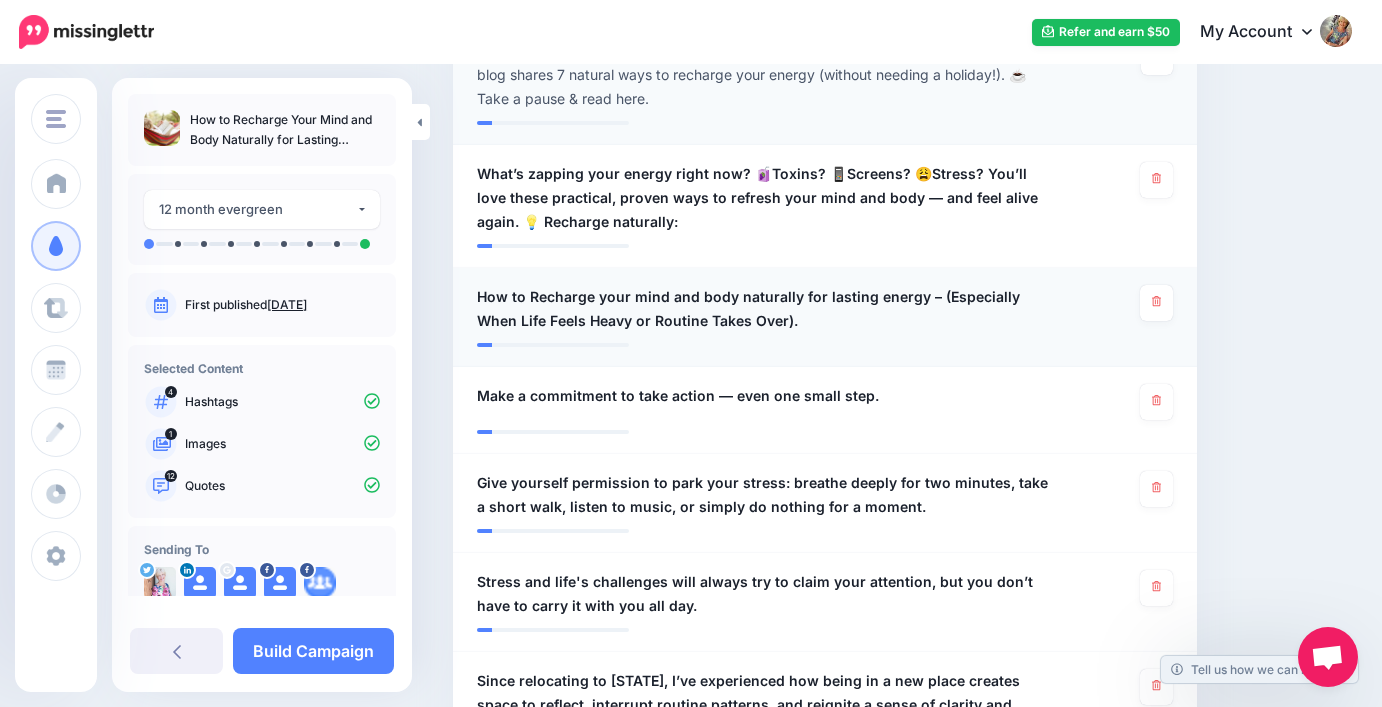 scroll, scrollTop: 1259, scrollLeft: 0, axis: vertical 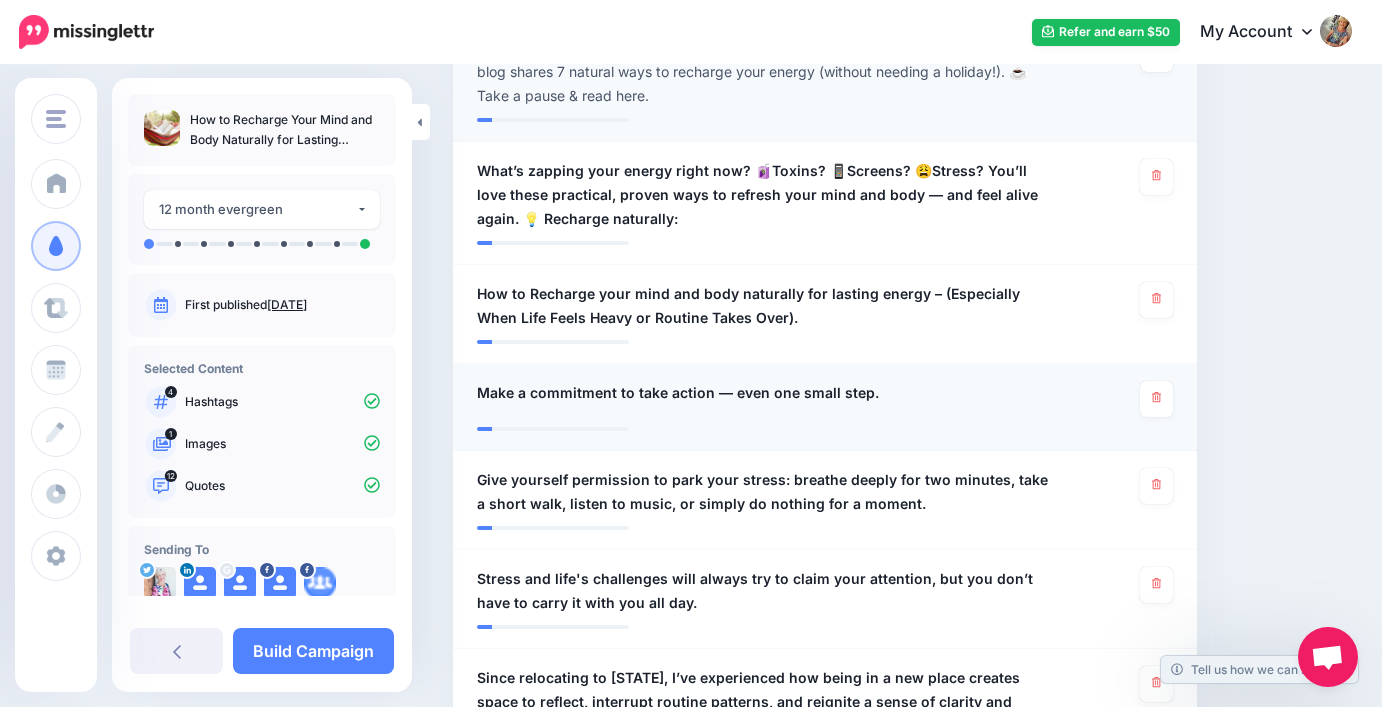 click on "Make a commitment to take action — even one small step." at bounding box center (678, 393) 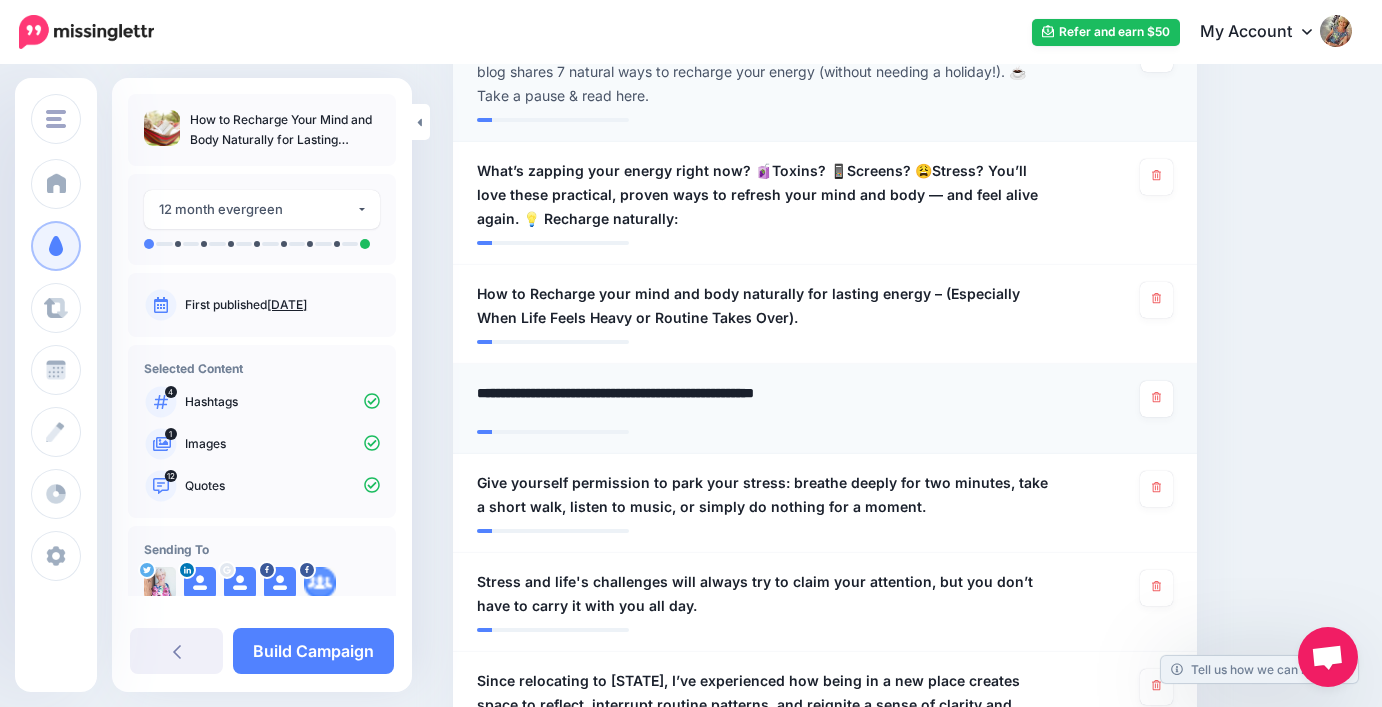 drag, startPoint x: 889, startPoint y: 347, endPoint x: 476, endPoint y: 335, distance: 413.1743 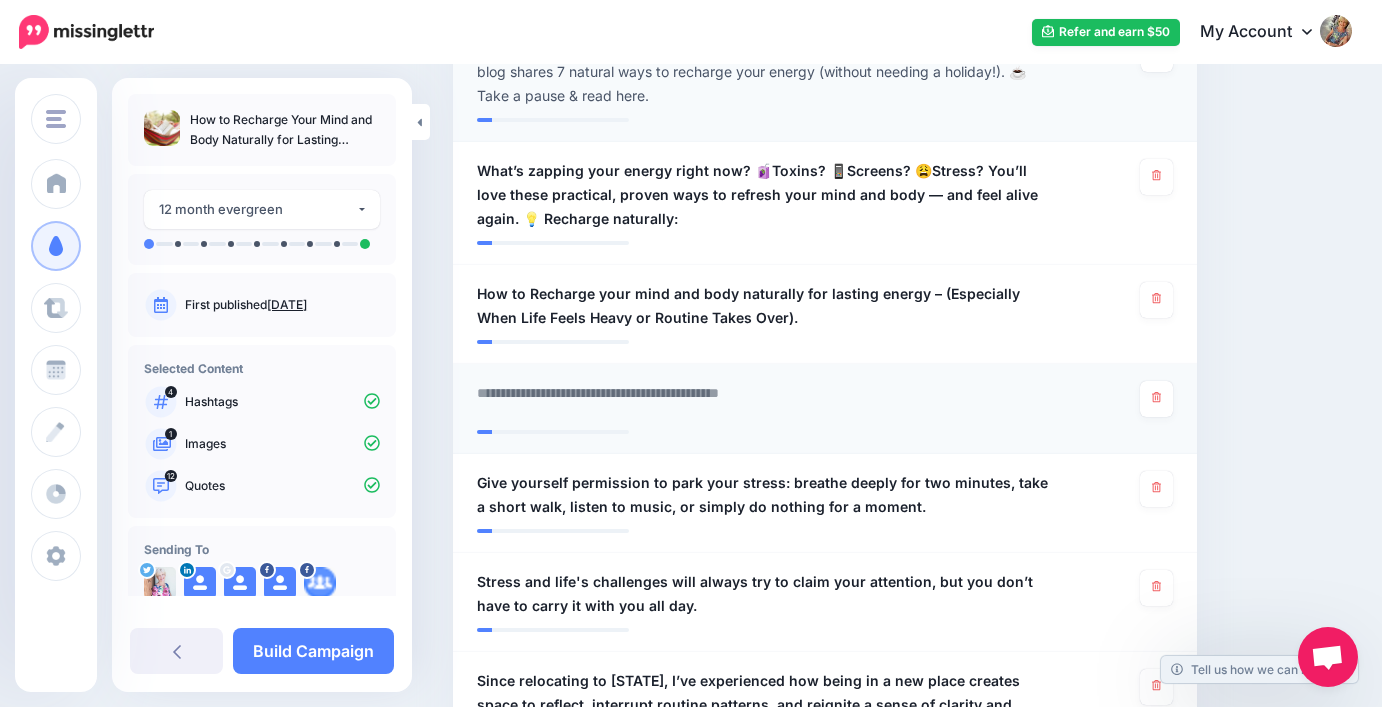 paste on "**********" 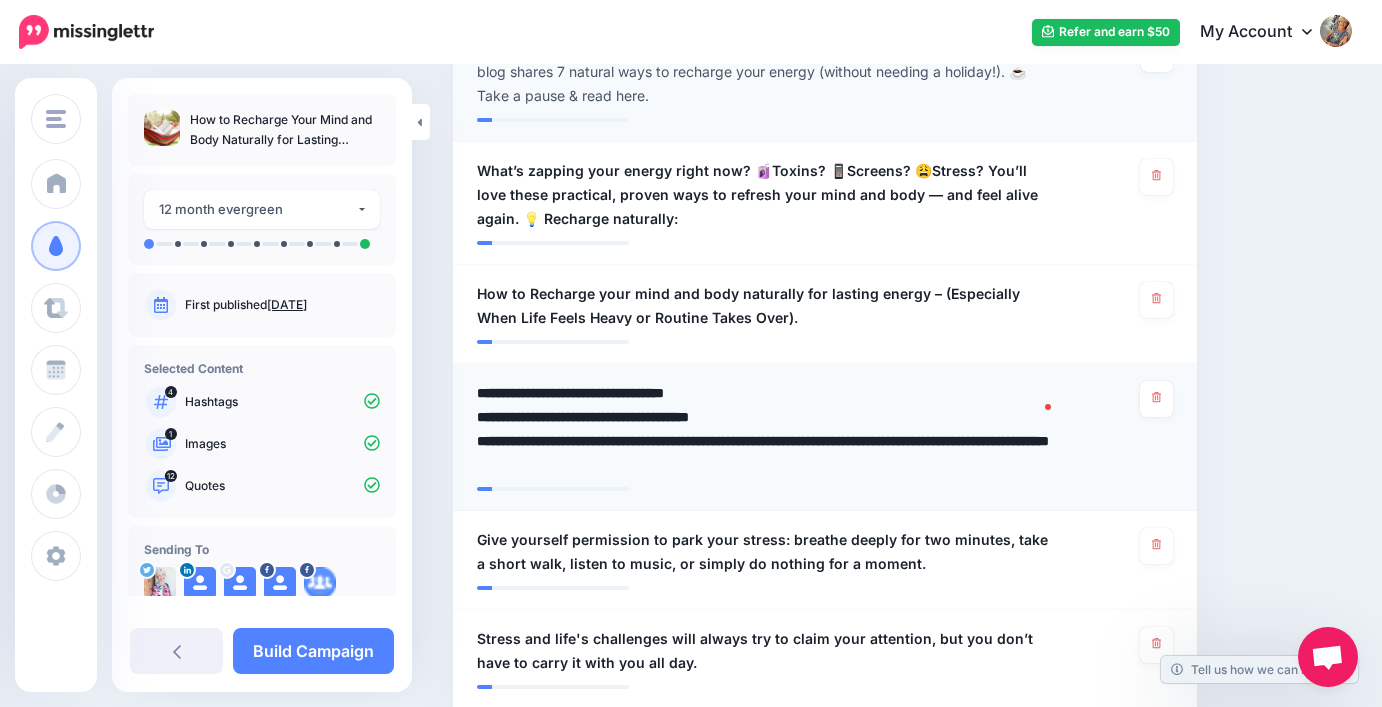 drag, startPoint x: 660, startPoint y: 370, endPoint x: 687, endPoint y: 371, distance: 27.018513 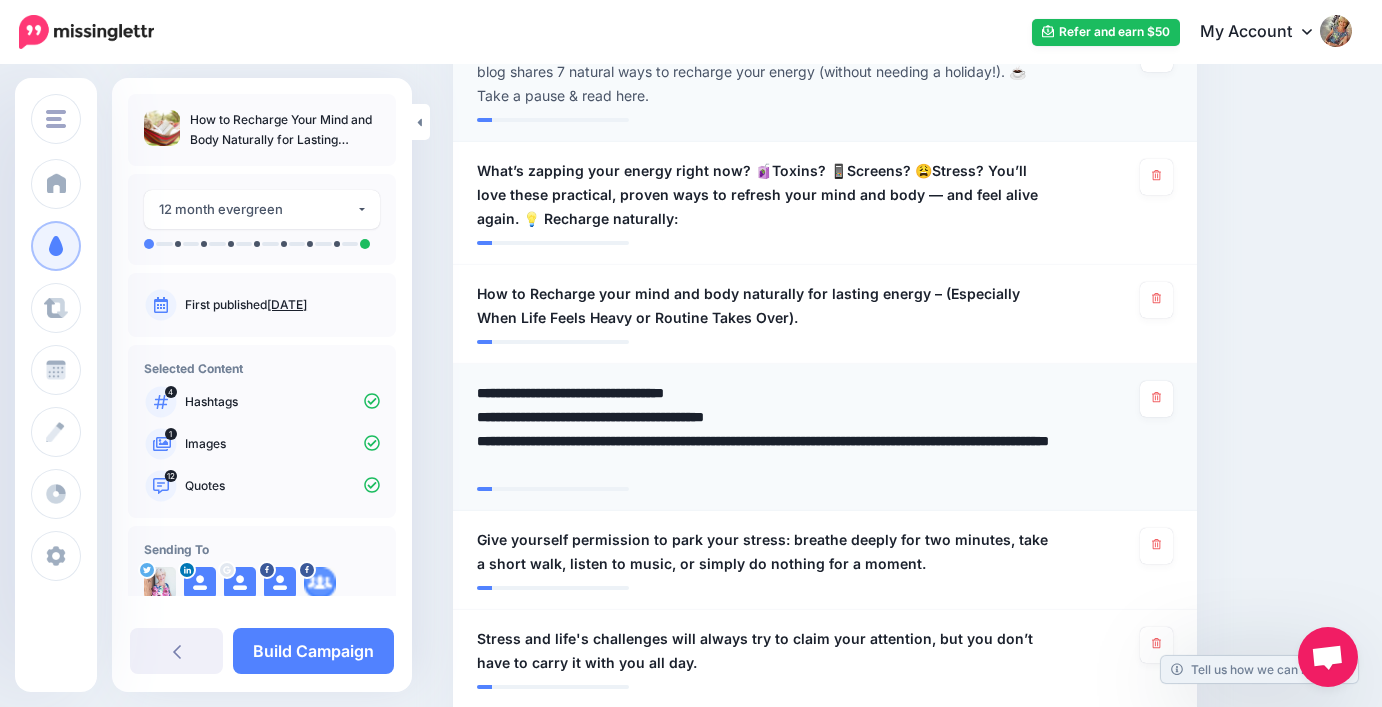 click on "**********" at bounding box center (770, 429) 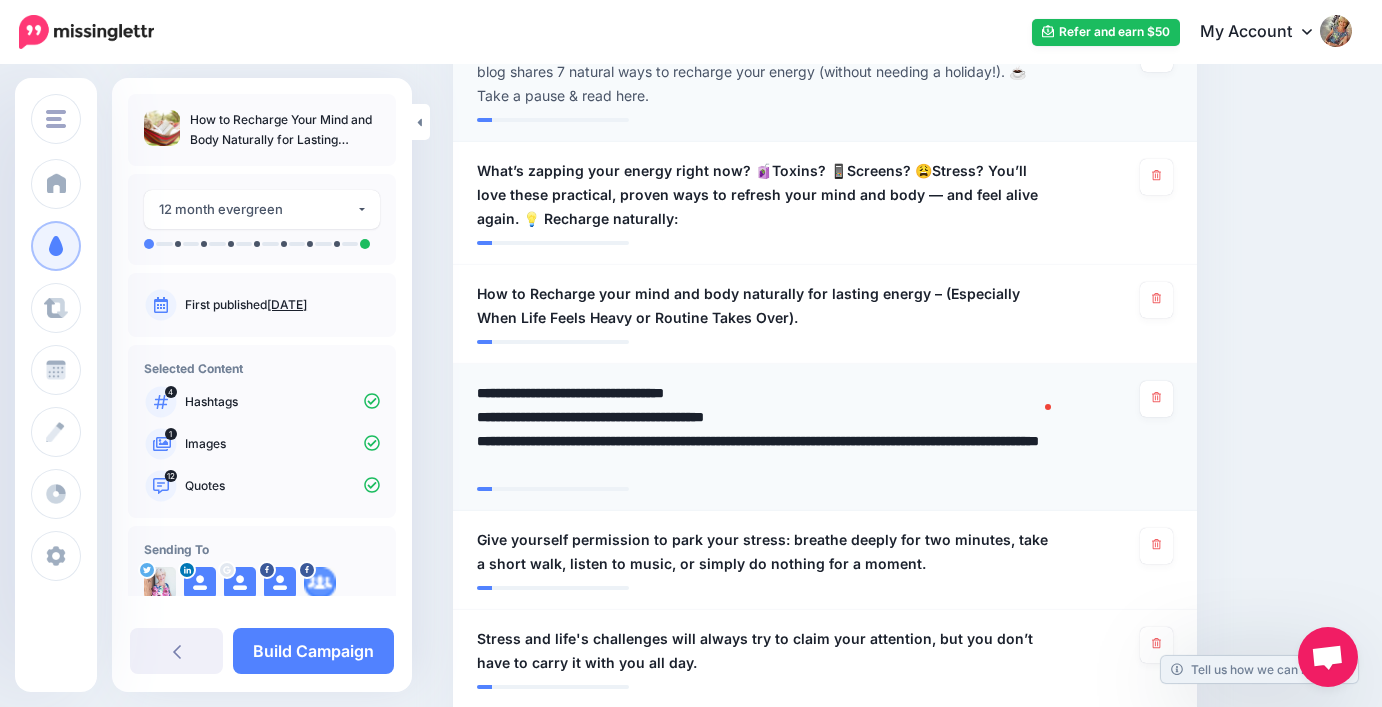 click on "**********" at bounding box center (770, 429) 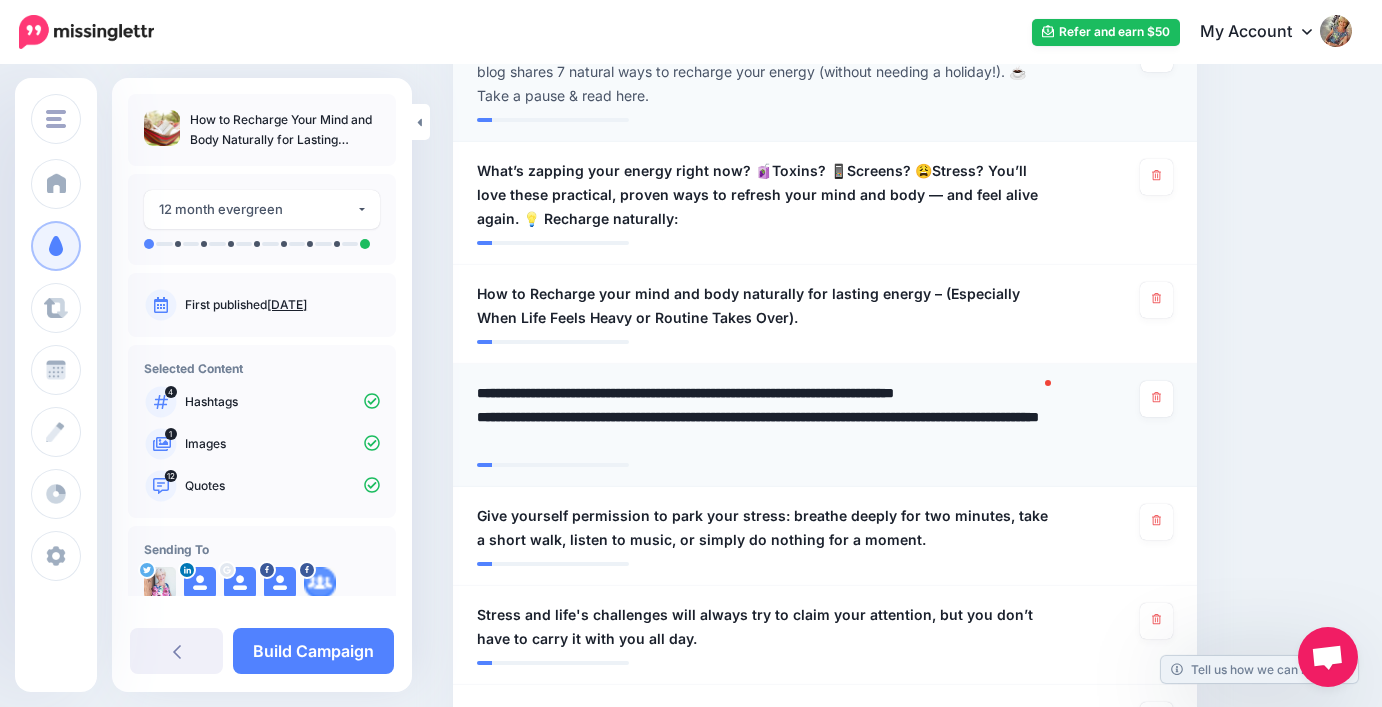 click on "**********" at bounding box center [770, 417] 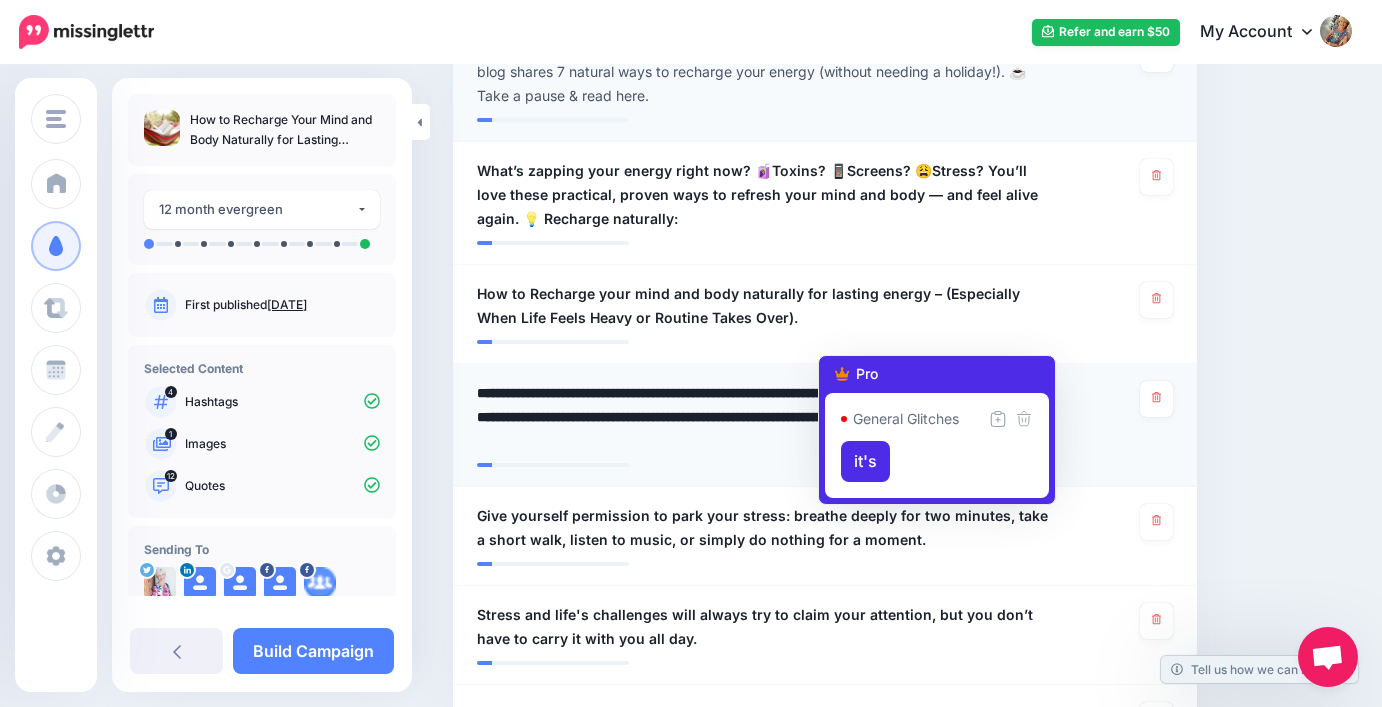 click on "**********" at bounding box center (770, 417) 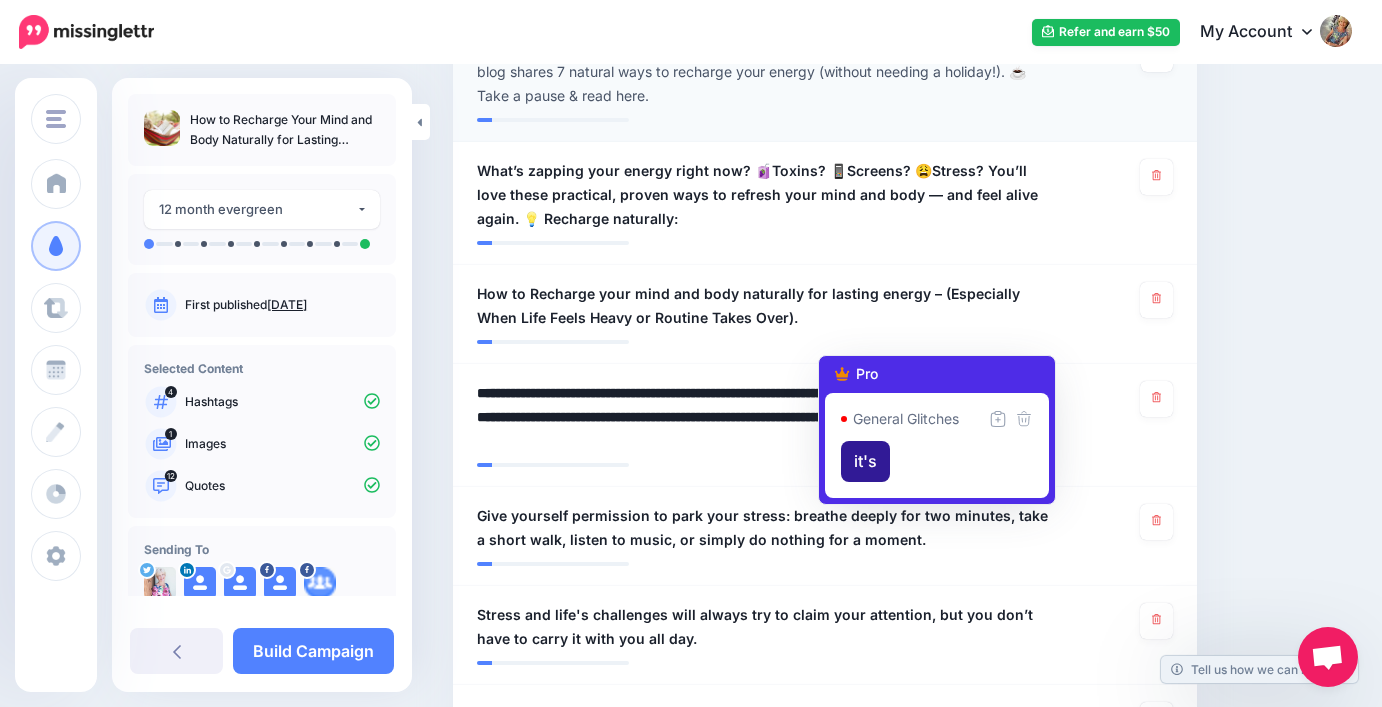 type on "**********" 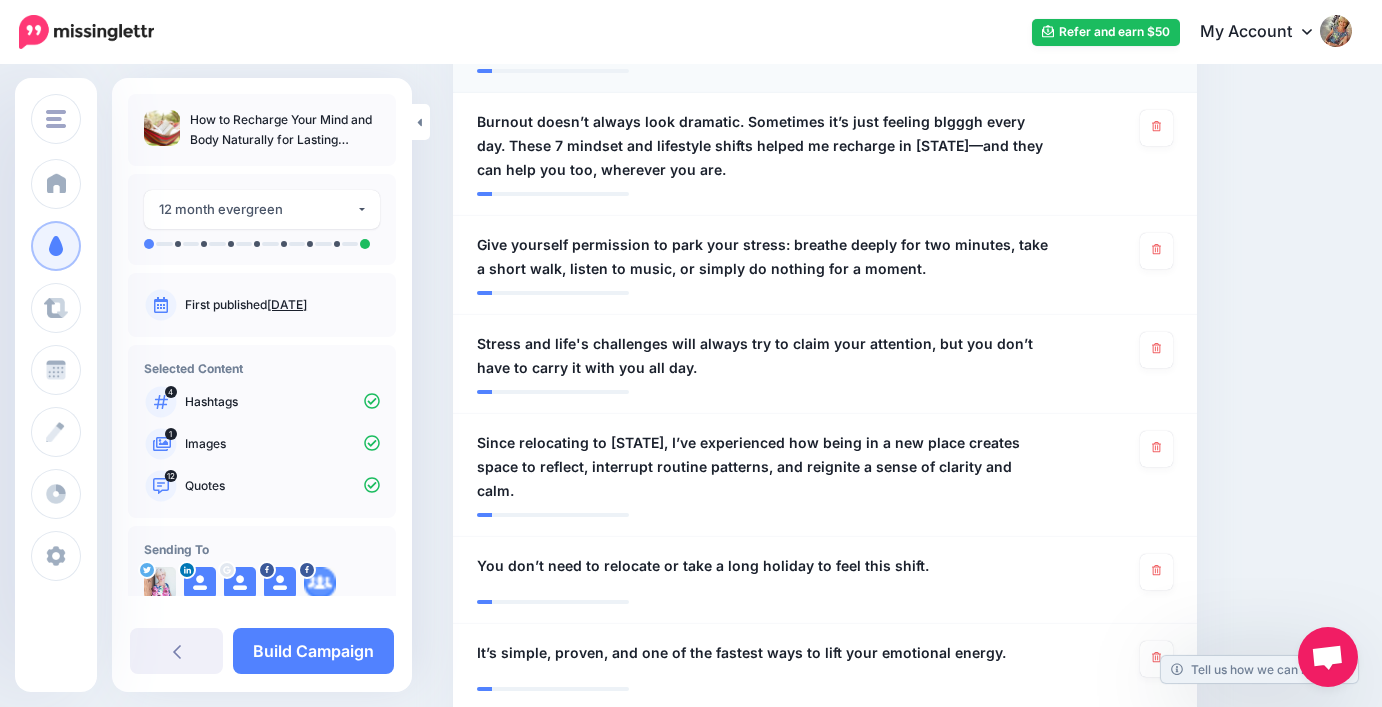 scroll, scrollTop: 1540, scrollLeft: 0, axis: vertical 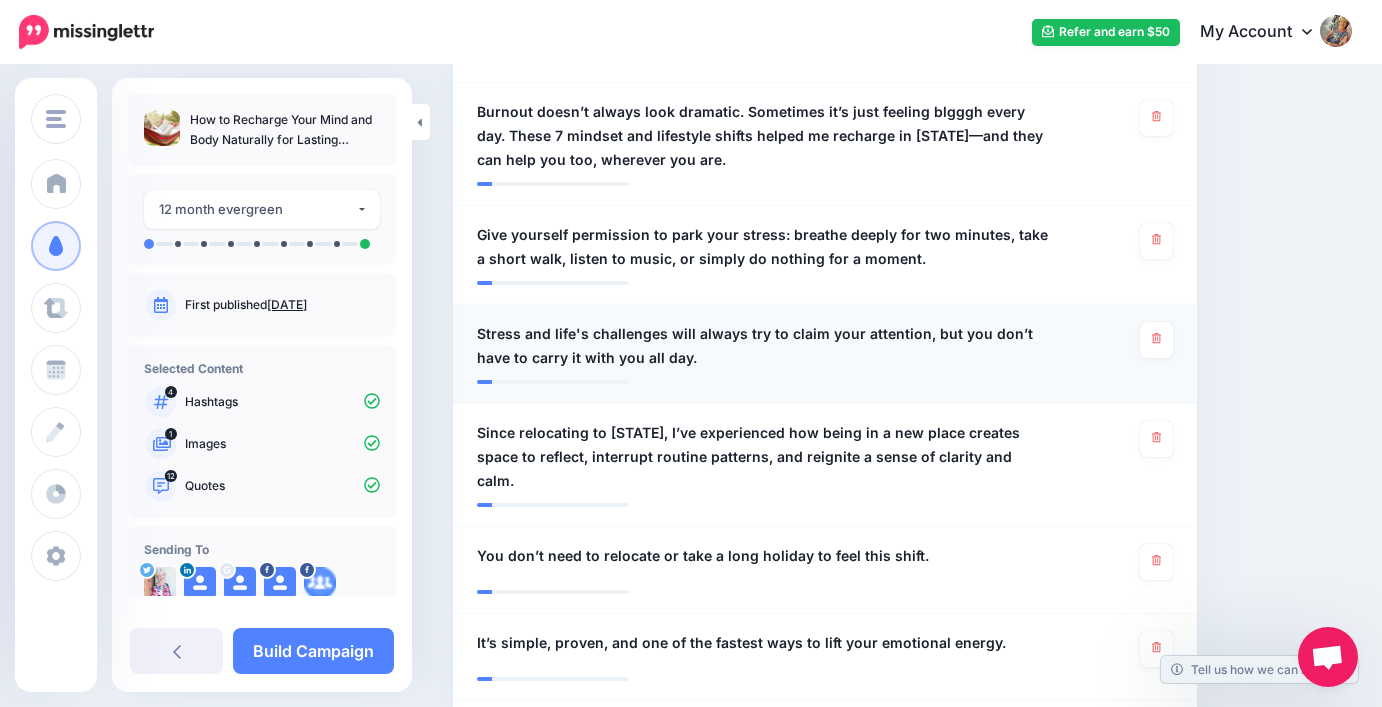 click on "Stress and life's challenges will always try to claim your attention, but you don’t have to carry it with you all day." at bounding box center (764, 346) 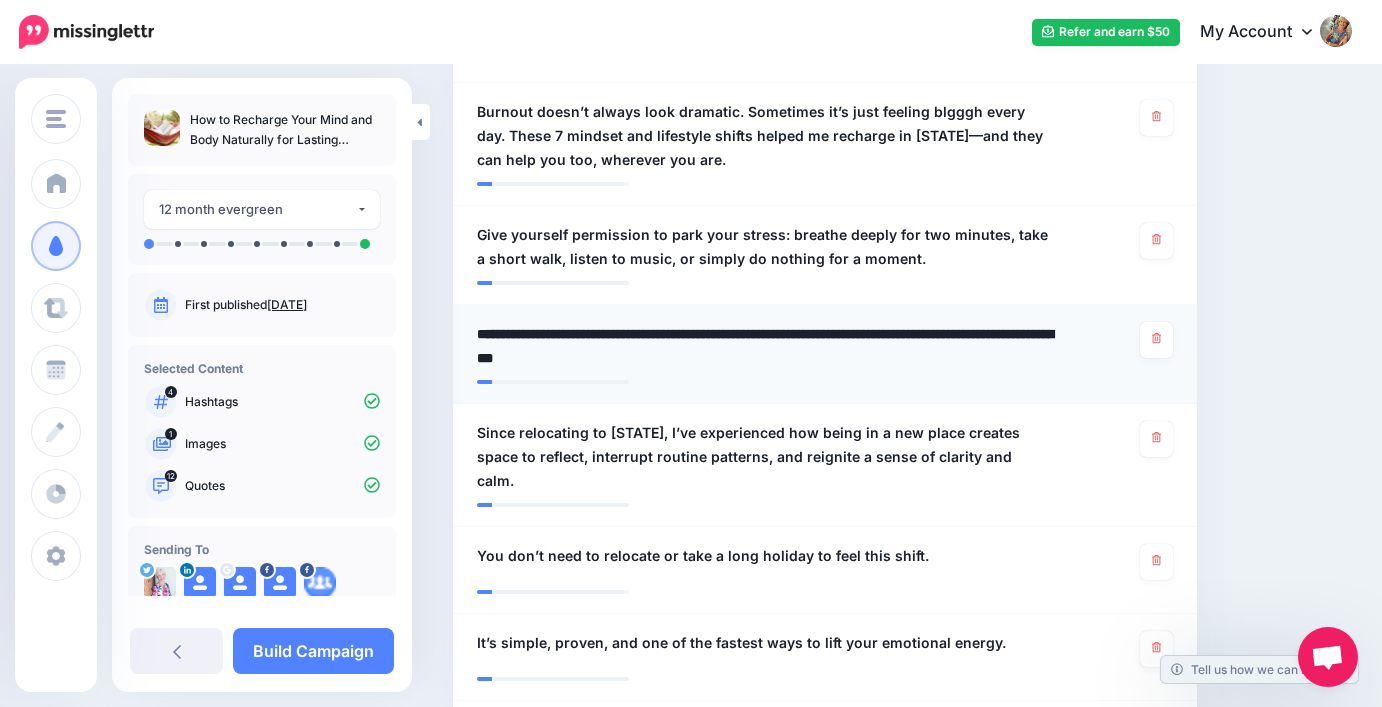 drag, startPoint x: 479, startPoint y: 282, endPoint x: 694, endPoint y: 314, distance: 217.36835 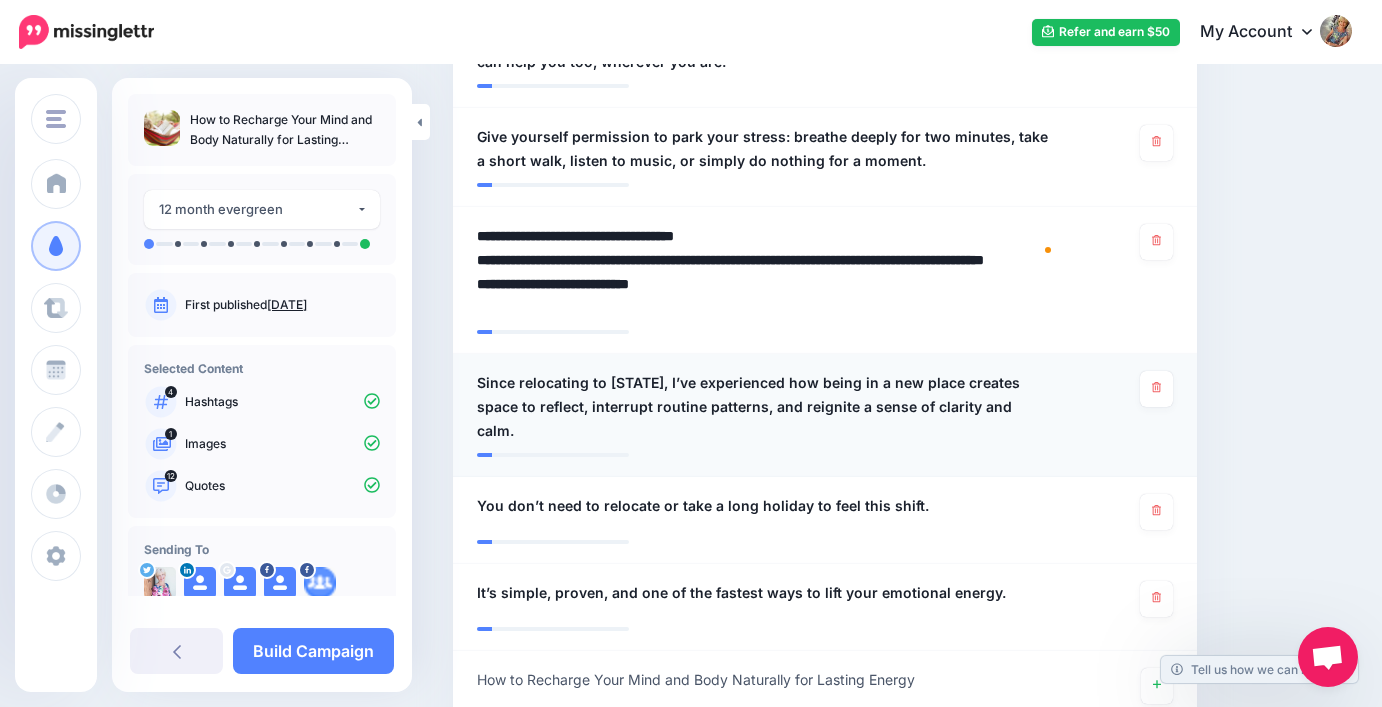 scroll, scrollTop: 1639, scrollLeft: 0, axis: vertical 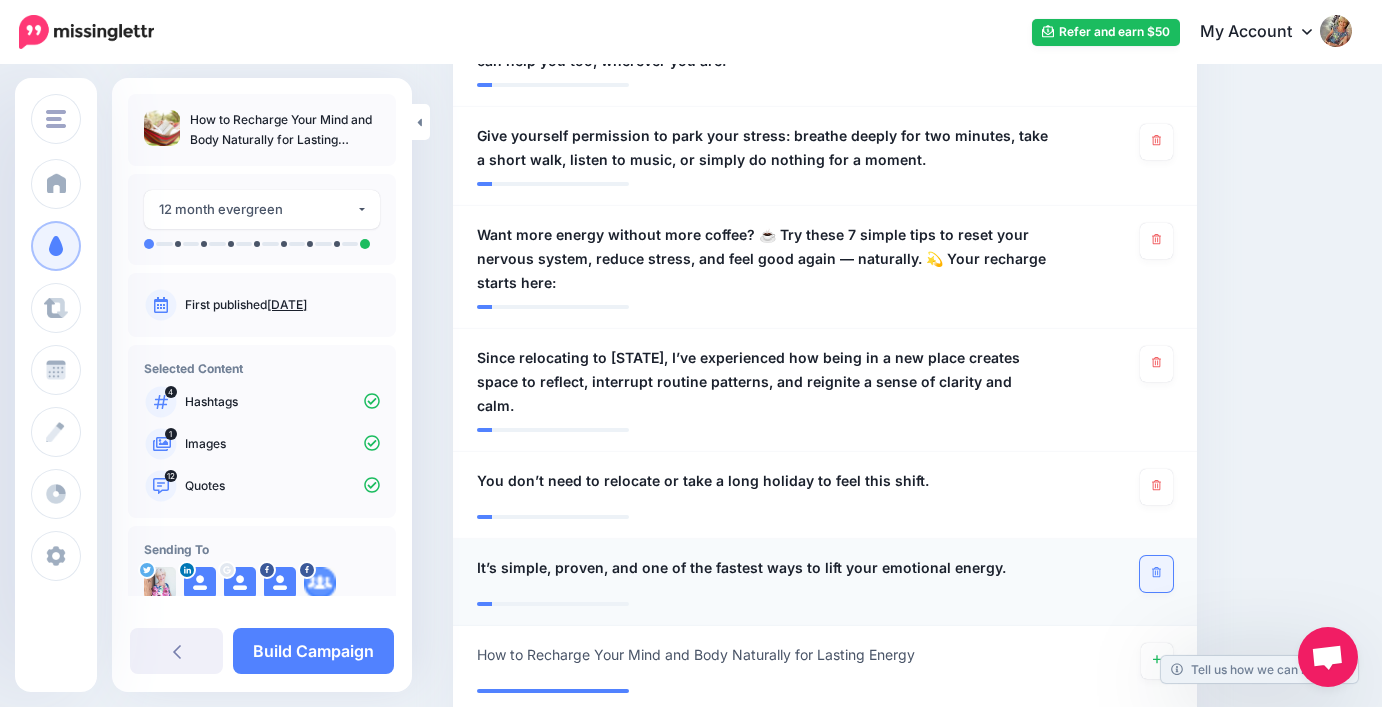 click at bounding box center [1127, 574] 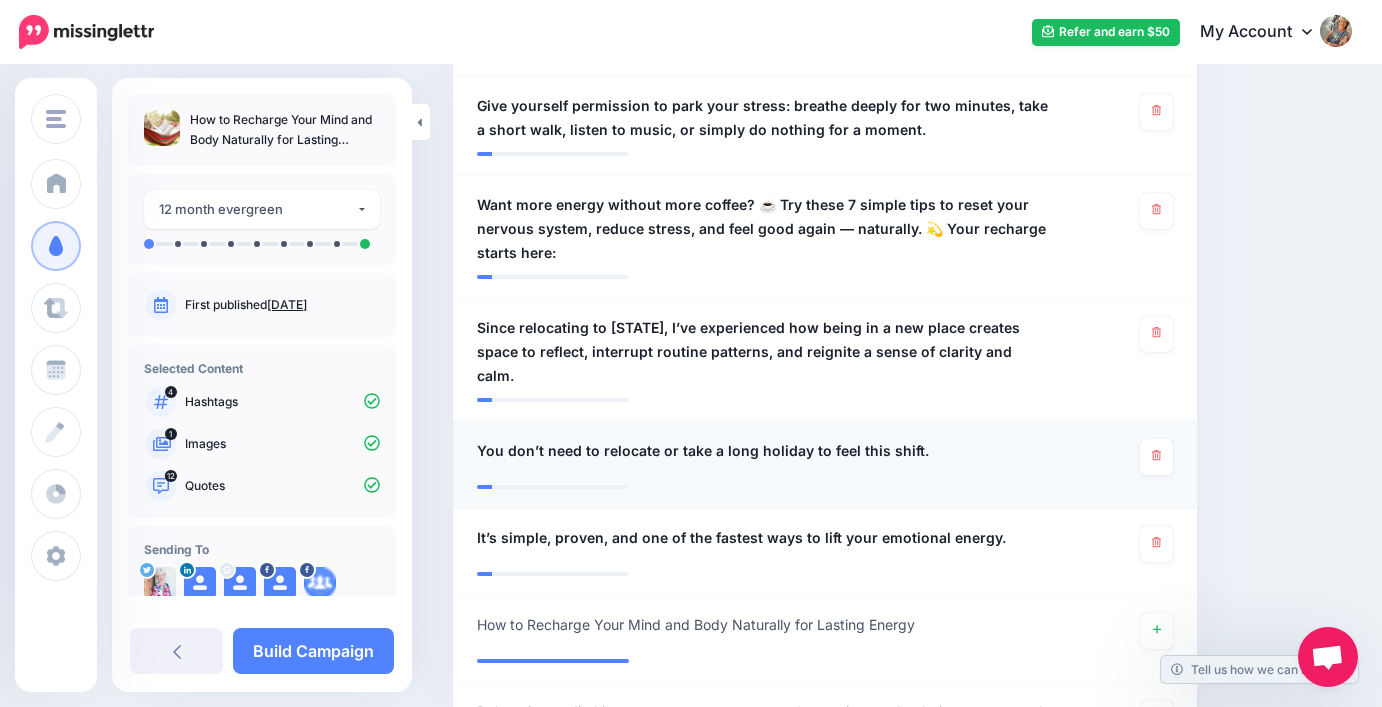 scroll, scrollTop: 1673, scrollLeft: 0, axis: vertical 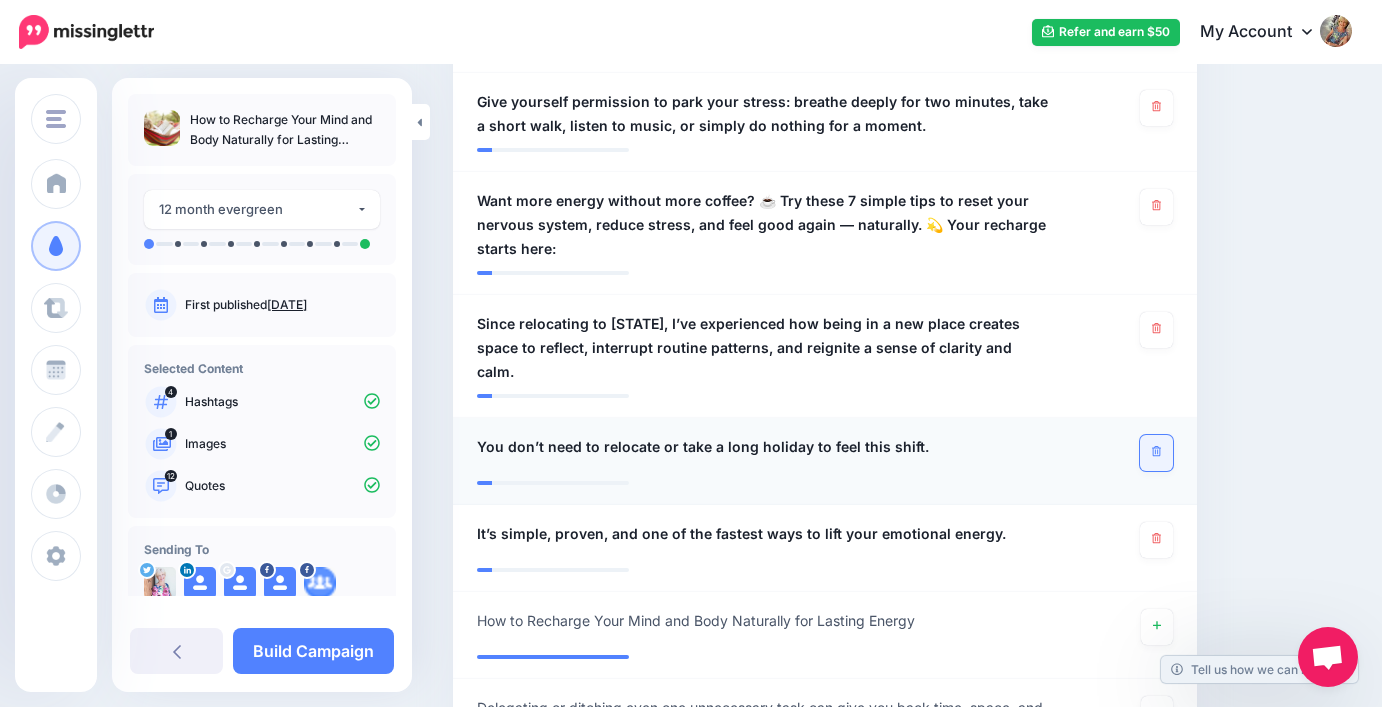 click 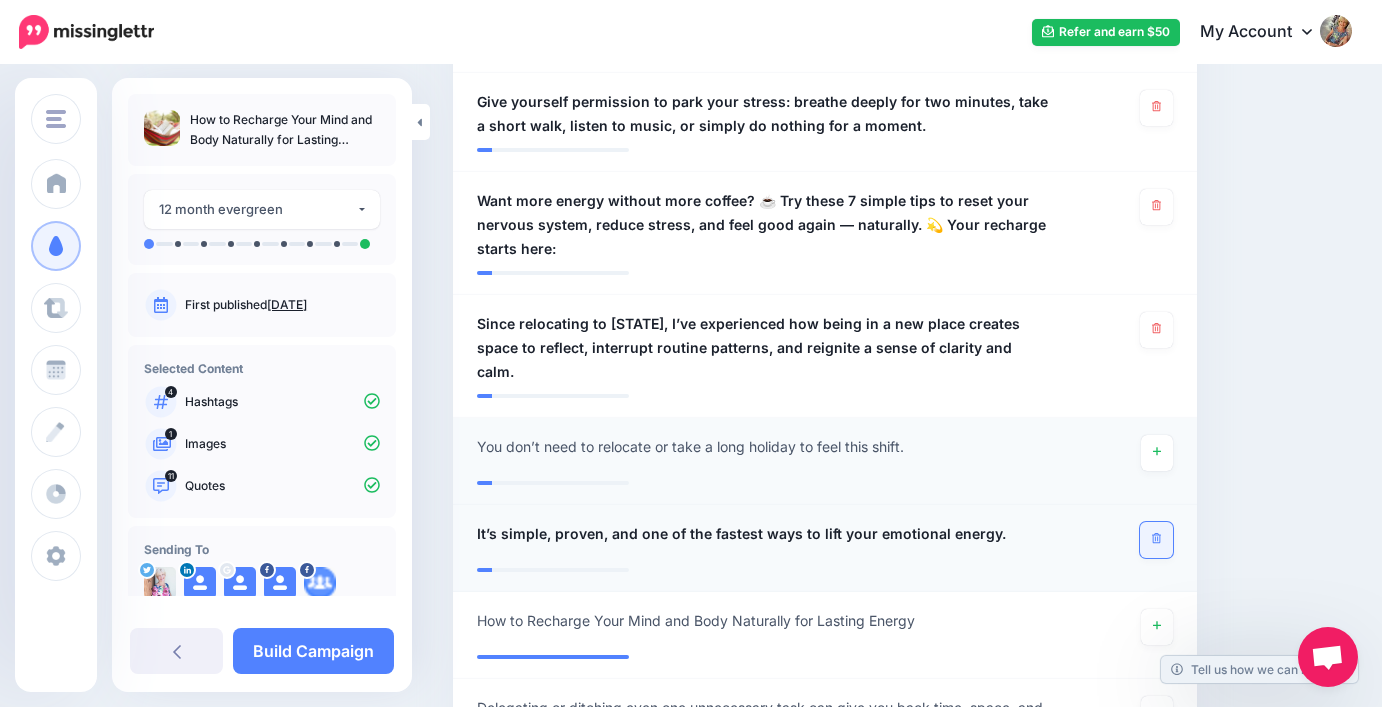 click 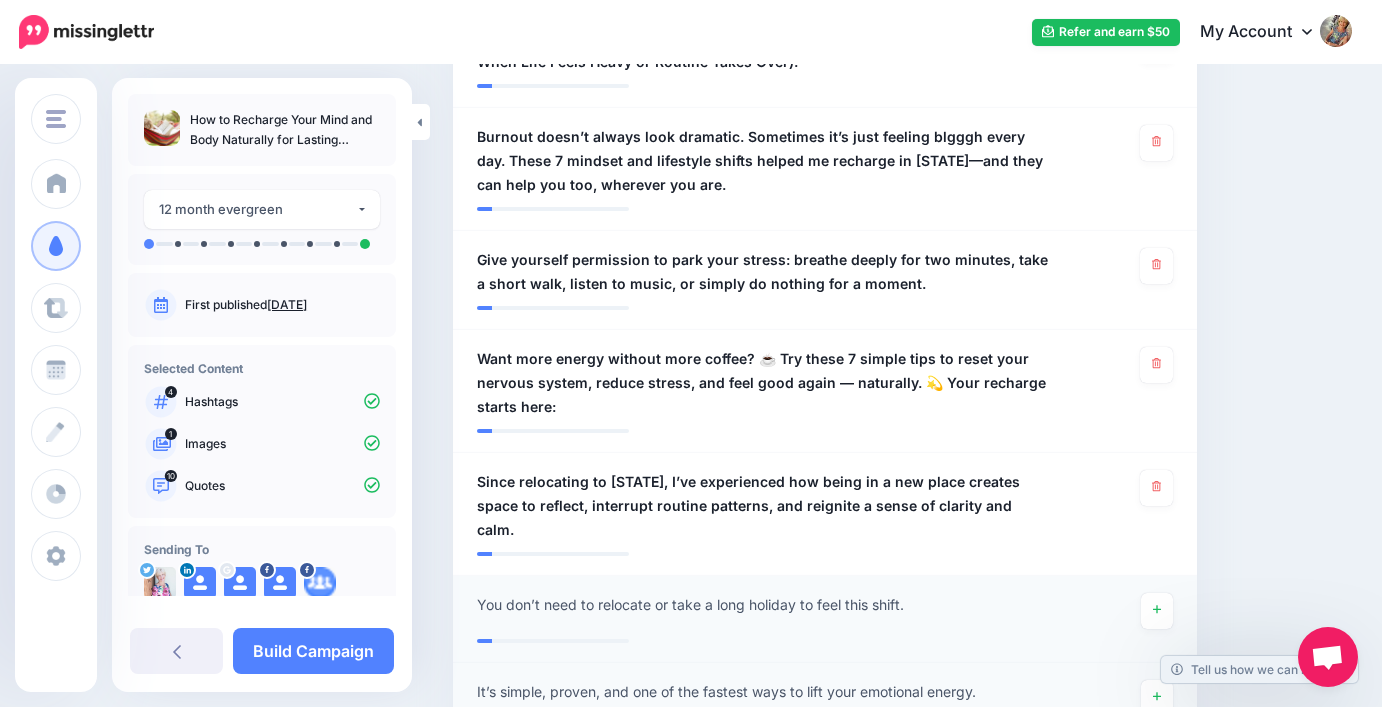 scroll, scrollTop: 1501, scrollLeft: 0, axis: vertical 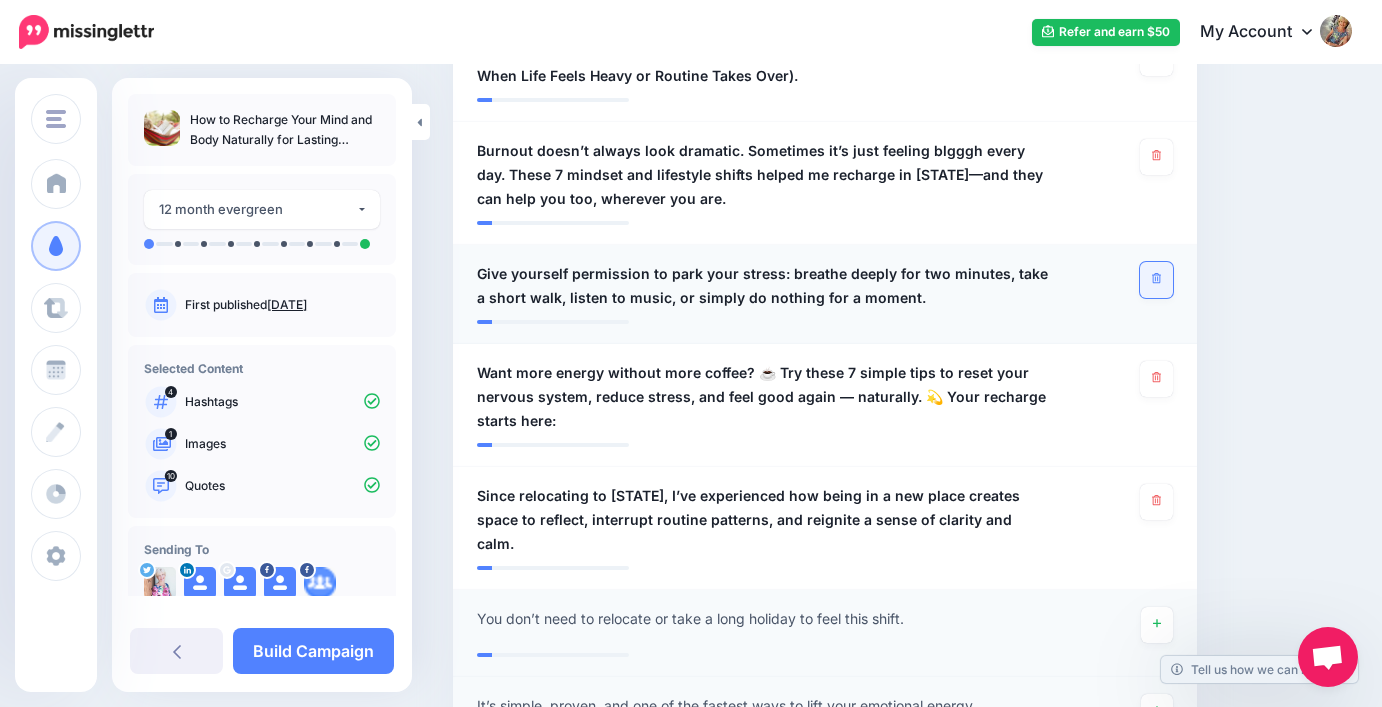 click 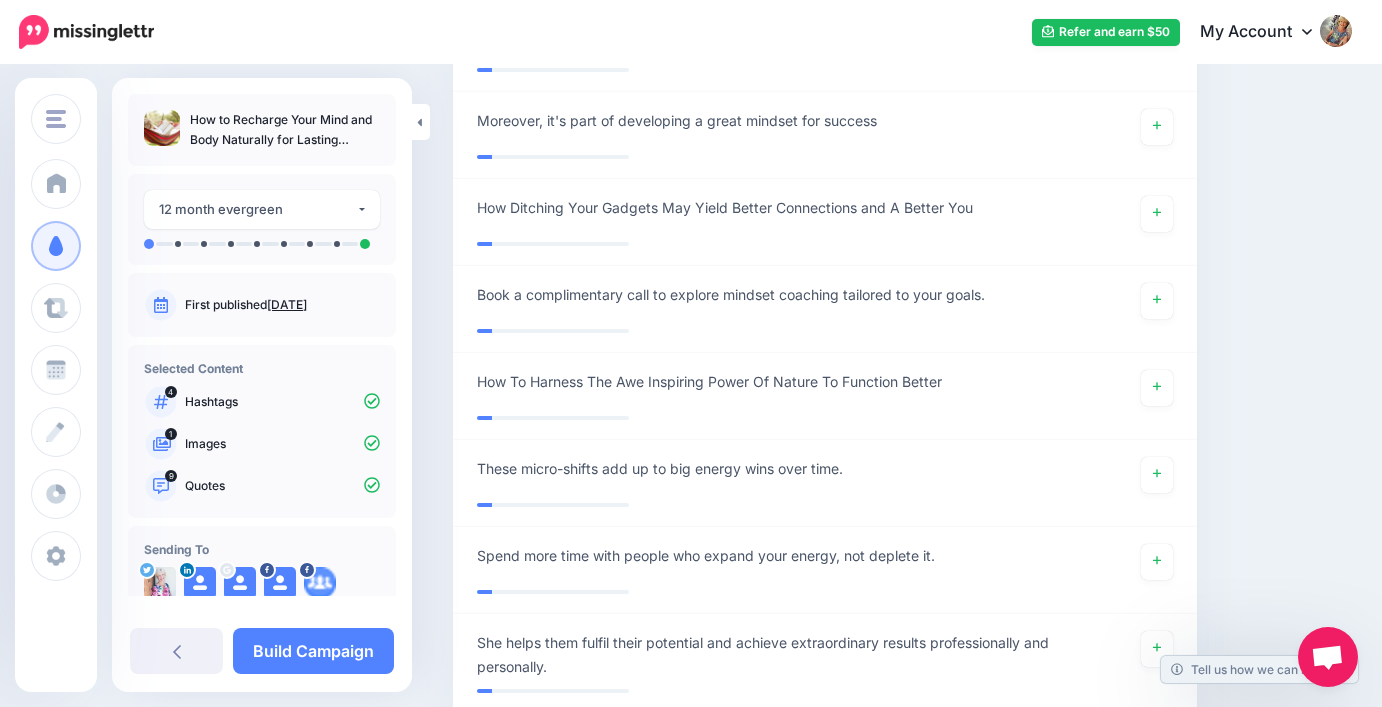 scroll, scrollTop: 5155, scrollLeft: 0, axis: vertical 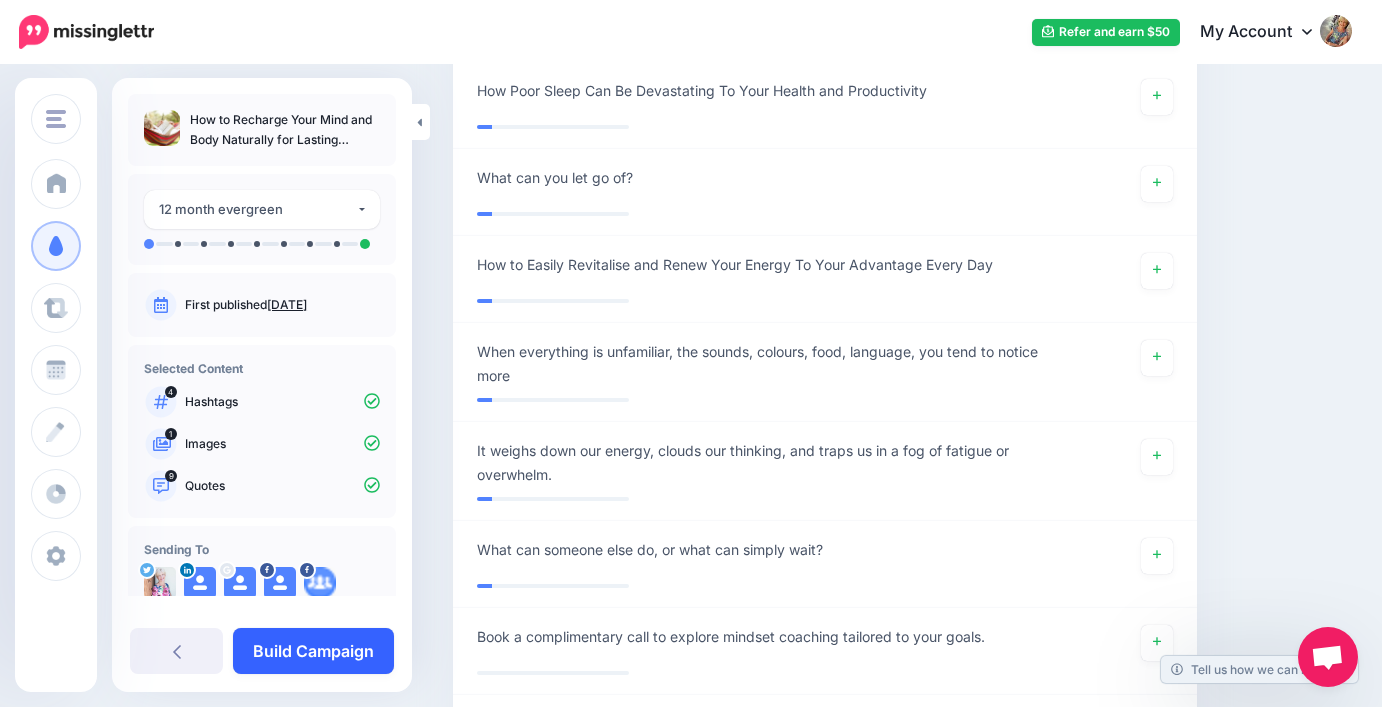 click on "Build Campaign" at bounding box center (313, 651) 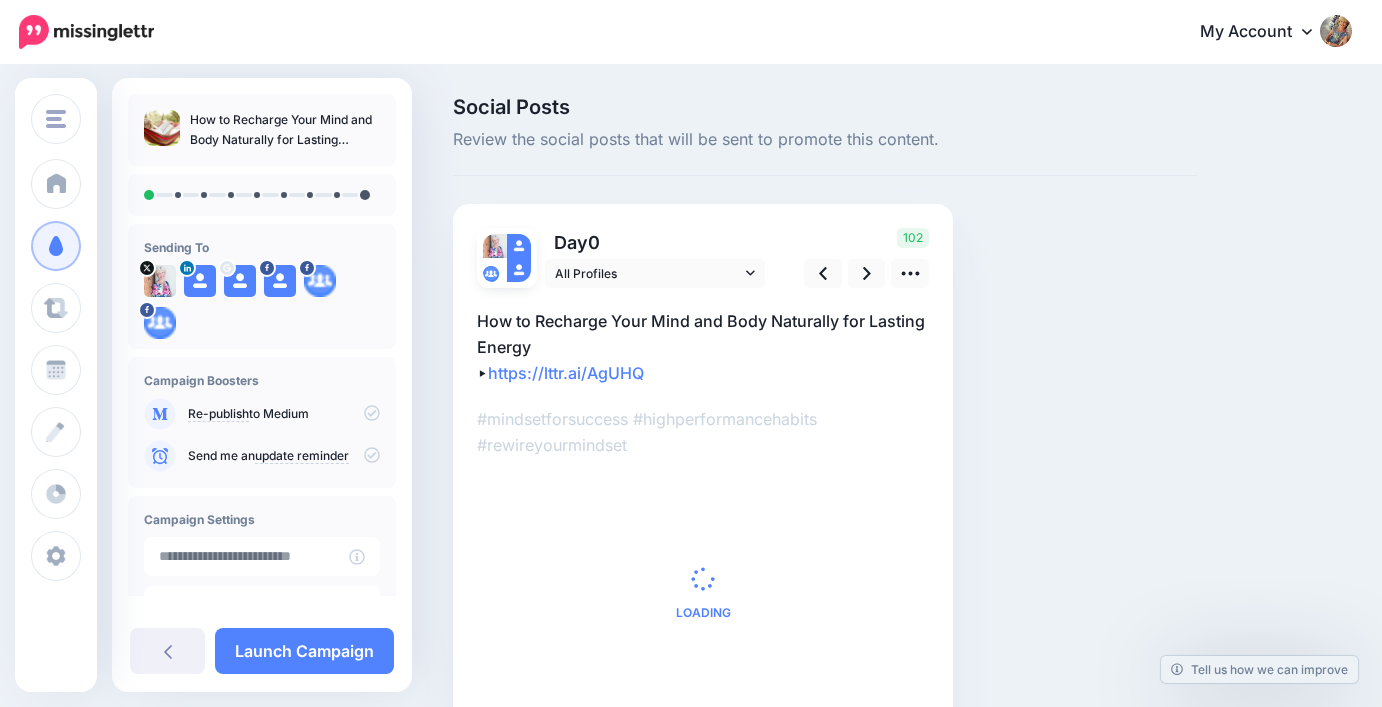scroll, scrollTop: 0, scrollLeft: 0, axis: both 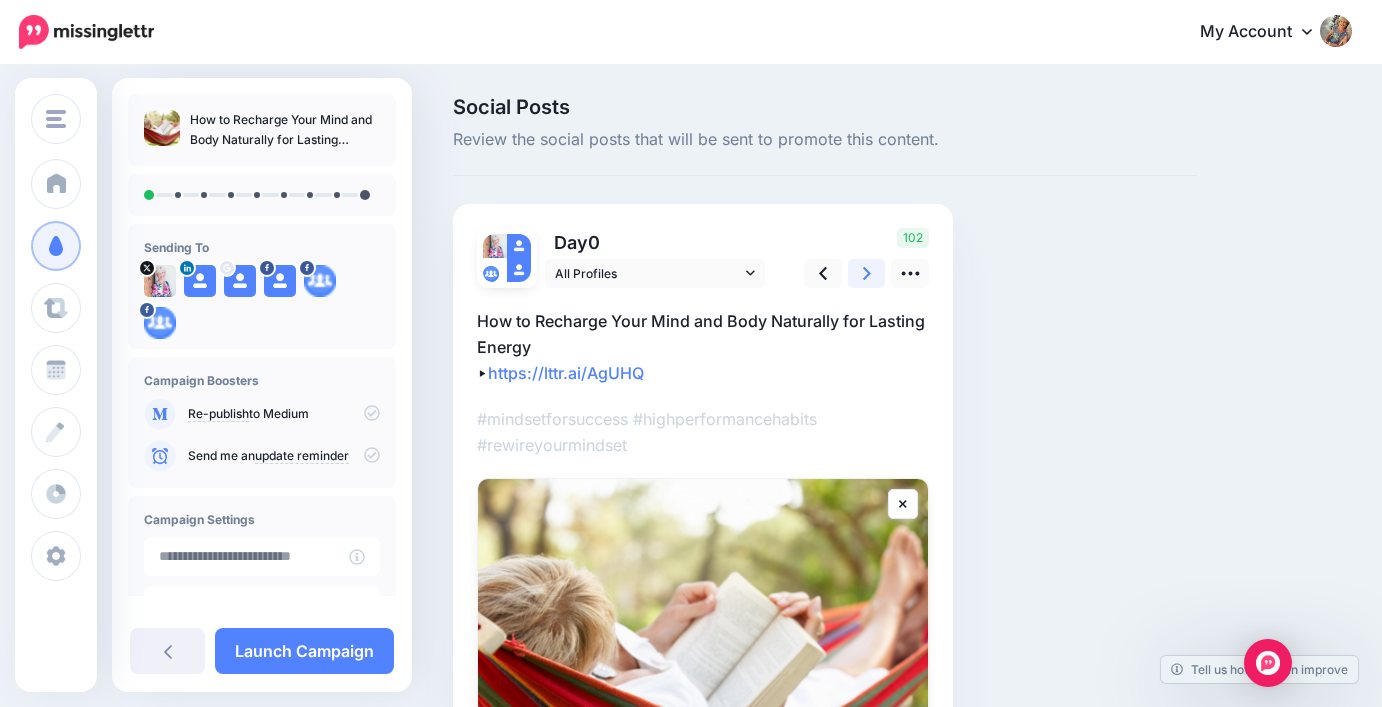 click 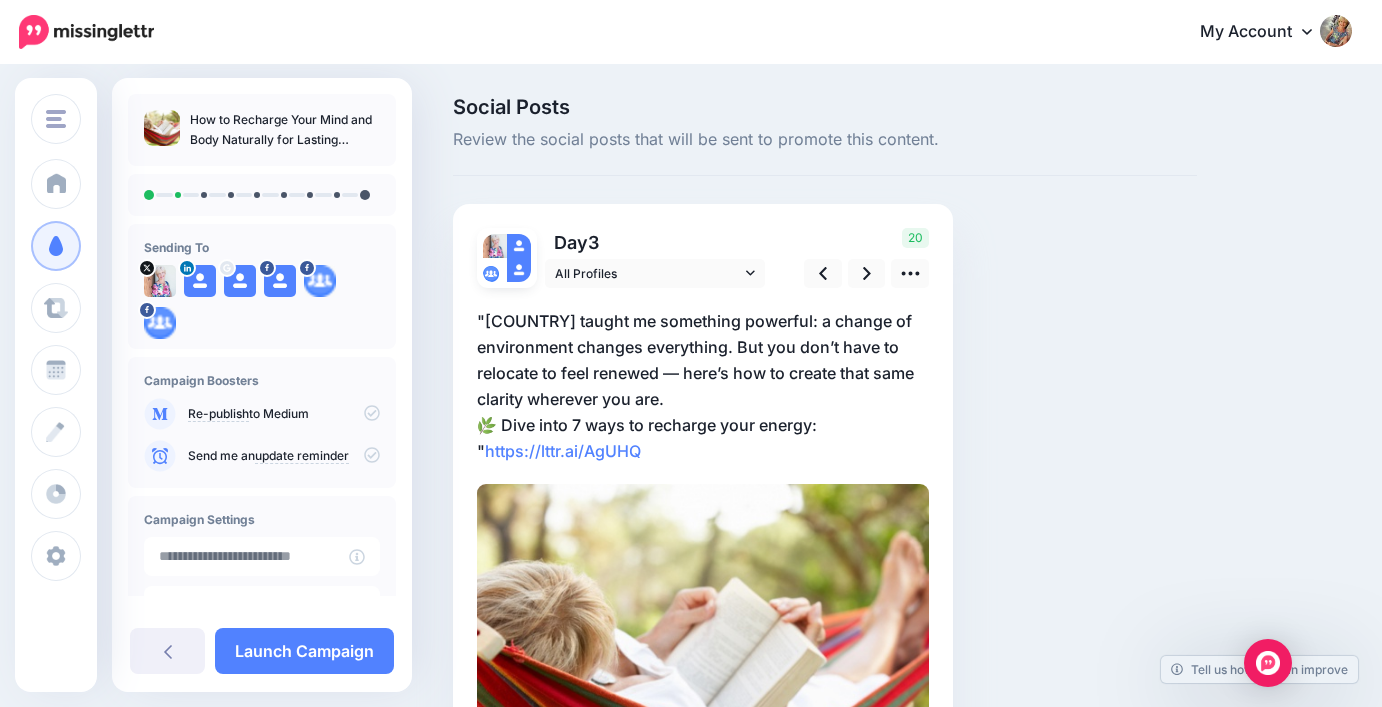 click on ""[COUNTRY] taught me something powerful: a change of environment changes everything. But you don’t have to relocate to feel renewed — here’s how to create that same clarity wherever you are. 🌿 Dive into 7 ways to recharge your energy: "  https://lttr.ai/AgUHQ" at bounding box center (703, 386) 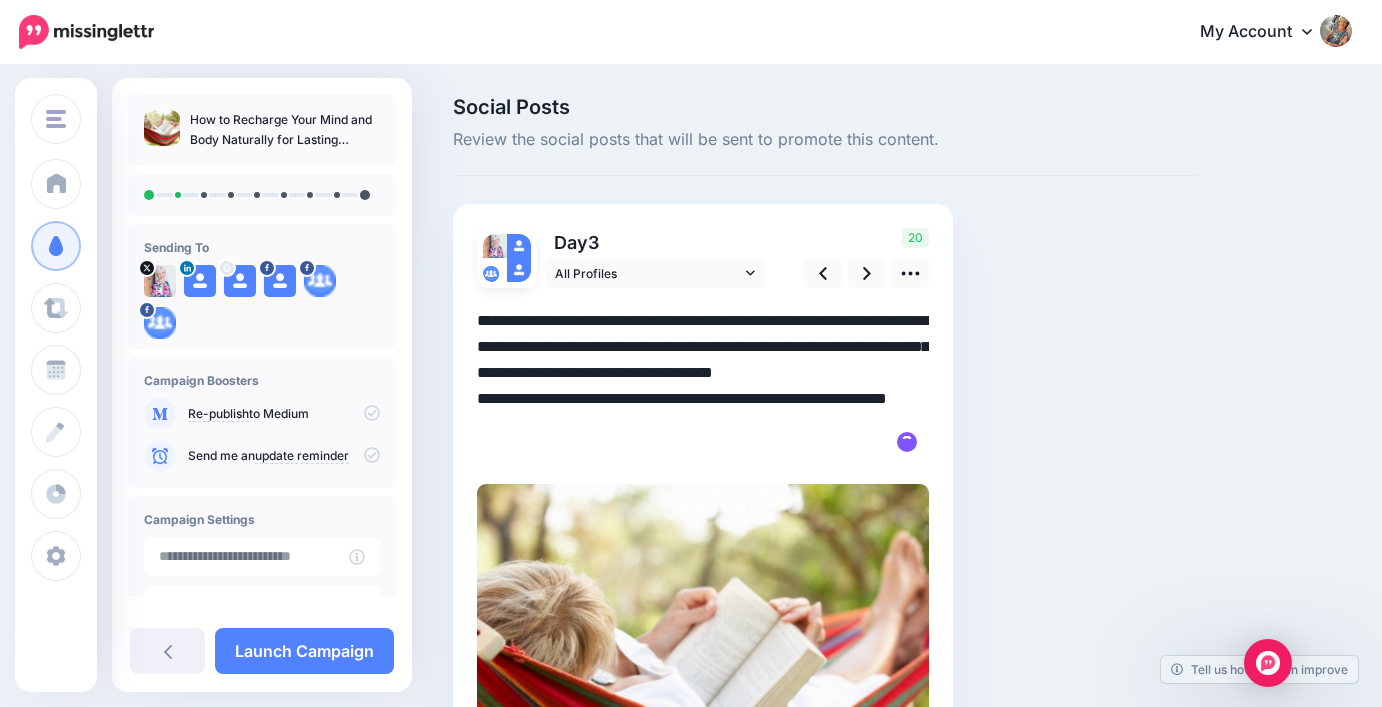 drag, startPoint x: 500, startPoint y: 425, endPoint x: 561, endPoint y: 426, distance: 61.008198 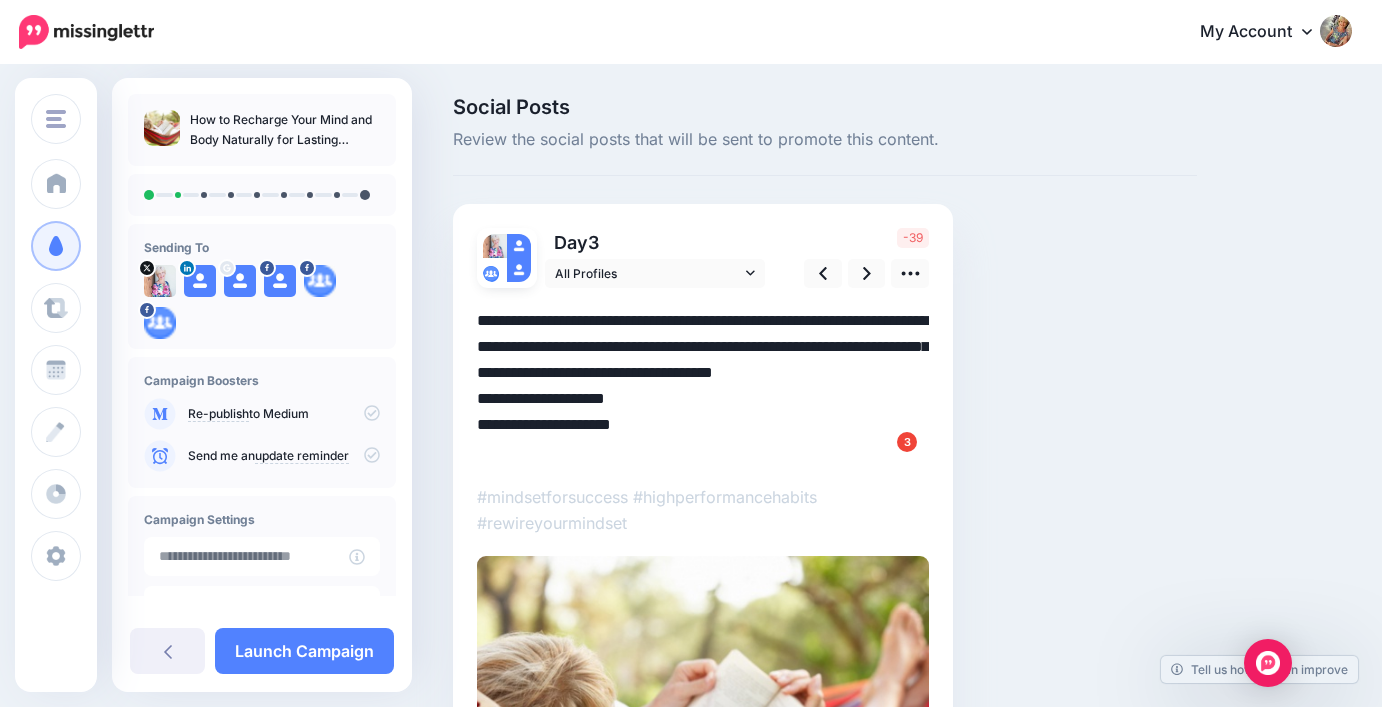 click on "**********" at bounding box center [703, 386] 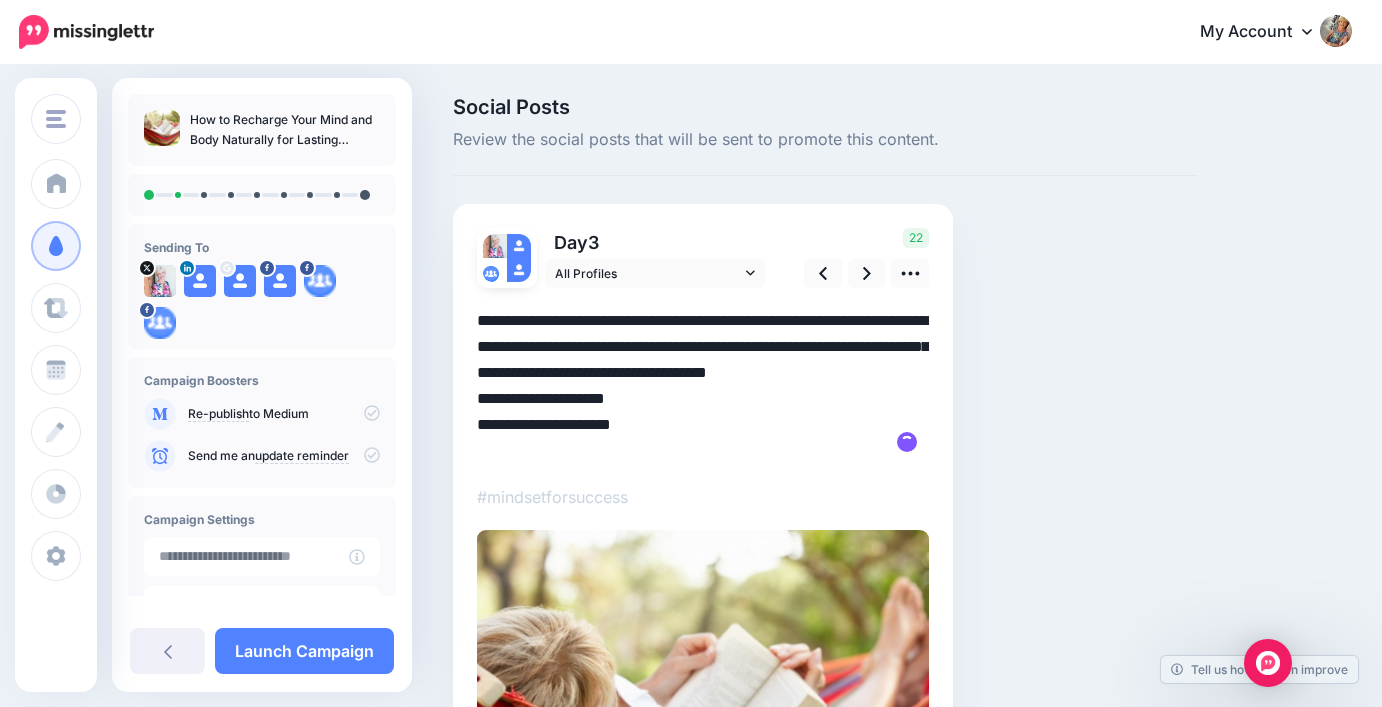 click on "**********" at bounding box center (703, 386) 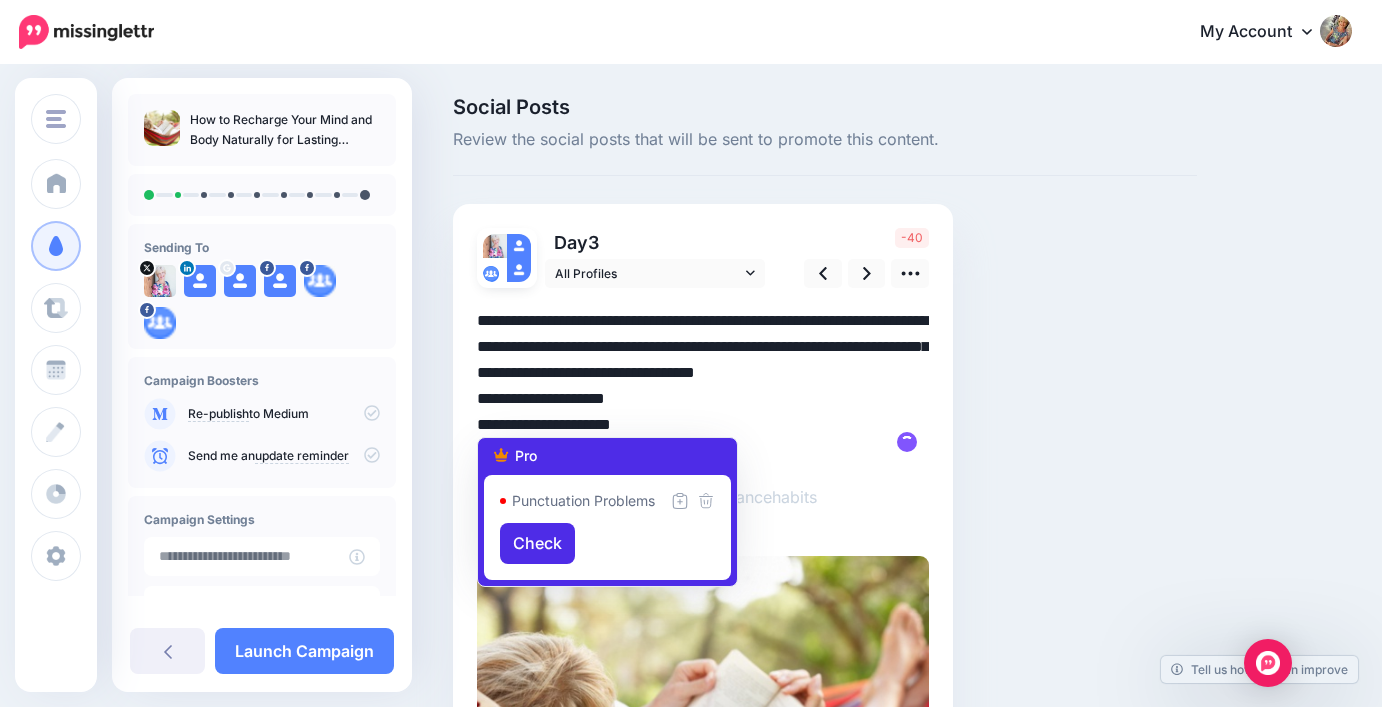 click on "**********" at bounding box center (703, 386) 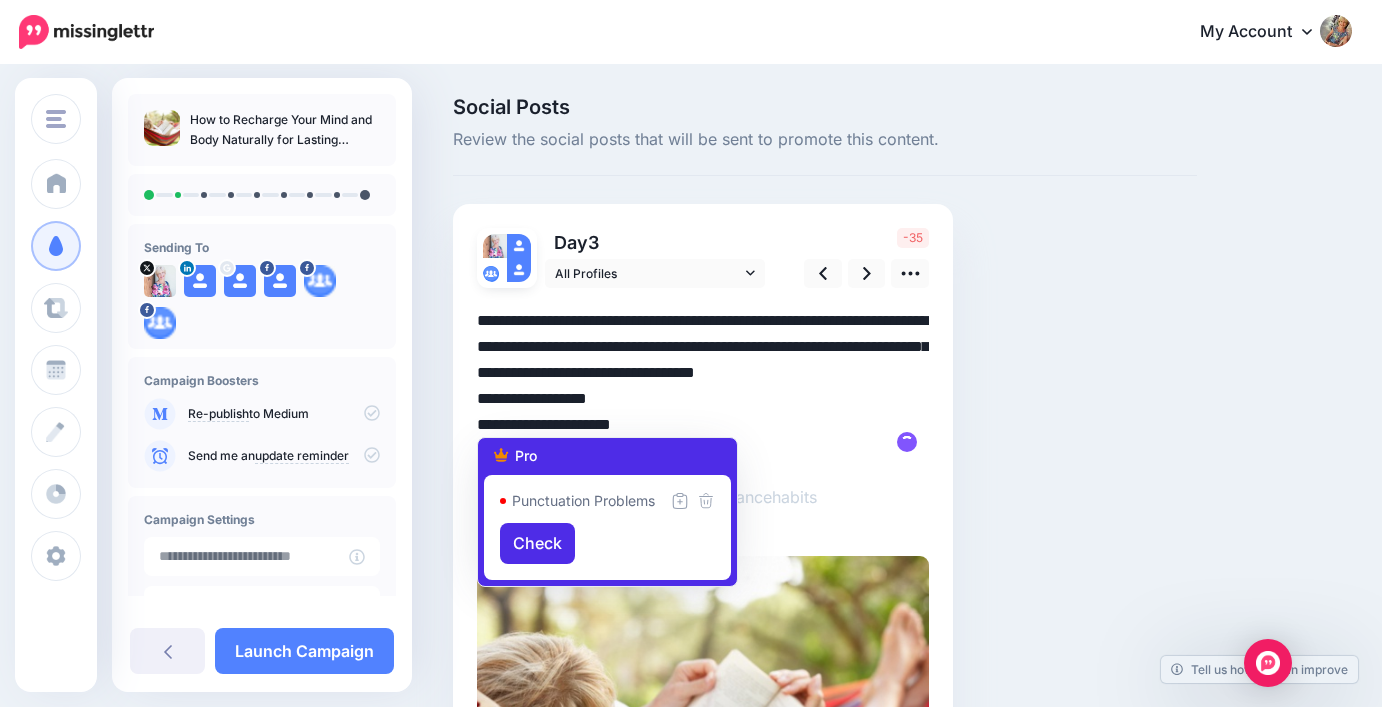 click on "**********" at bounding box center [703, 386] 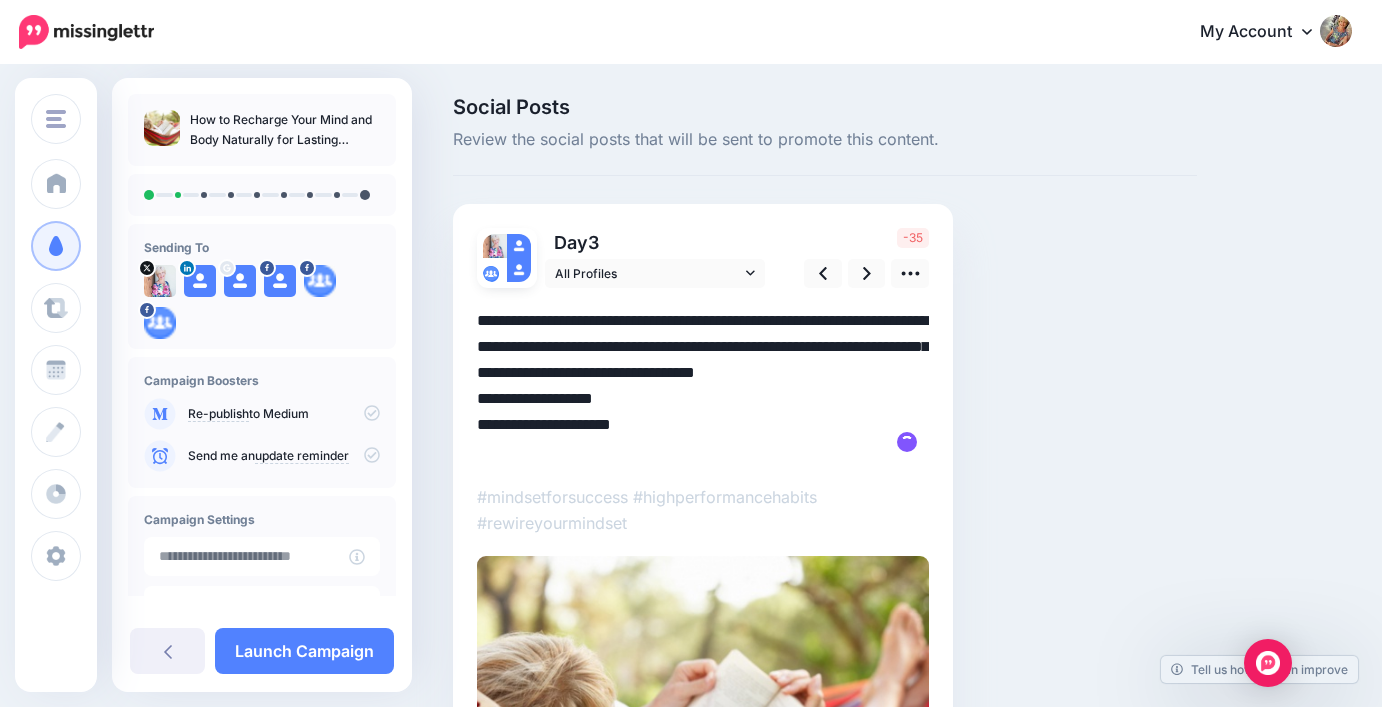 click on "**********" at bounding box center [703, 386] 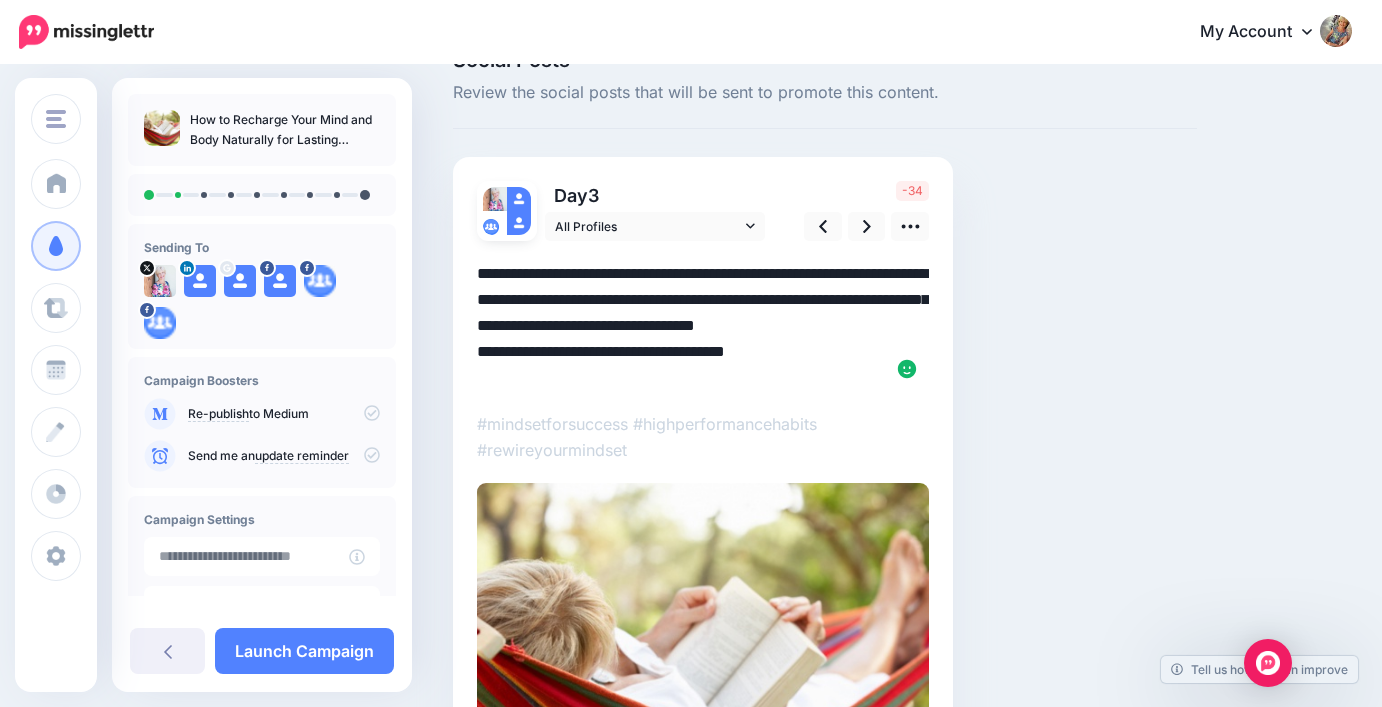 scroll, scrollTop: 61, scrollLeft: 0, axis: vertical 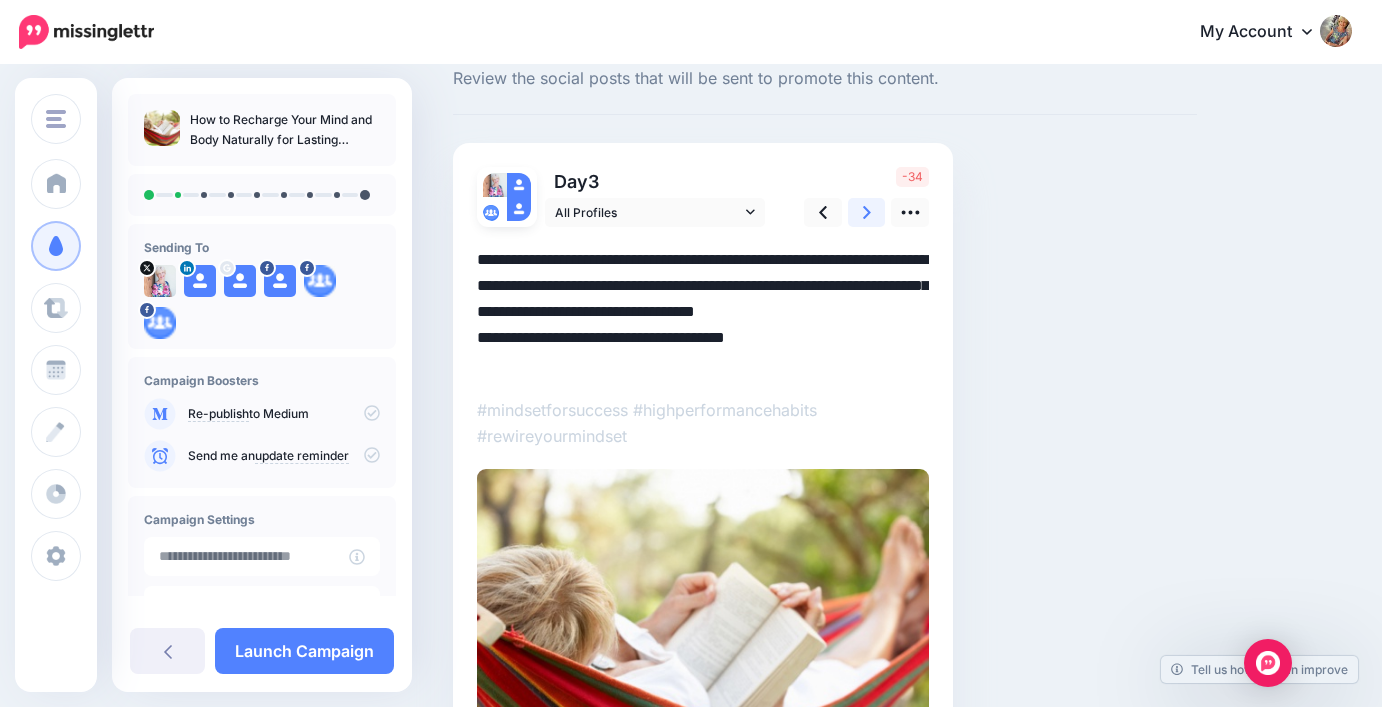 click 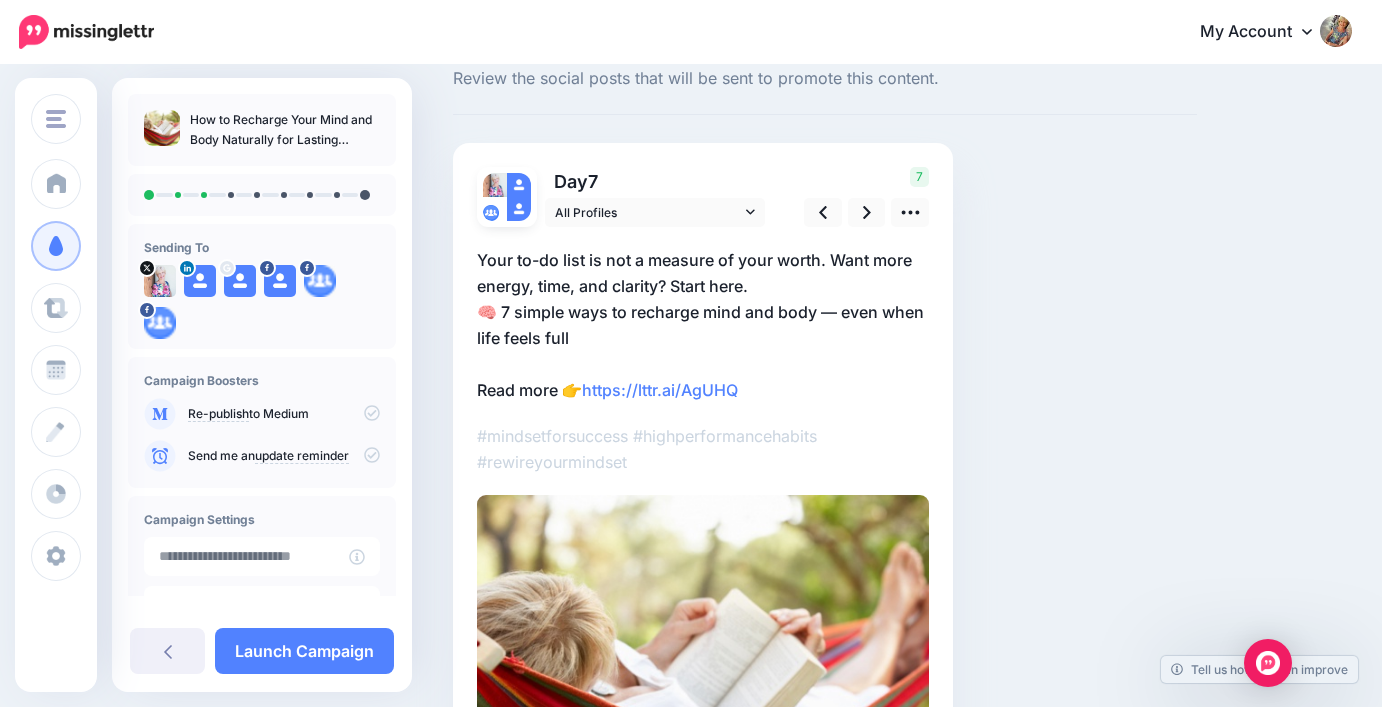 click on "Your to-do list is not a measure of your worth. Want more energy, time, and clarity? Start here. 🧠 7 simple ways to recharge mind and body — even when life feels full Read more 👉  https://lttr.ai/AgUHQ" at bounding box center (703, 325) 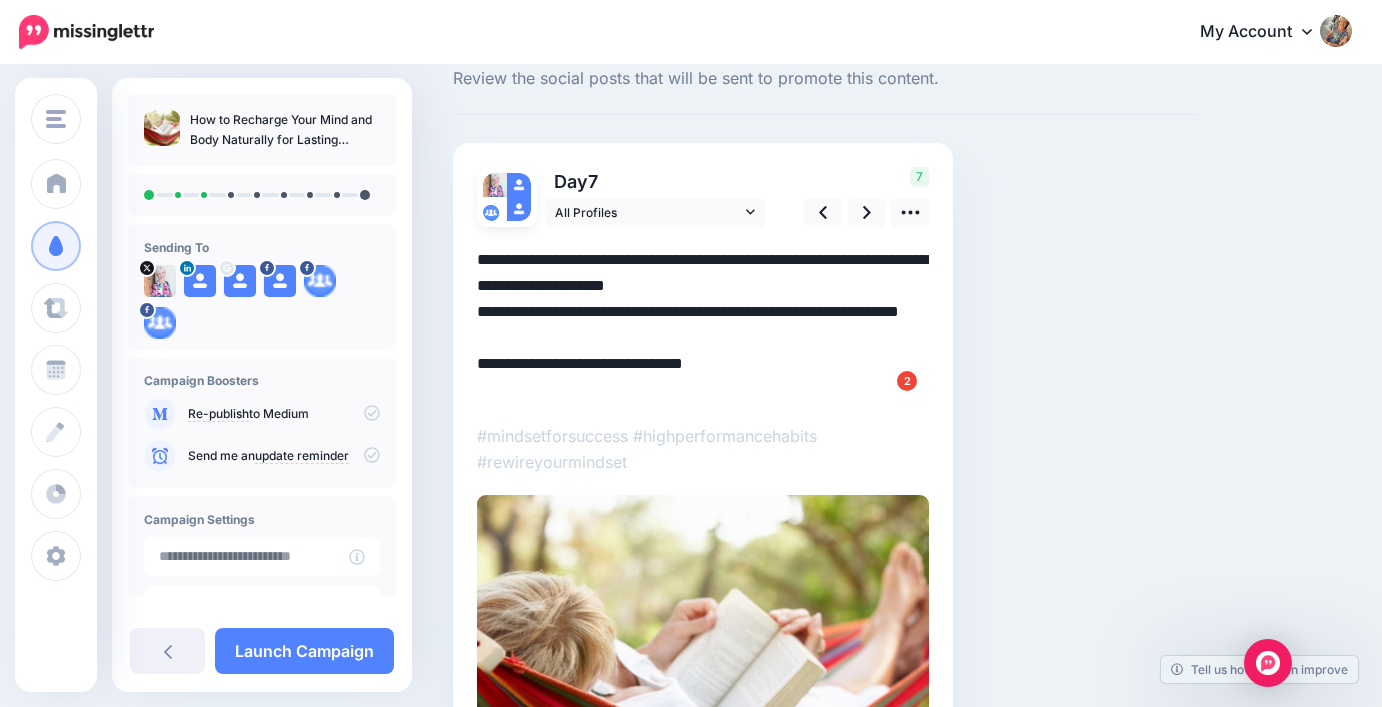 click on "**********" at bounding box center (703, 325) 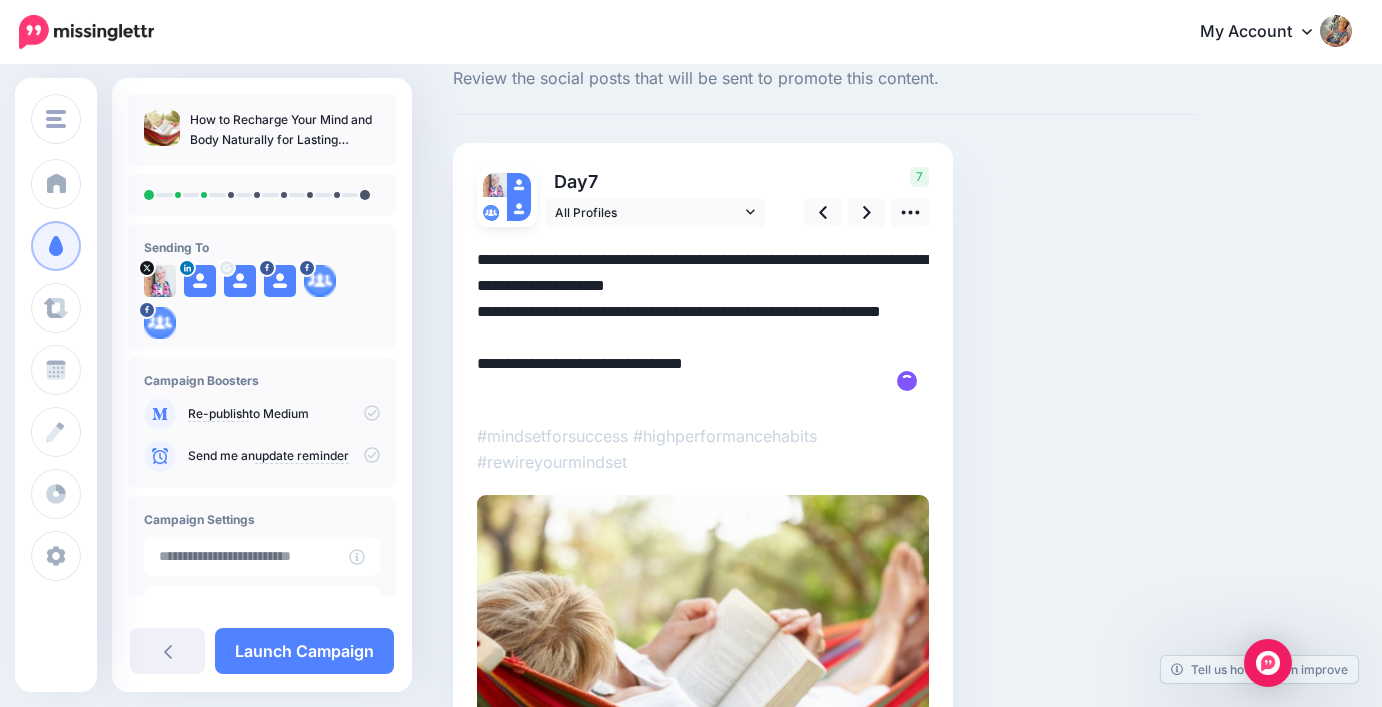 click on "**********" at bounding box center [703, 325] 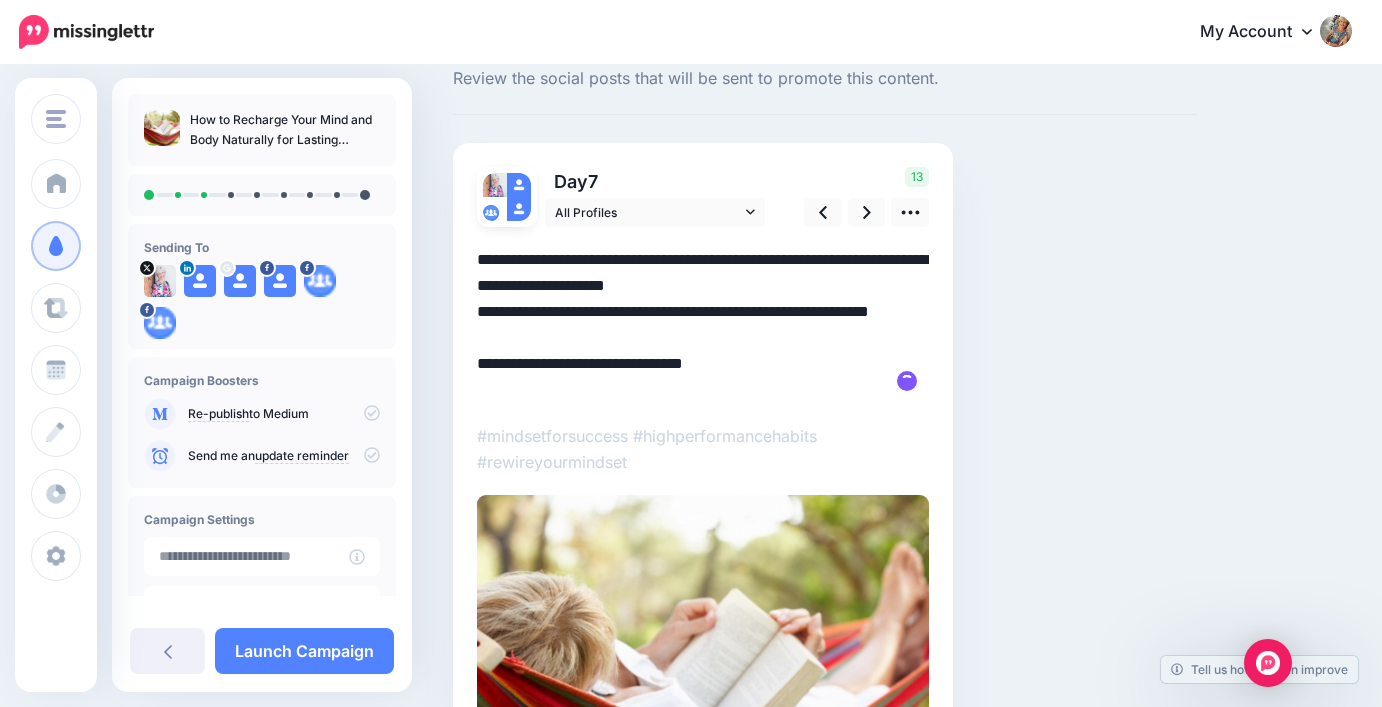 click on "**********" at bounding box center [703, 325] 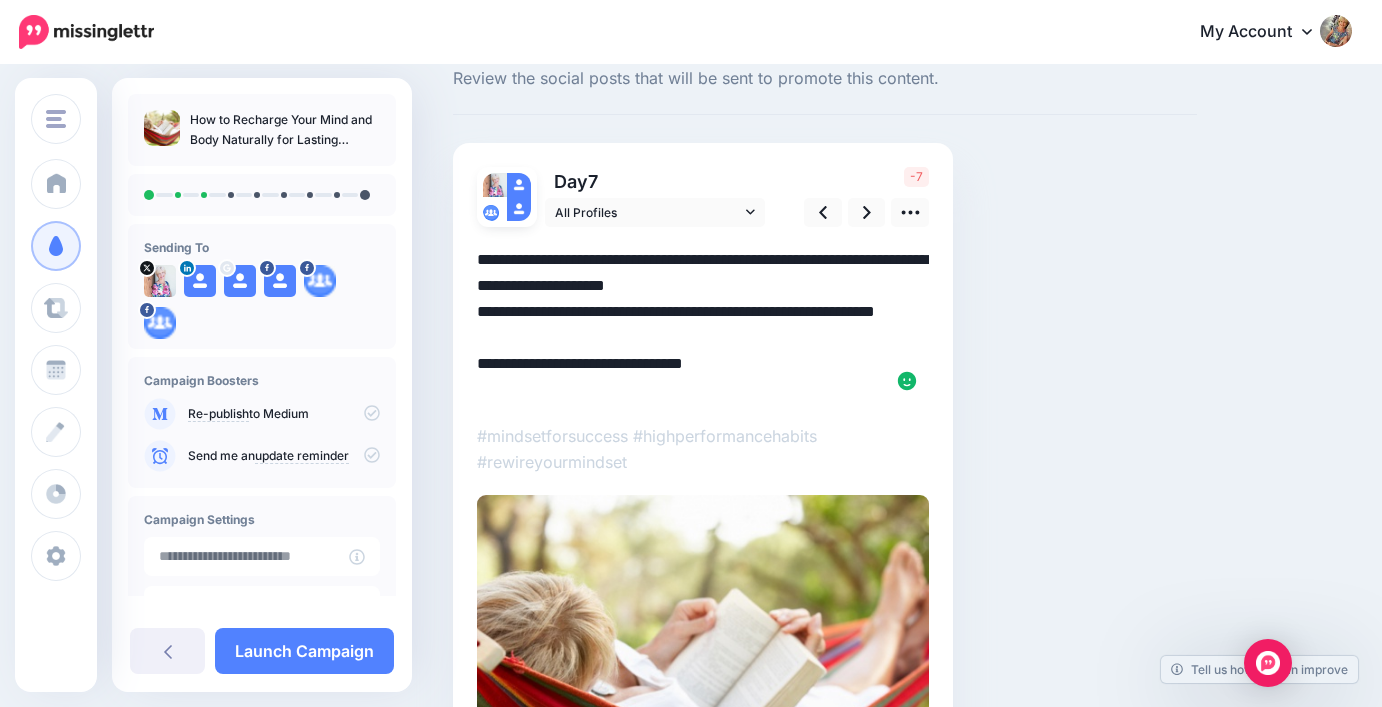 scroll, scrollTop: 41, scrollLeft: 0, axis: vertical 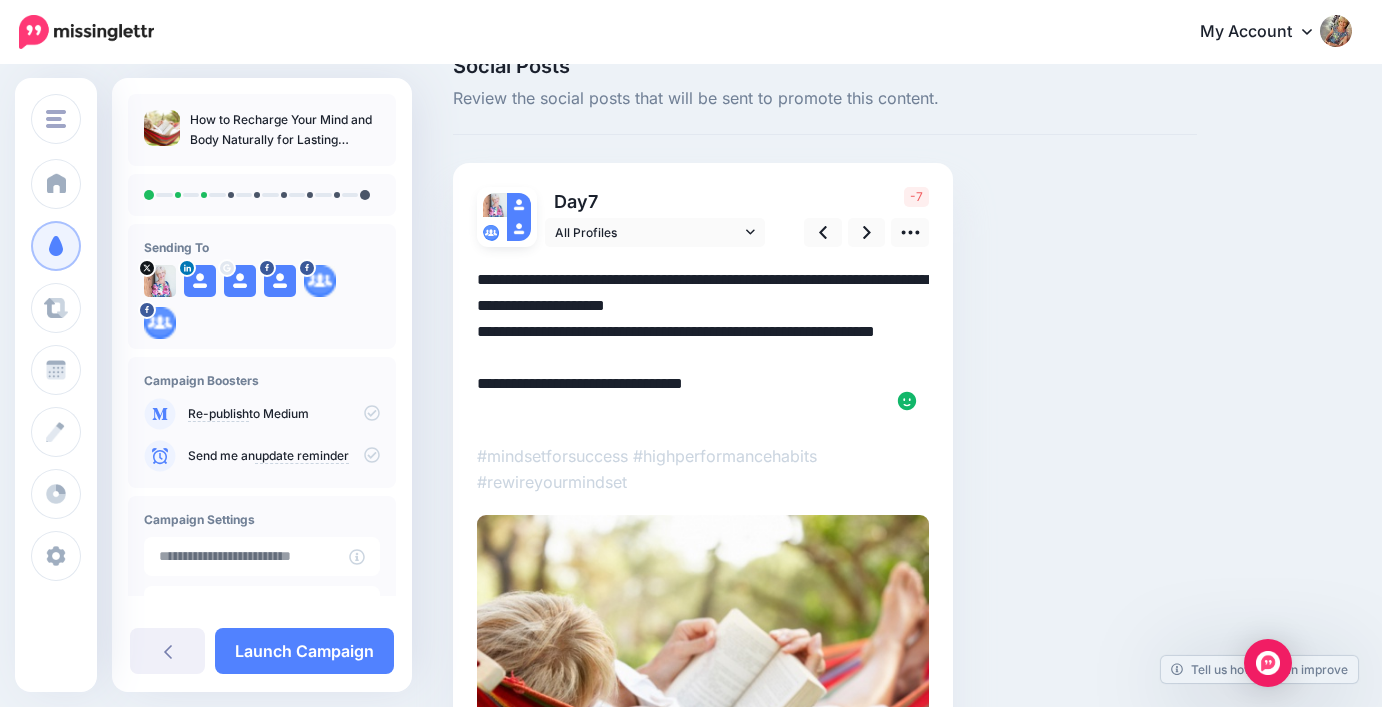 drag, startPoint x: 671, startPoint y: 302, endPoint x: 771, endPoint y: 300, distance: 100.02 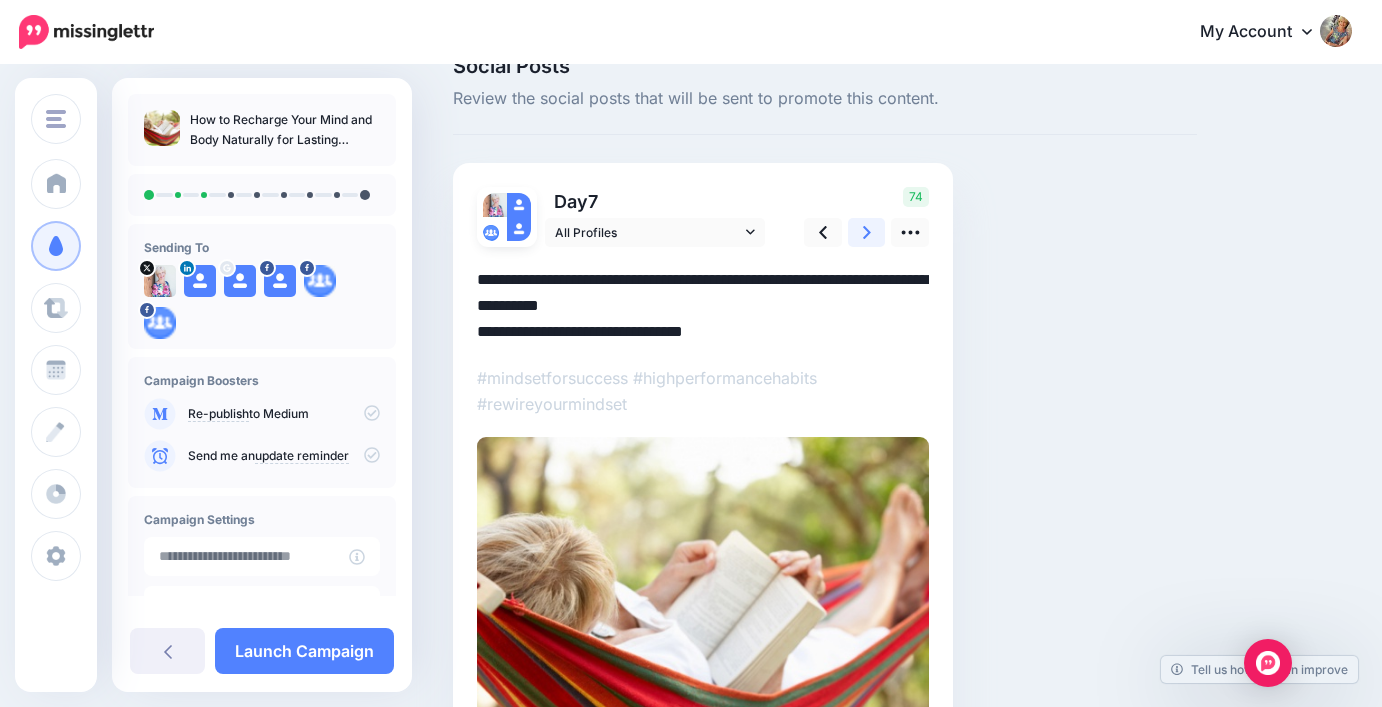 click at bounding box center [867, 232] 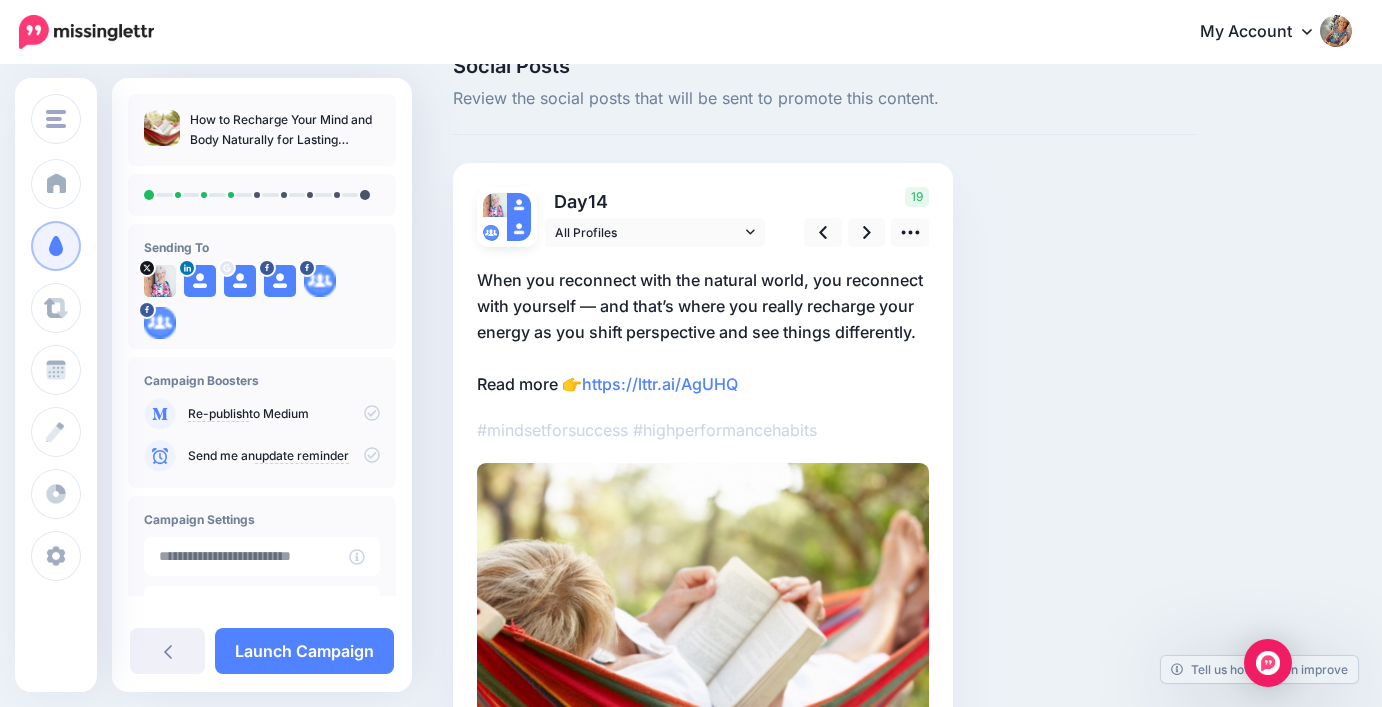 click on "When you reconnect with the natural world, you reconnect with yourself — and that’s where you really recharge your energy as you shift perspective and see things differently. Read more 👉  https://lttr.ai/AgUHQ" at bounding box center (703, 332) 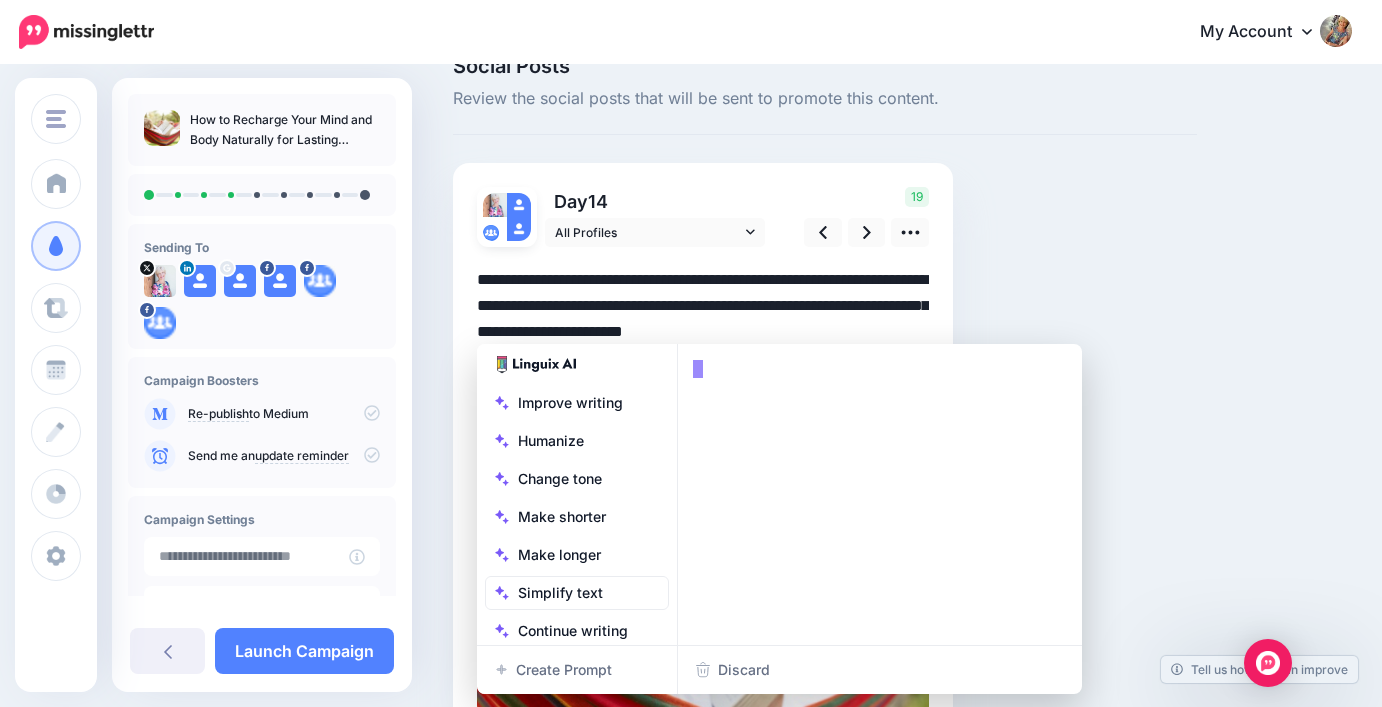 drag, startPoint x: 481, startPoint y: 279, endPoint x: 929, endPoint y: 341, distance: 452.26984 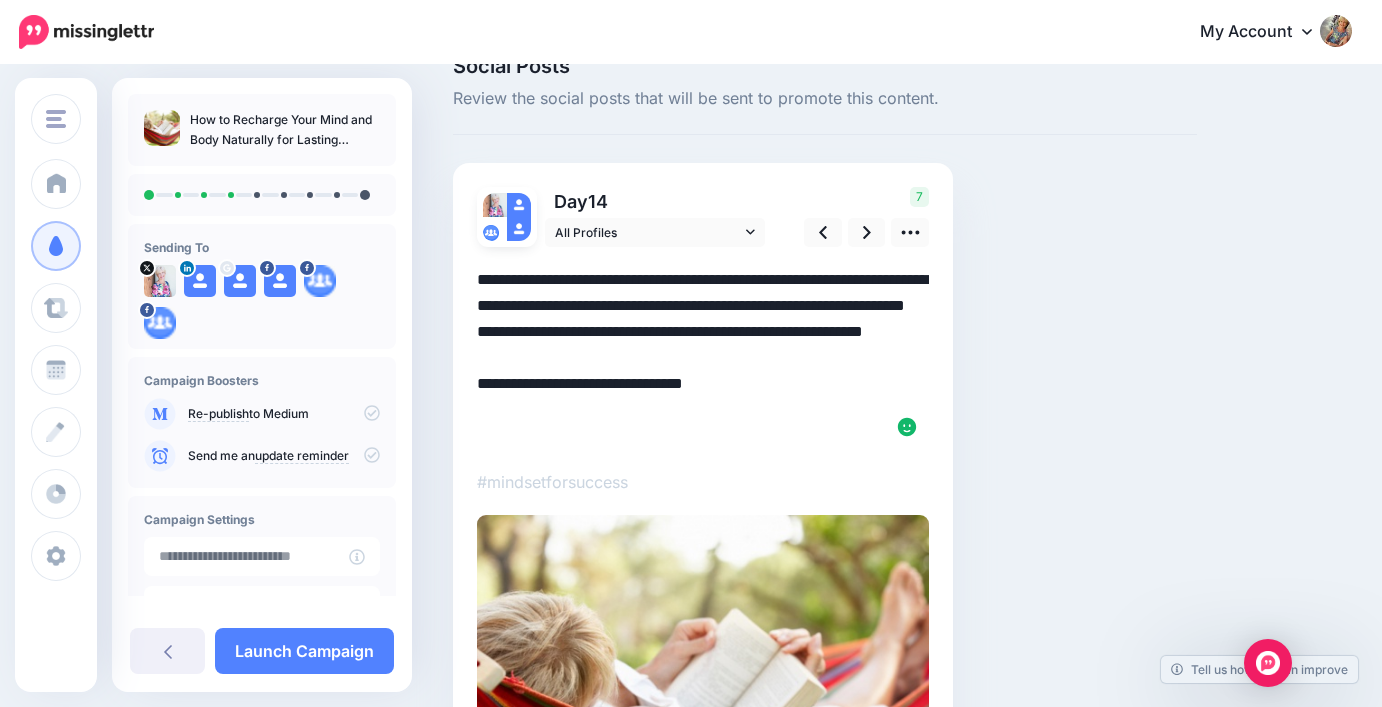 click on "**********" at bounding box center (703, 358) 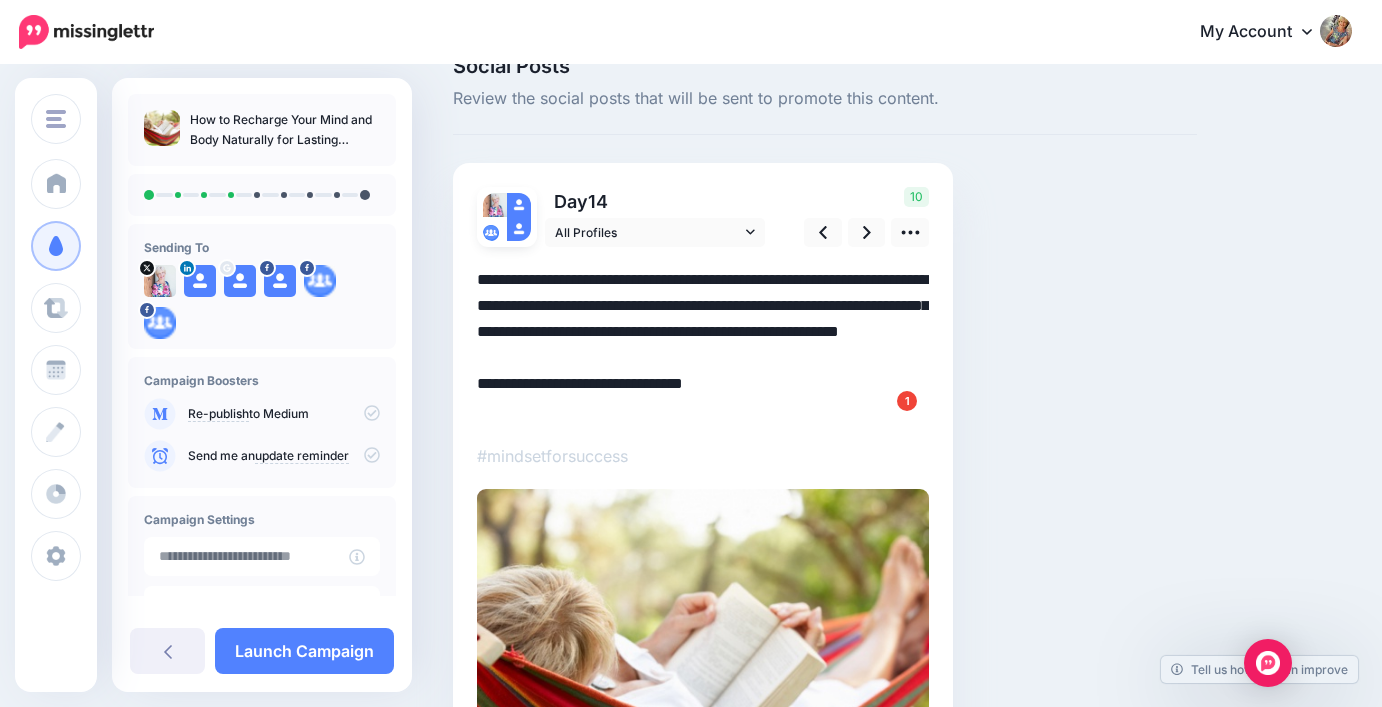 drag, startPoint x: 680, startPoint y: 330, endPoint x: 771, endPoint y: 351, distance: 93.39165 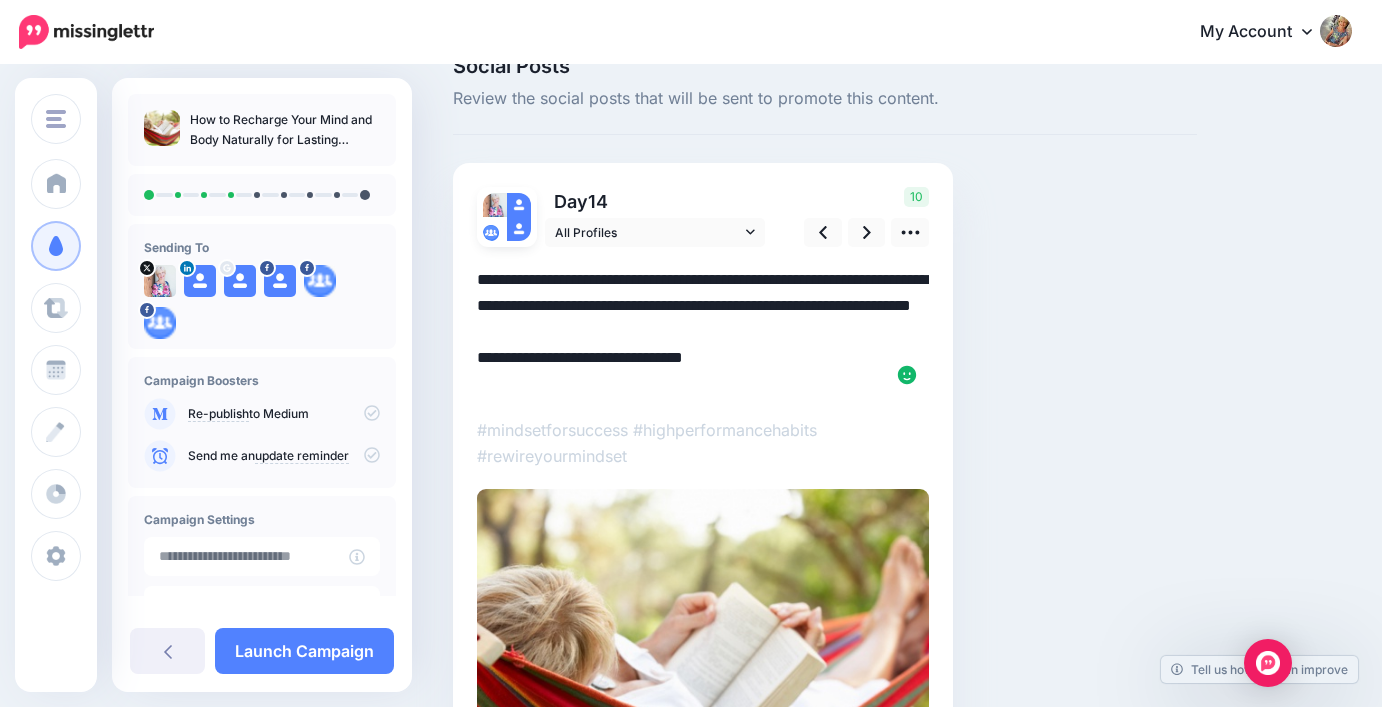 click on "**********" at bounding box center [703, 332] 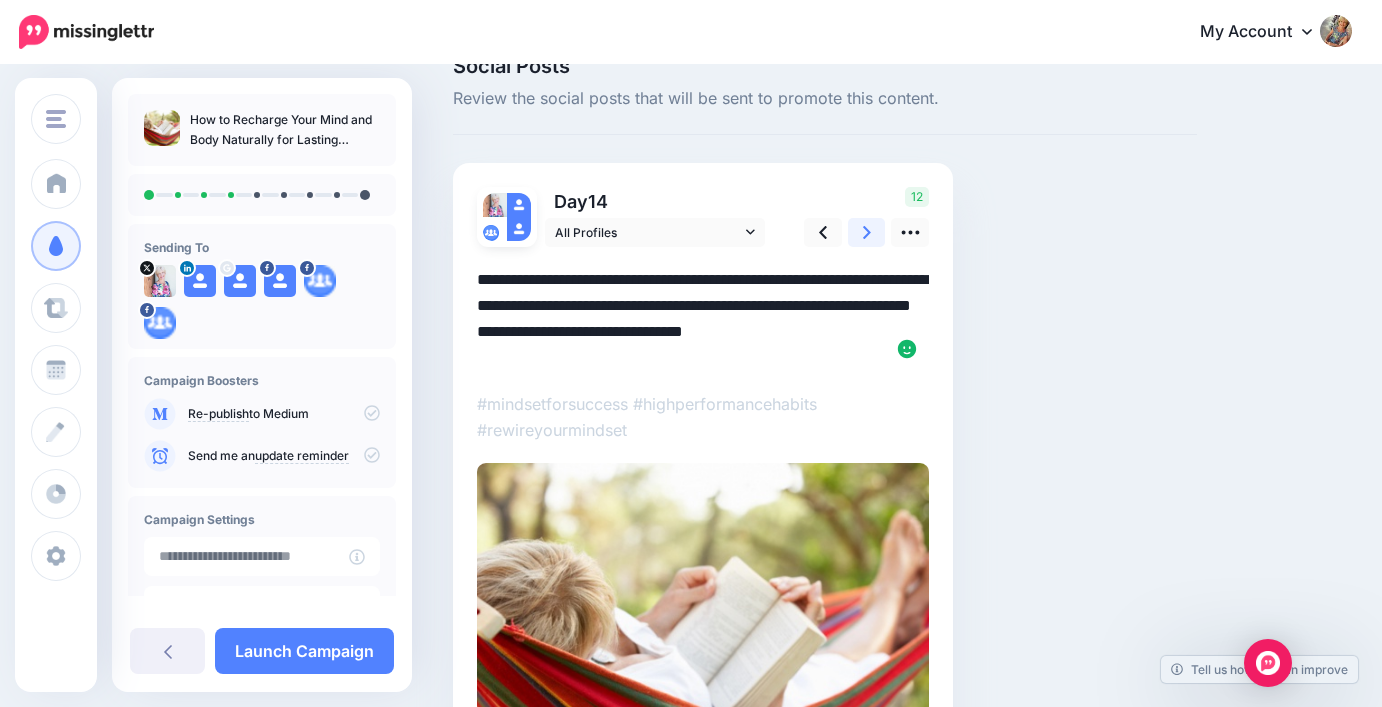 click at bounding box center [867, 232] 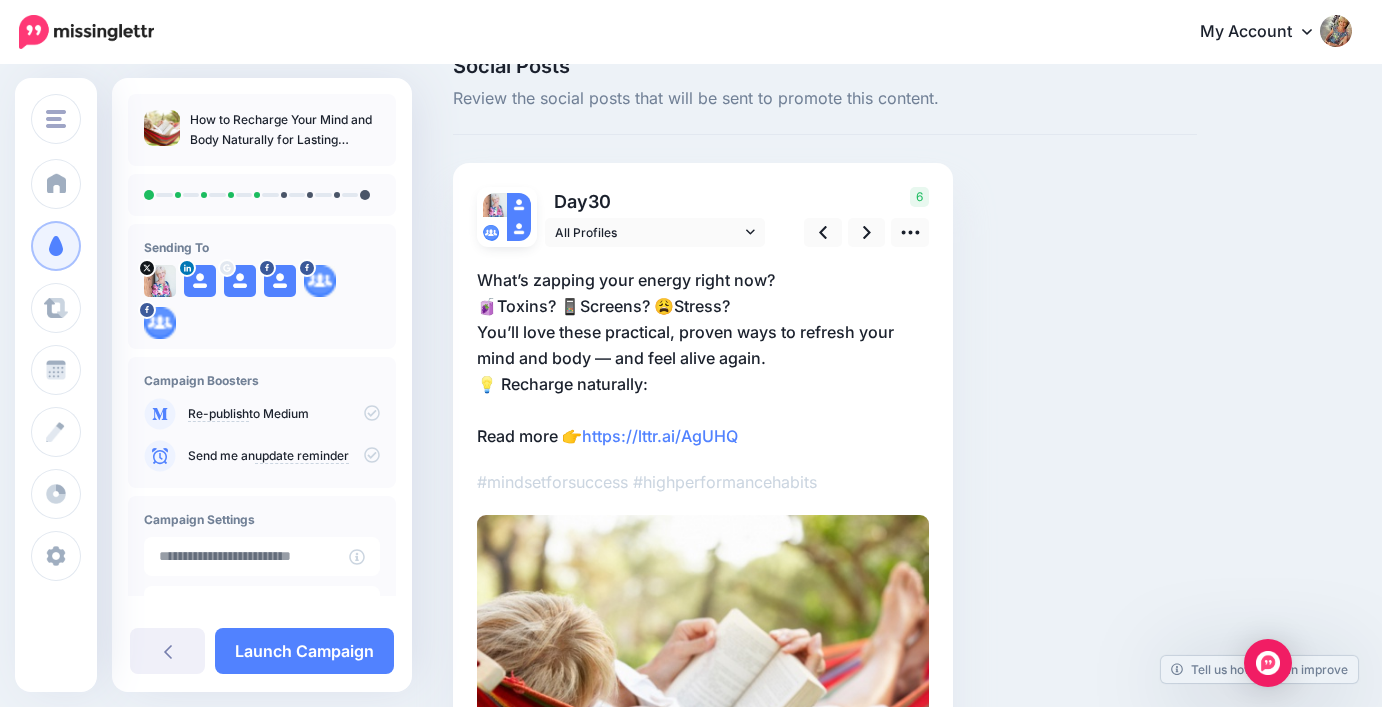 click on "What’s zapping your energy right now? 🧃Toxins? 📱Screens? 😩Stress? You’ll love these practical, proven ways to refresh your mind and body — and feel alive again. 💡 Recharge naturally:  Read more 👉  https://lttr.ai/AgUHQ" at bounding box center [703, 358] 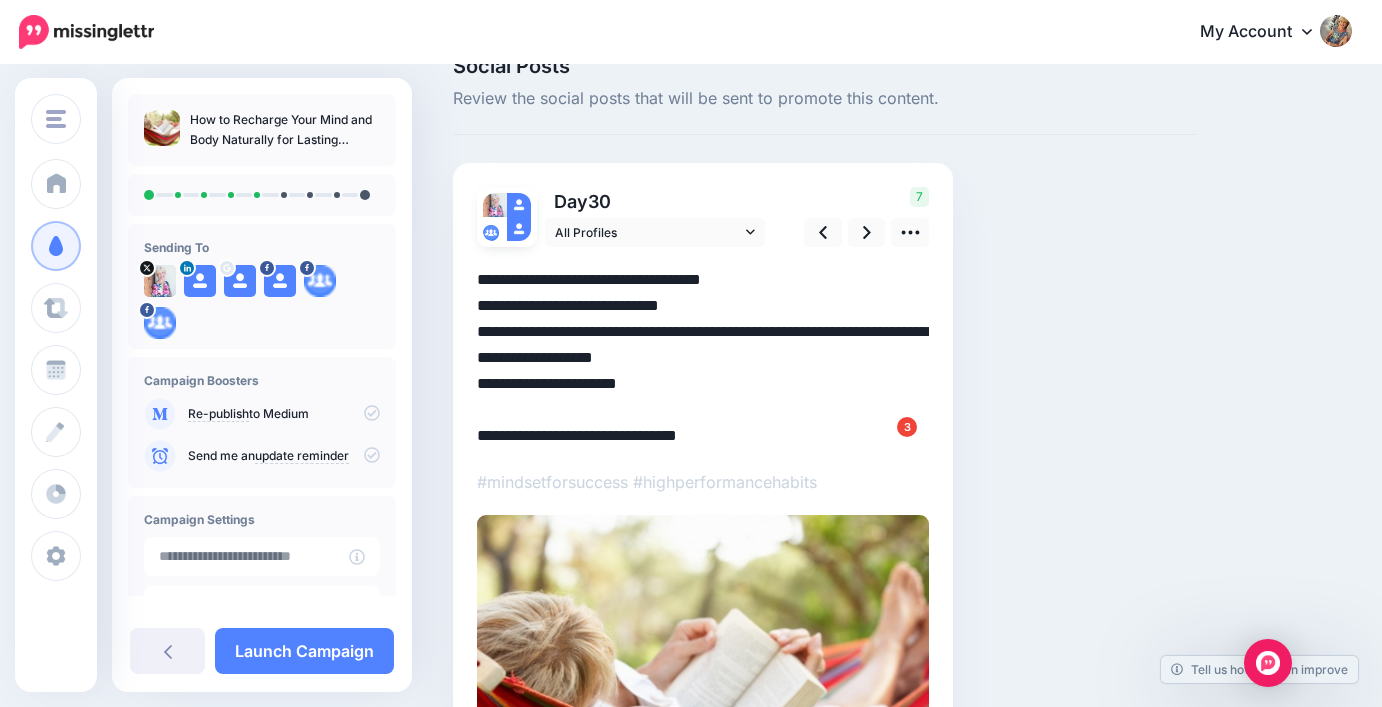 drag, startPoint x: 479, startPoint y: 305, endPoint x: 737, endPoint y: 307, distance: 258.00775 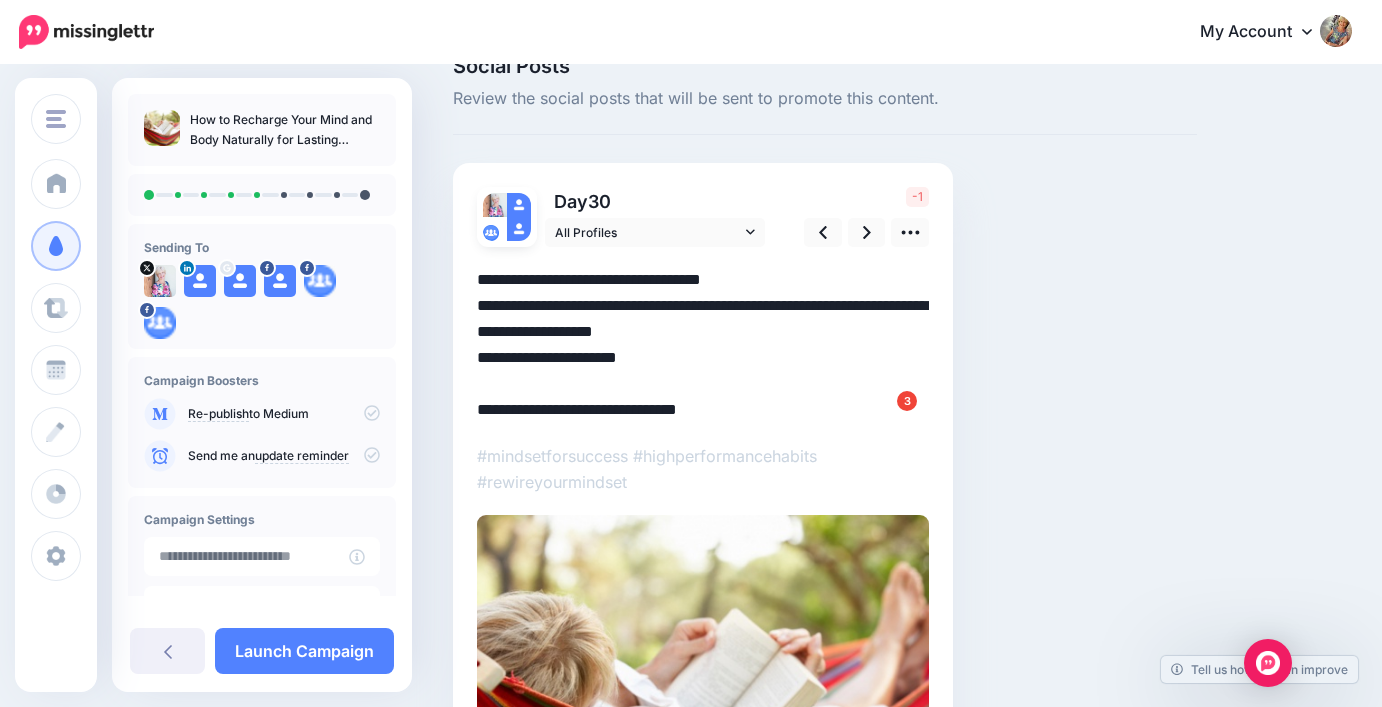 click on "**********" at bounding box center (703, 345) 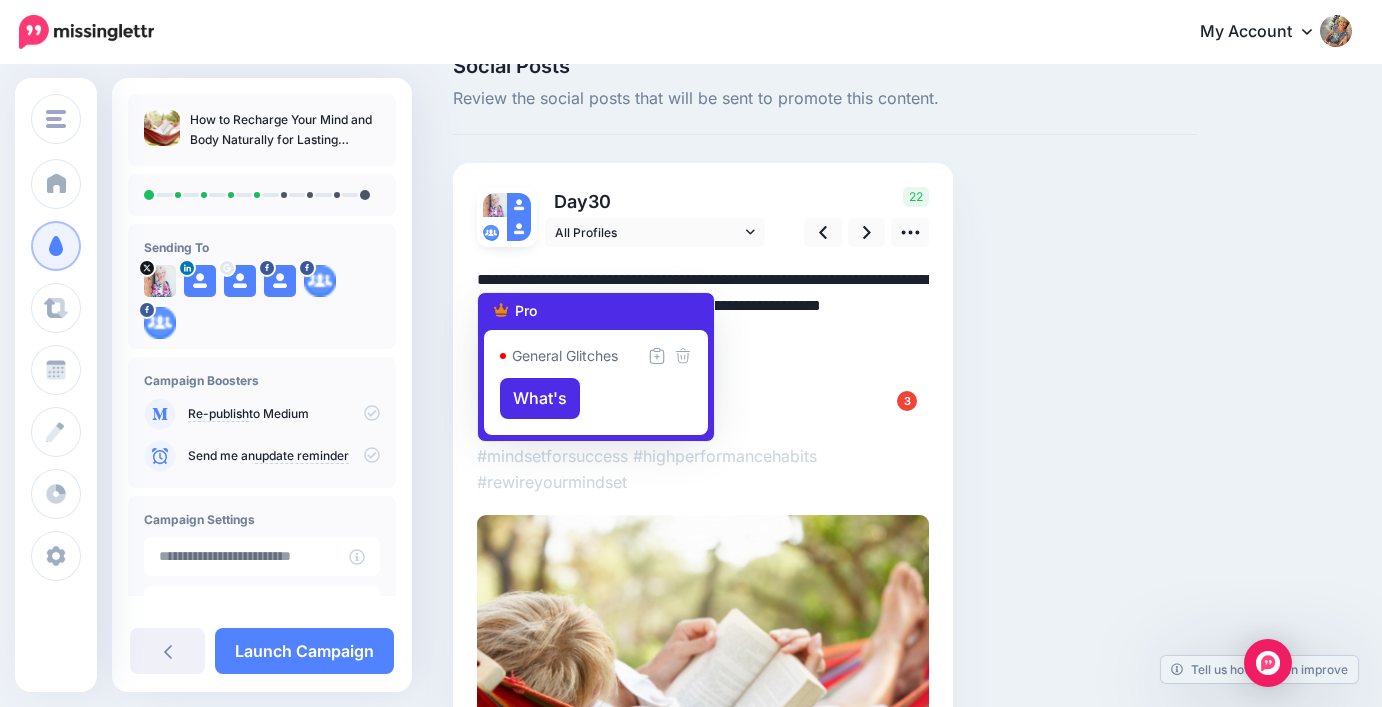click on "**********" at bounding box center (703, 345) 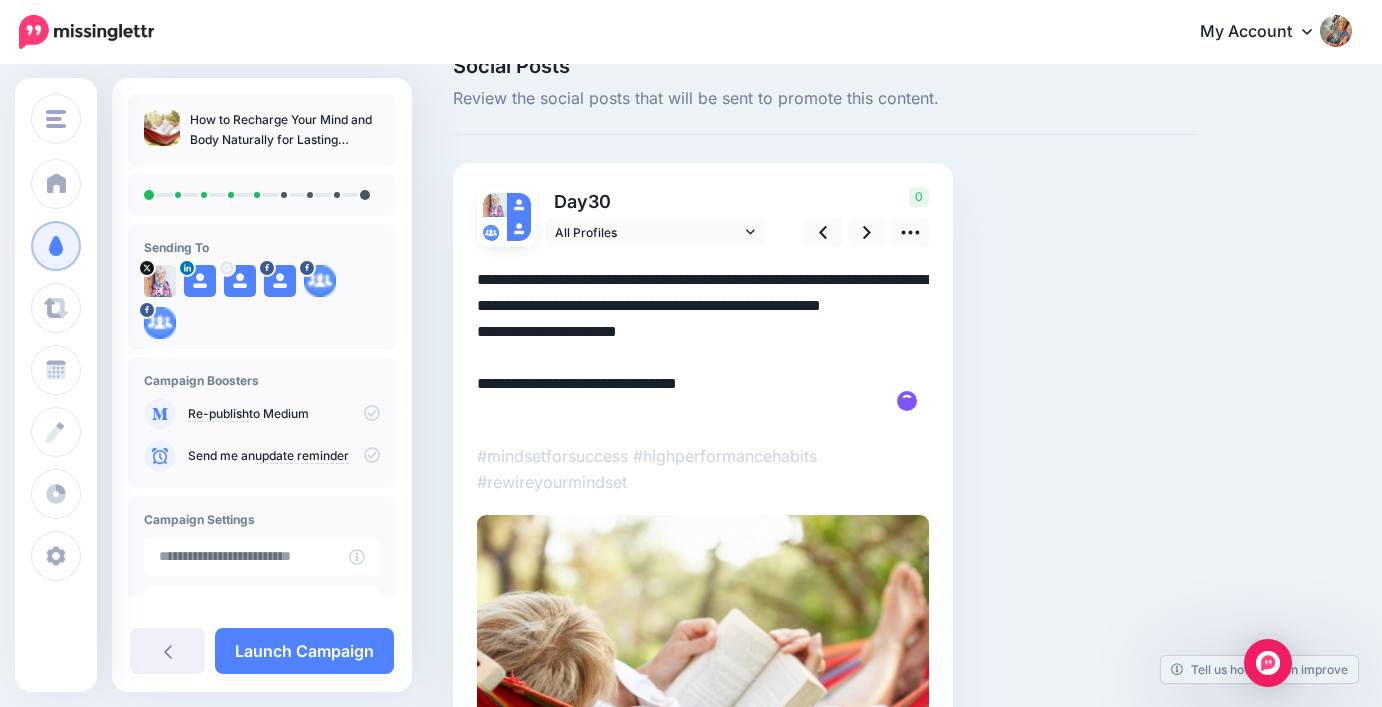click on "**********" at bounding box center [703, 345] 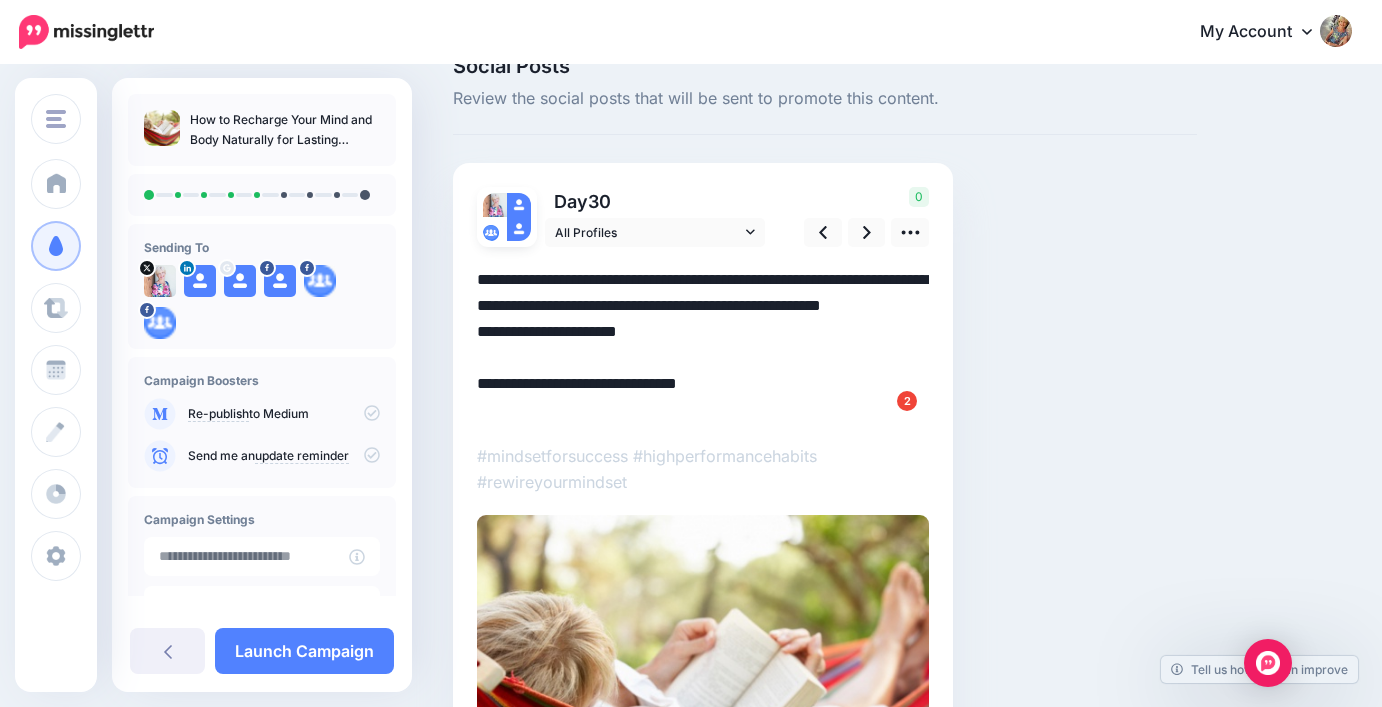 drag, startPoint x: 646, startPoint y: 363, endPoint x: 479, endPoint y: 360, distance: 167.02695 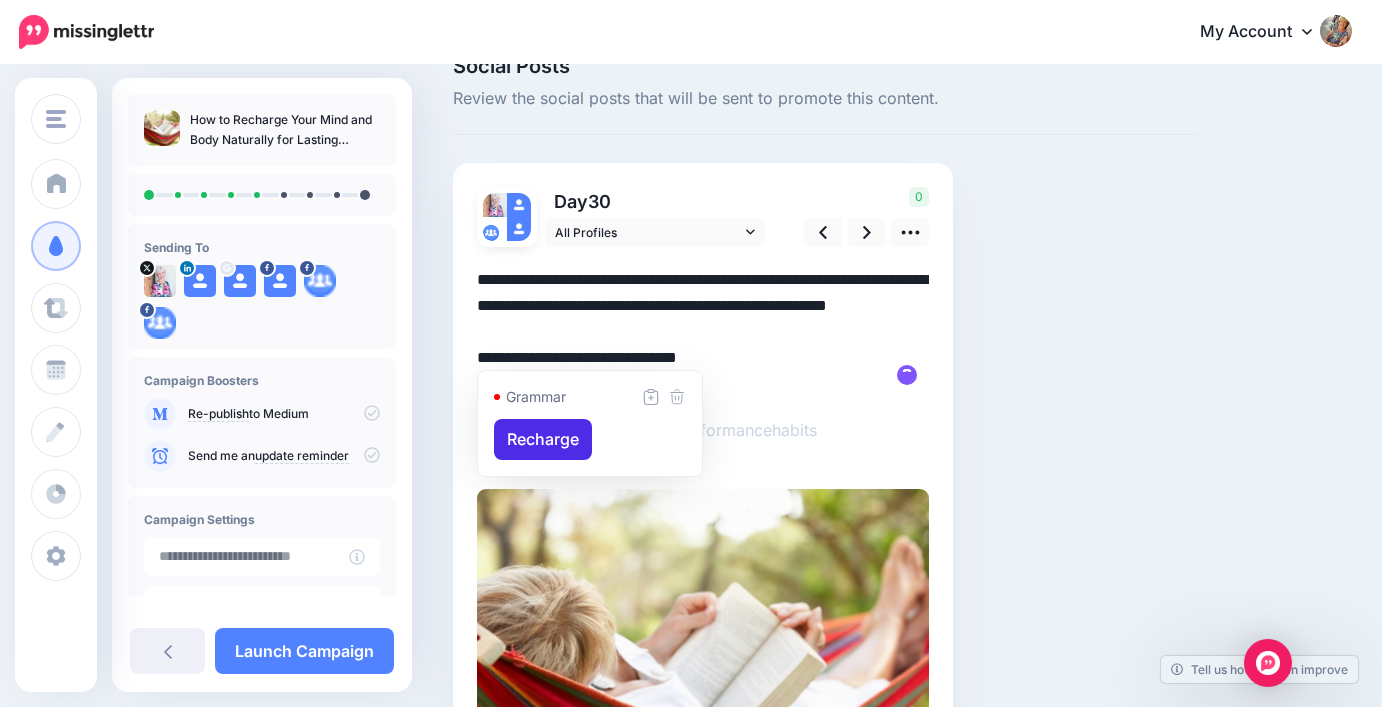 click on "**********" at bounding box center [703, 332] 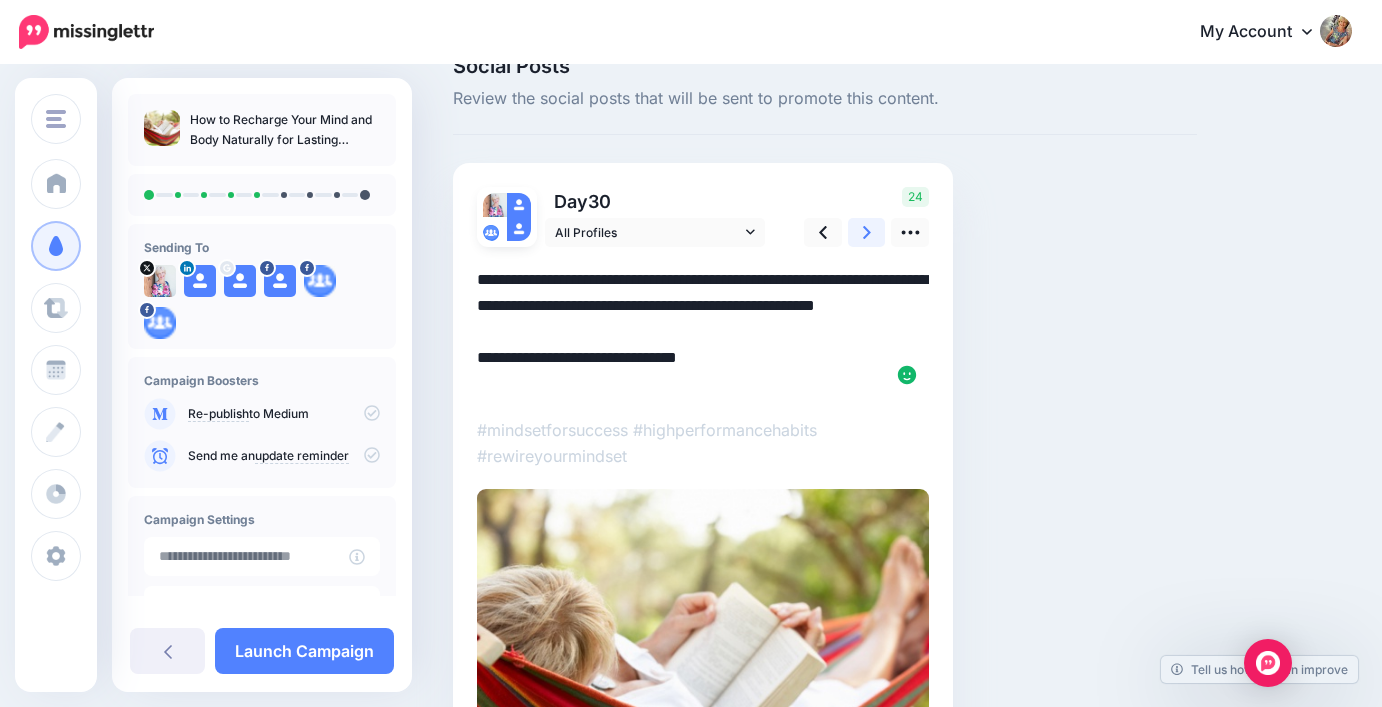 click 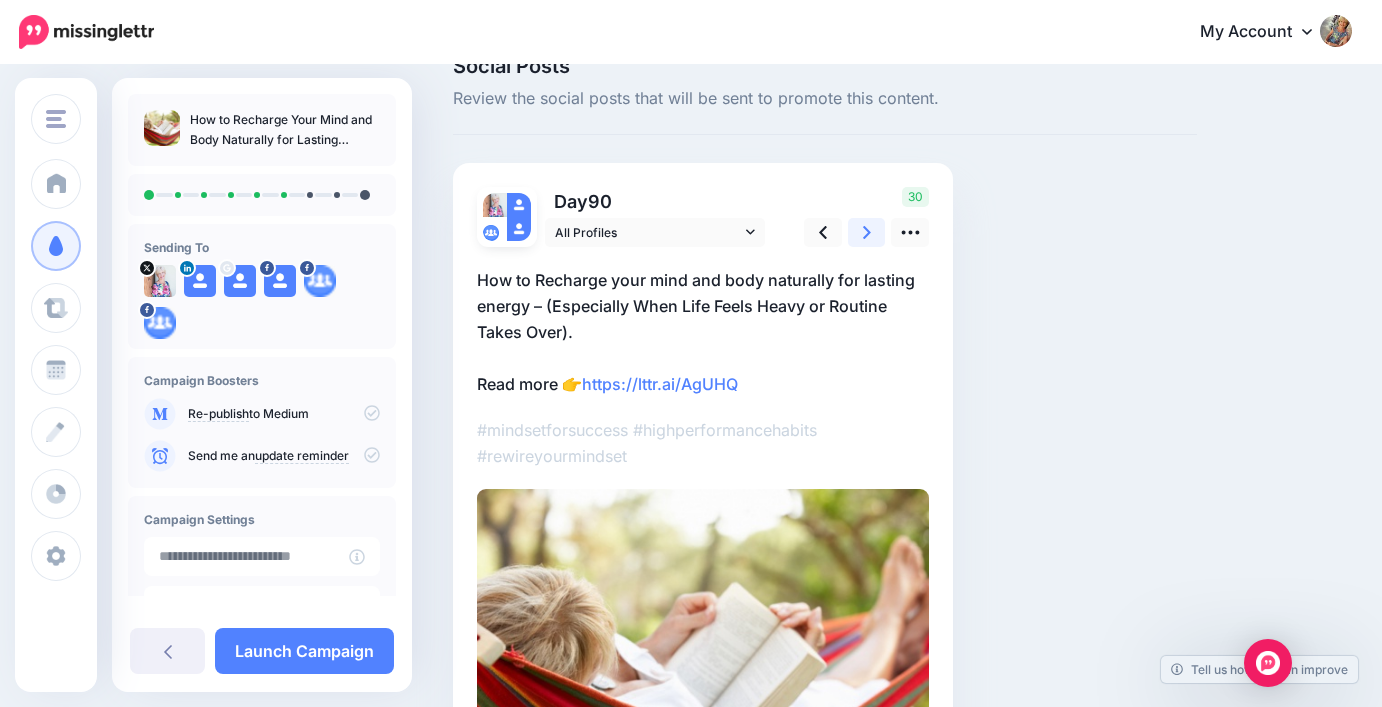 click at bounding box center [867, 232] 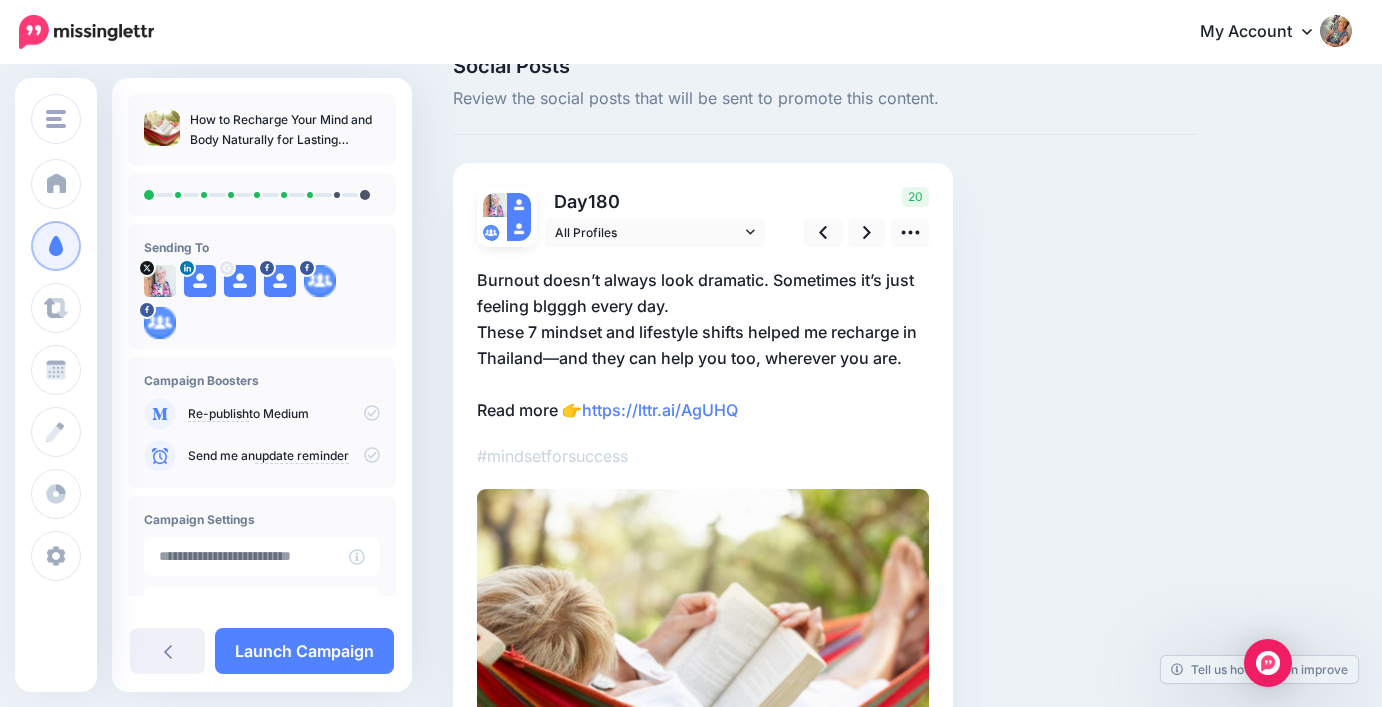 click on "Burnout doesn’t always look dramatic. Sometimes it’s just feeling blgggh every day. These 7 mindset and lifestyle shifts helped me recharge in Thailand—and they can help you too, wherever you are. Read more 👉  https://lttr.ai/AgUHQ" at bounding box center (703, 345) 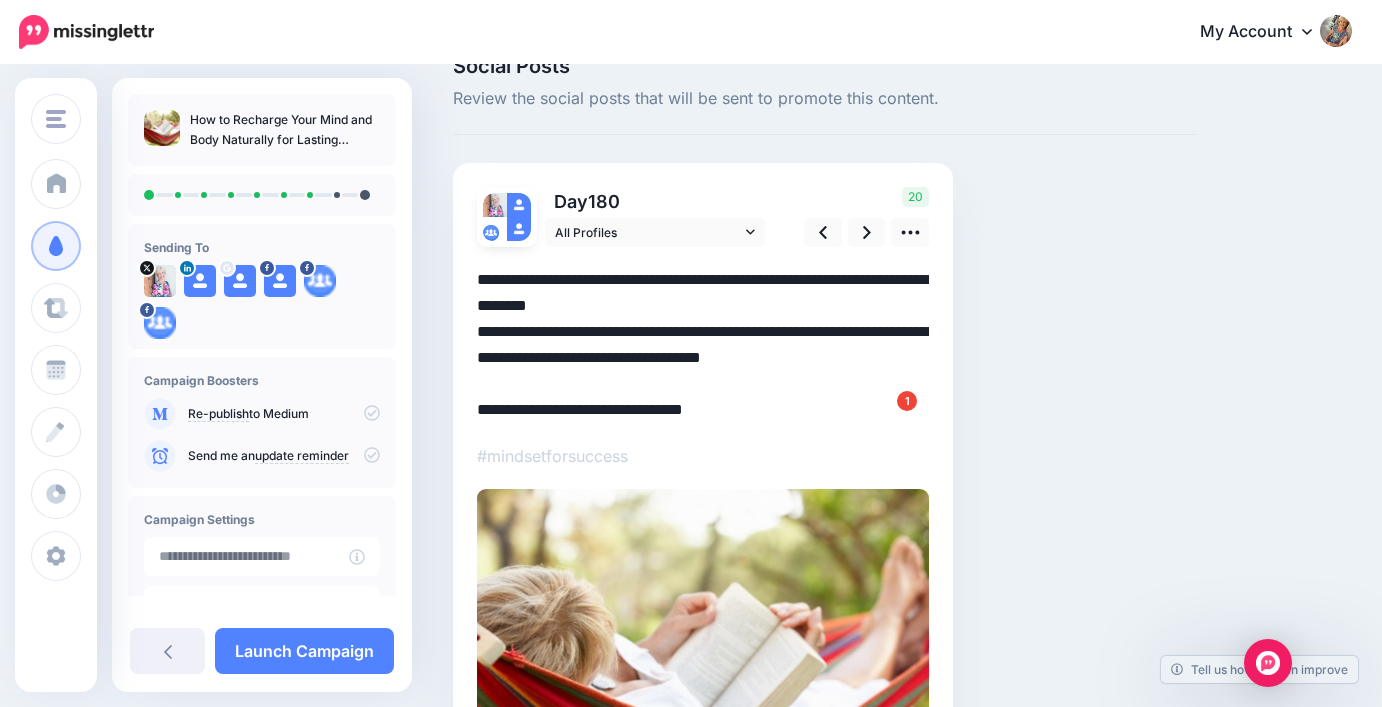 click on "**********" at bounding box center (703, 345) 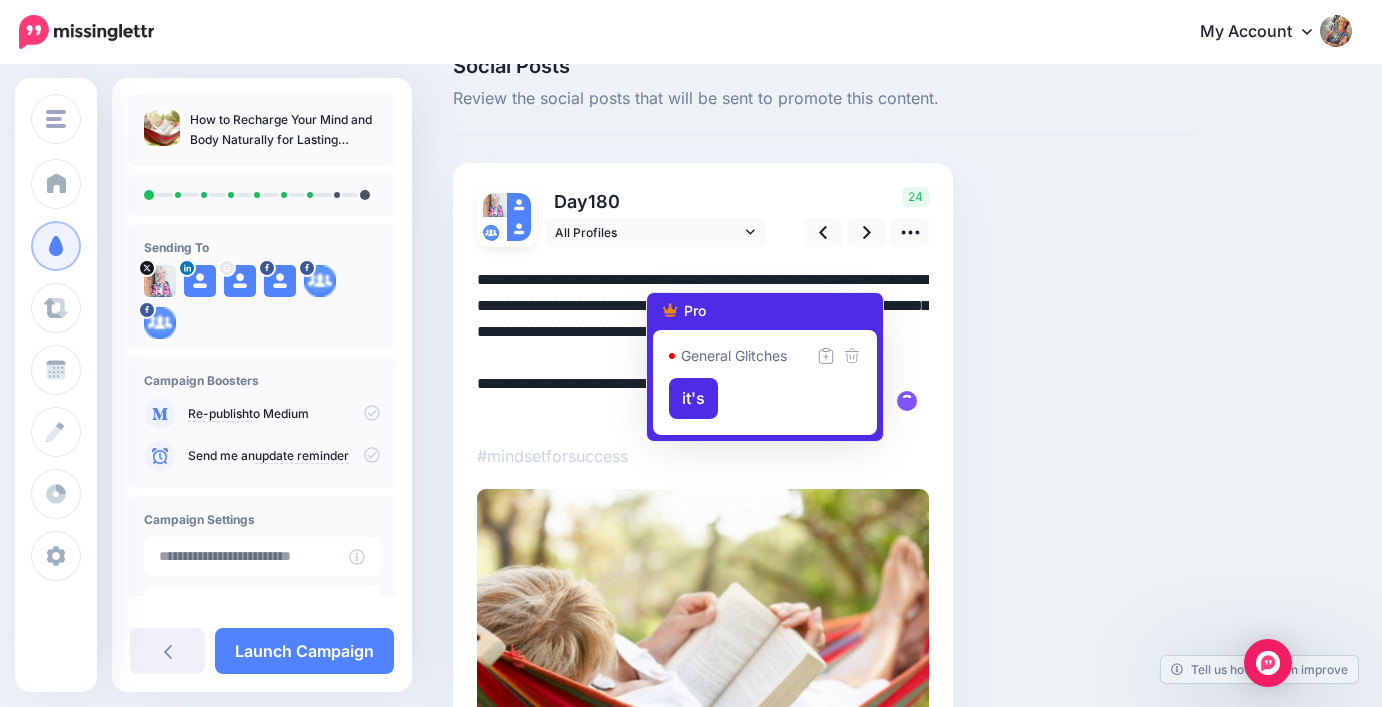 click on "**********" at bounding box center [703, 345] 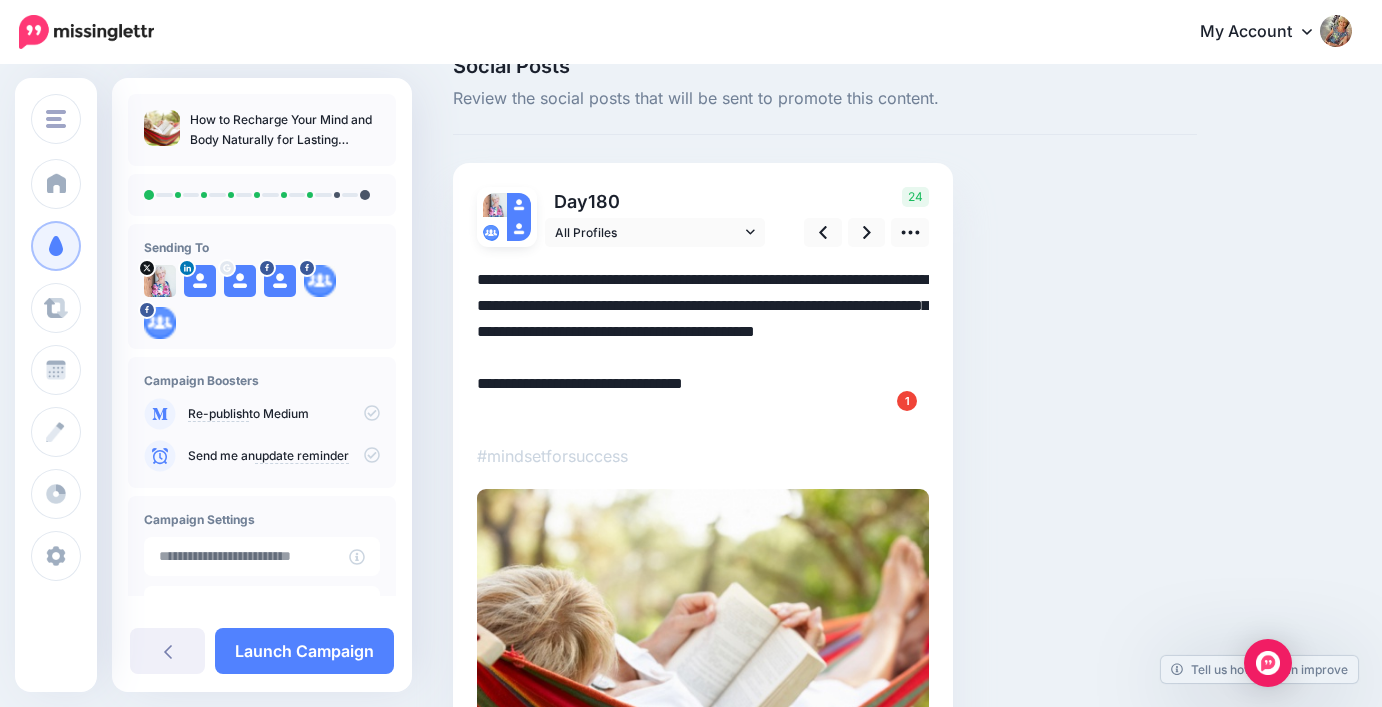 click on "**********" at bounding box center (703, 345) 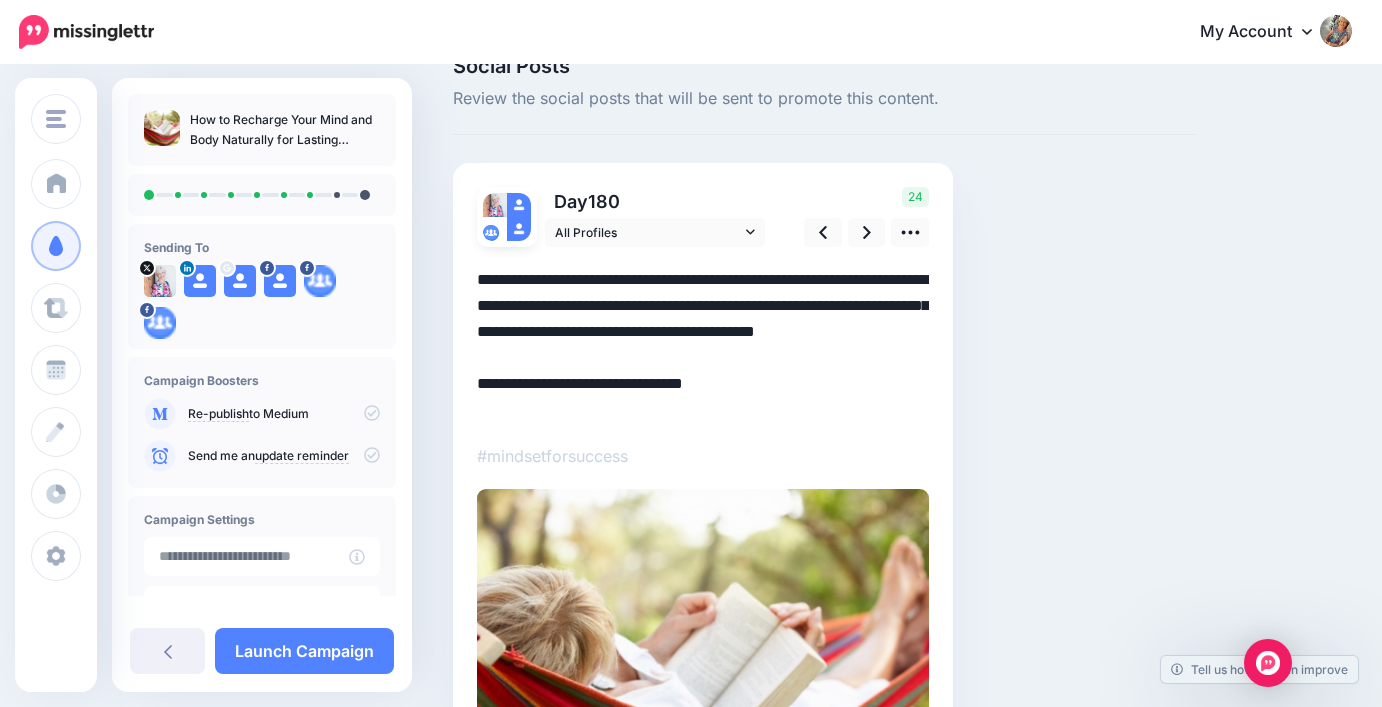 drag, startPoint x: 475, startPoint y: 268, endPoint x: 692, endPoint y: 354, distance: 233.42023 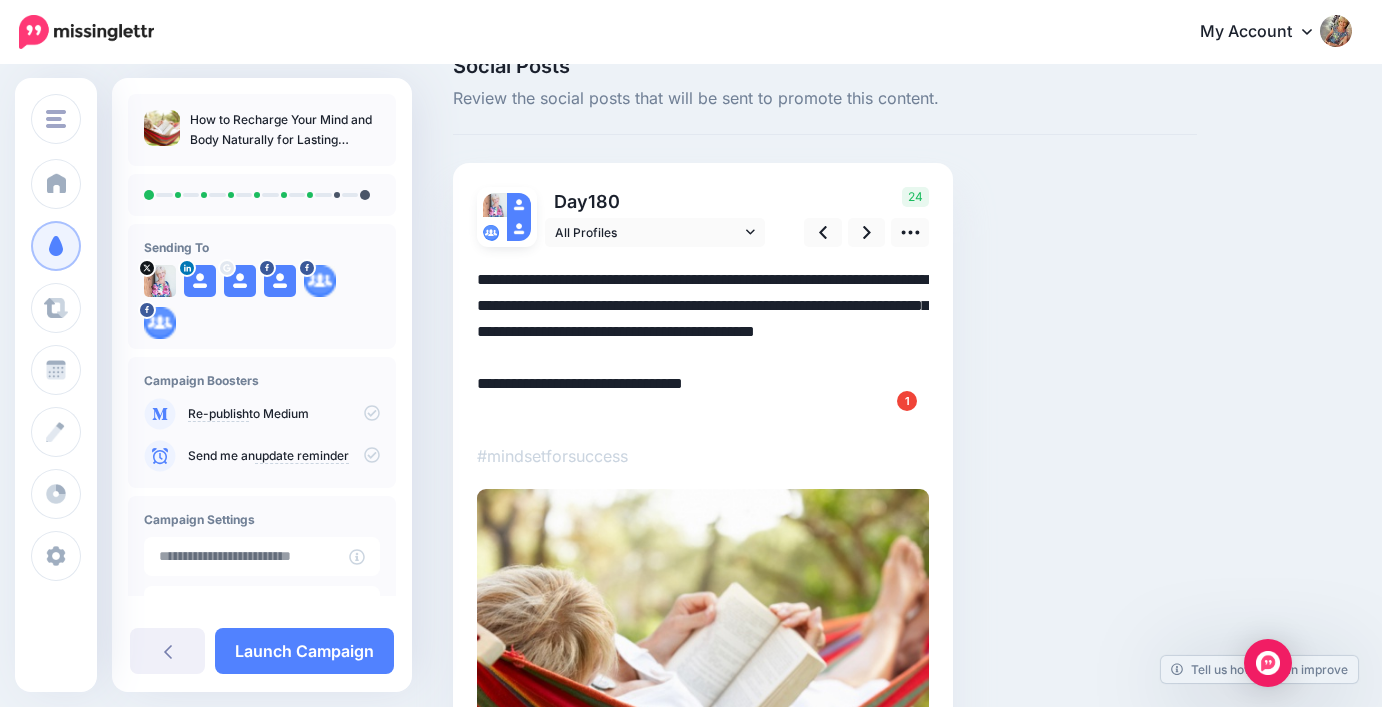 drag, startPoint x: 692, startPoint y: 354, endPoint x: 475, endPoint y: 275, distance: 230.93289 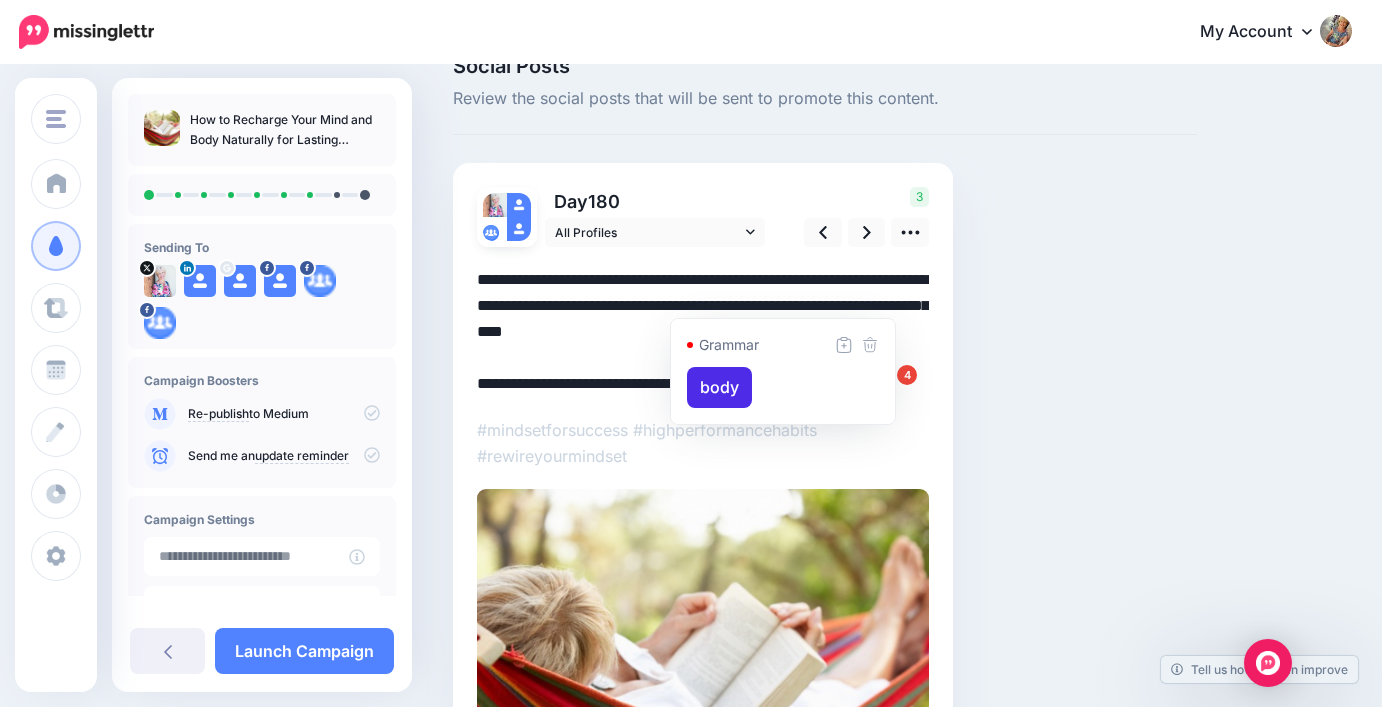 click on "**********" at bounding box center (703, 332) 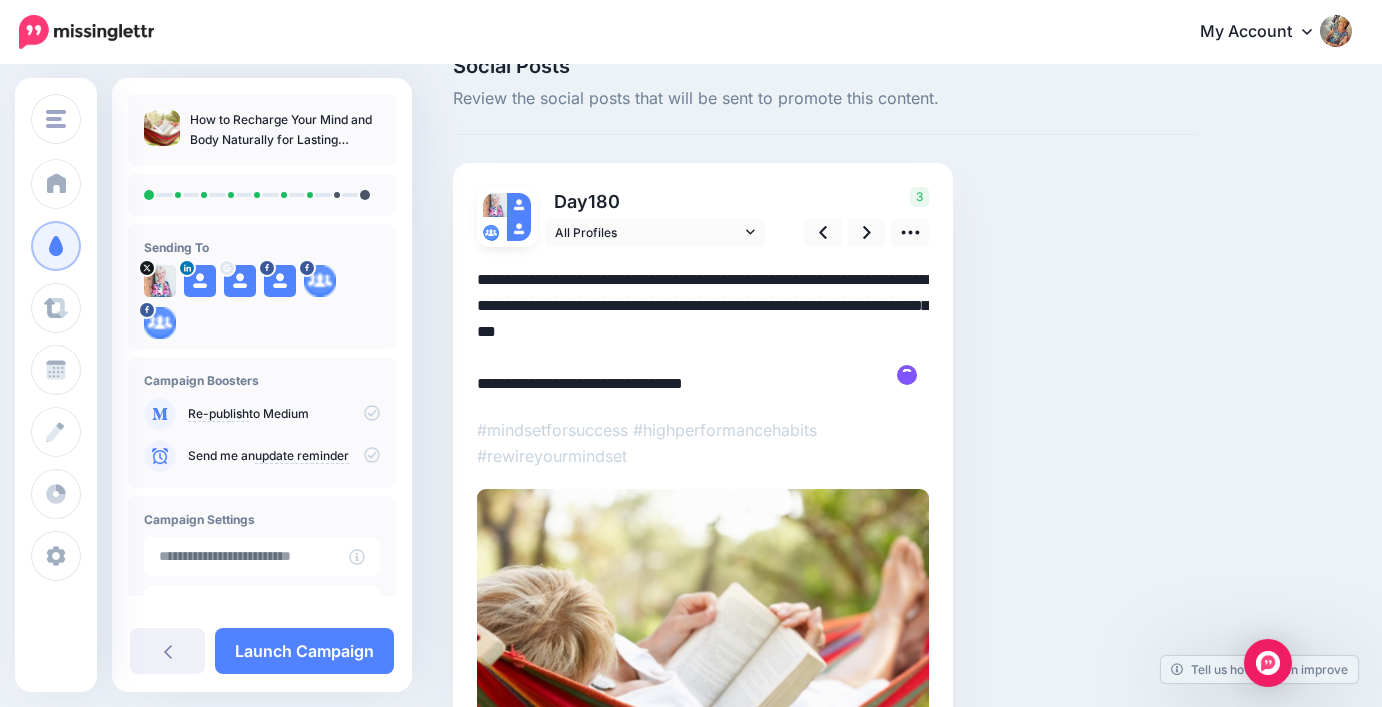 click on "**********" at bounding box center [703, 332] 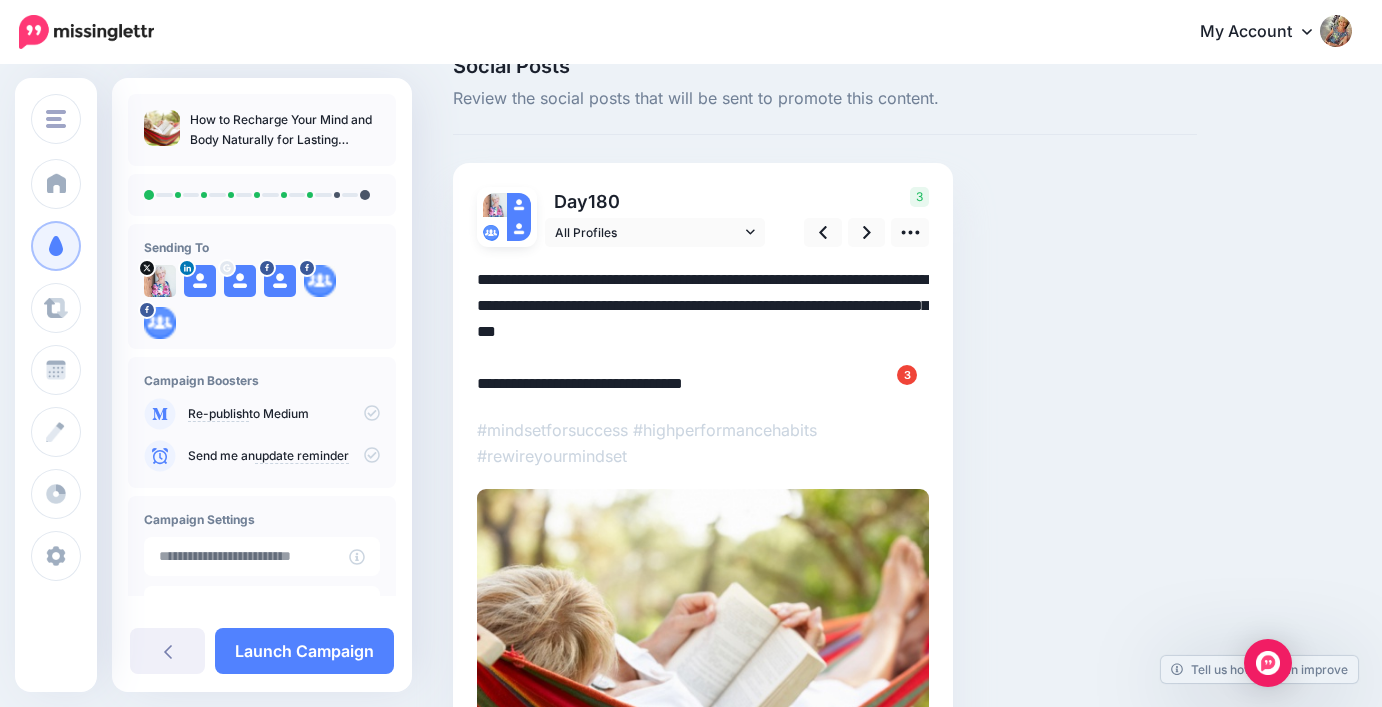 click on "**********" at bounding box center [703, 332] 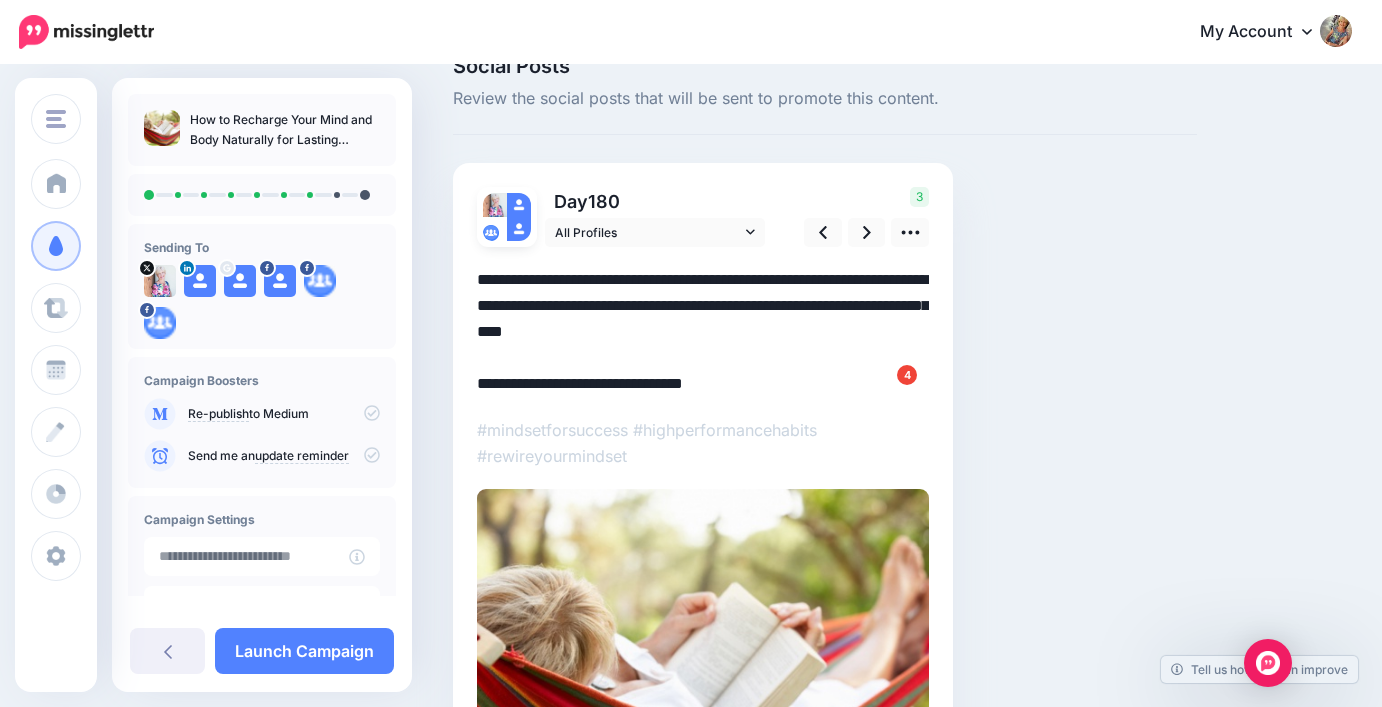 click on "**********" at bounding box center (703, 332) 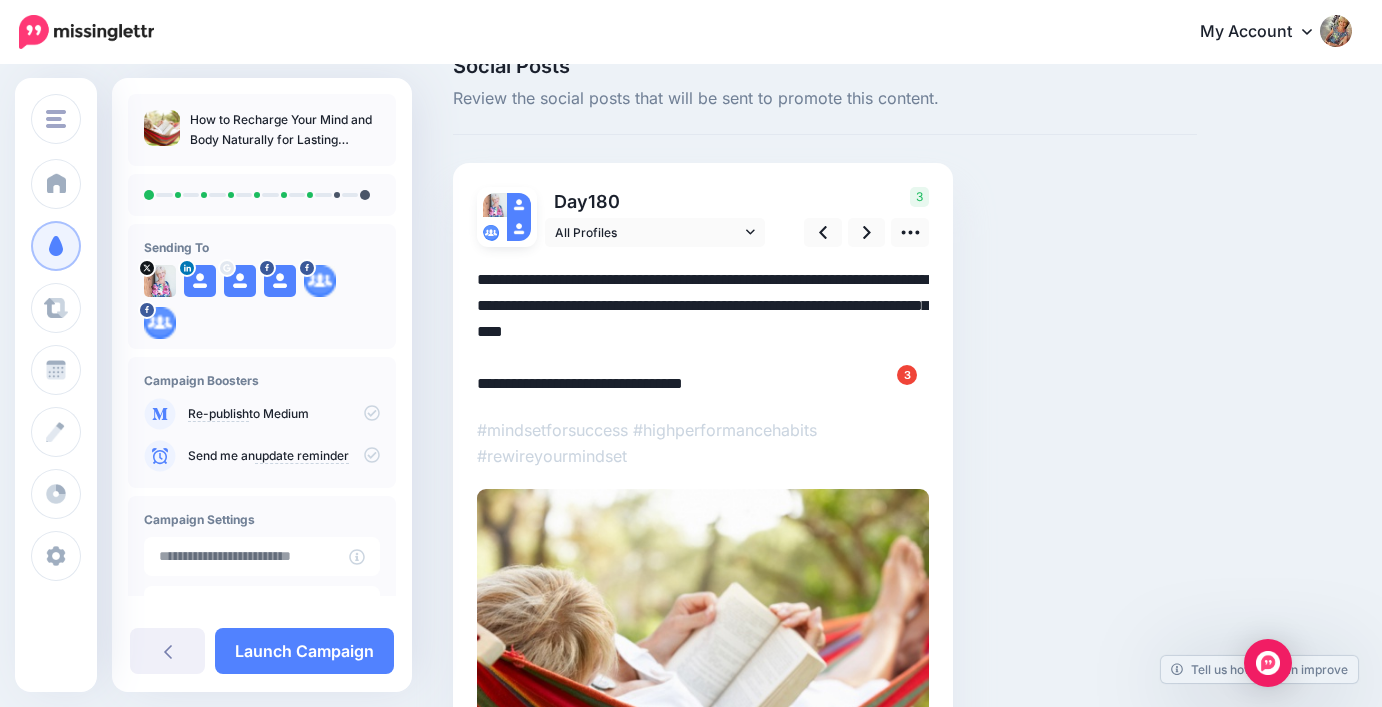 click on "**********" at bounding box center [703, 332] 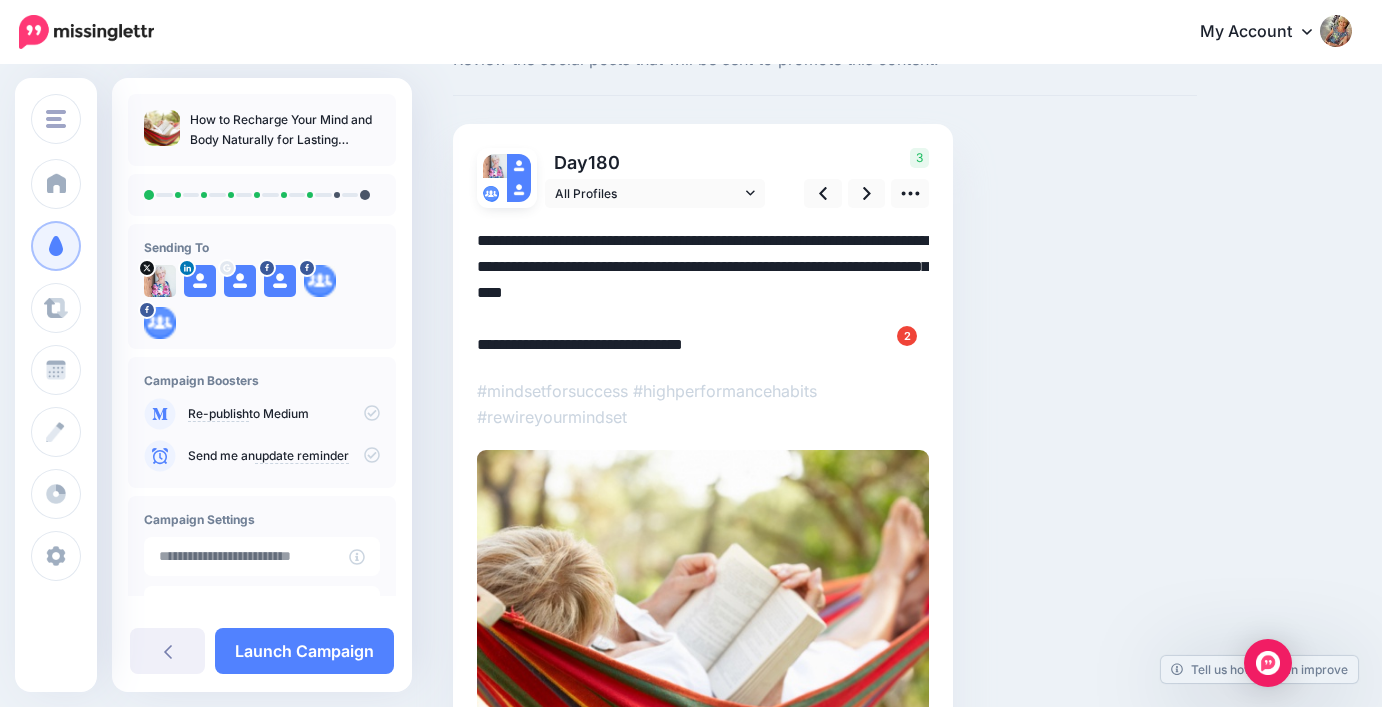 scroll, scrollTop: 87, scrollLeft: 0, axis: vertical 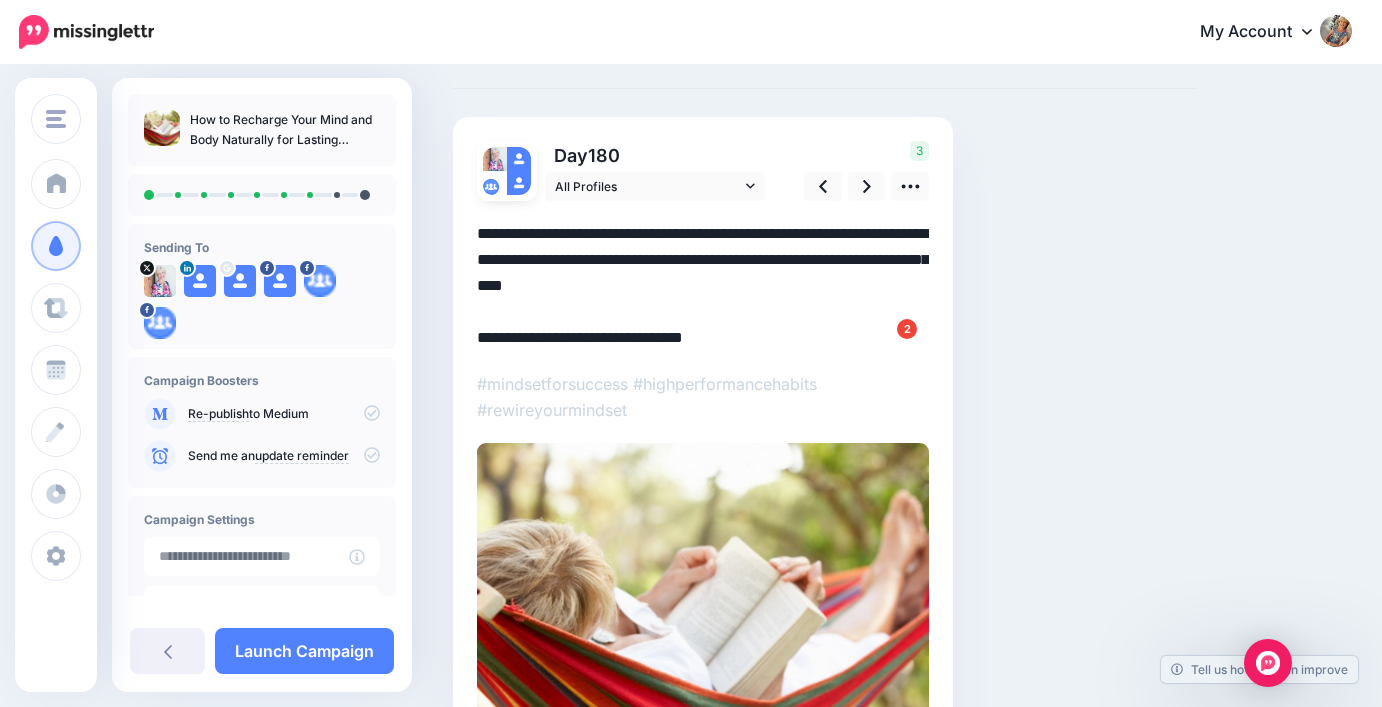 click on "**********" at bounding box center (703, 286) 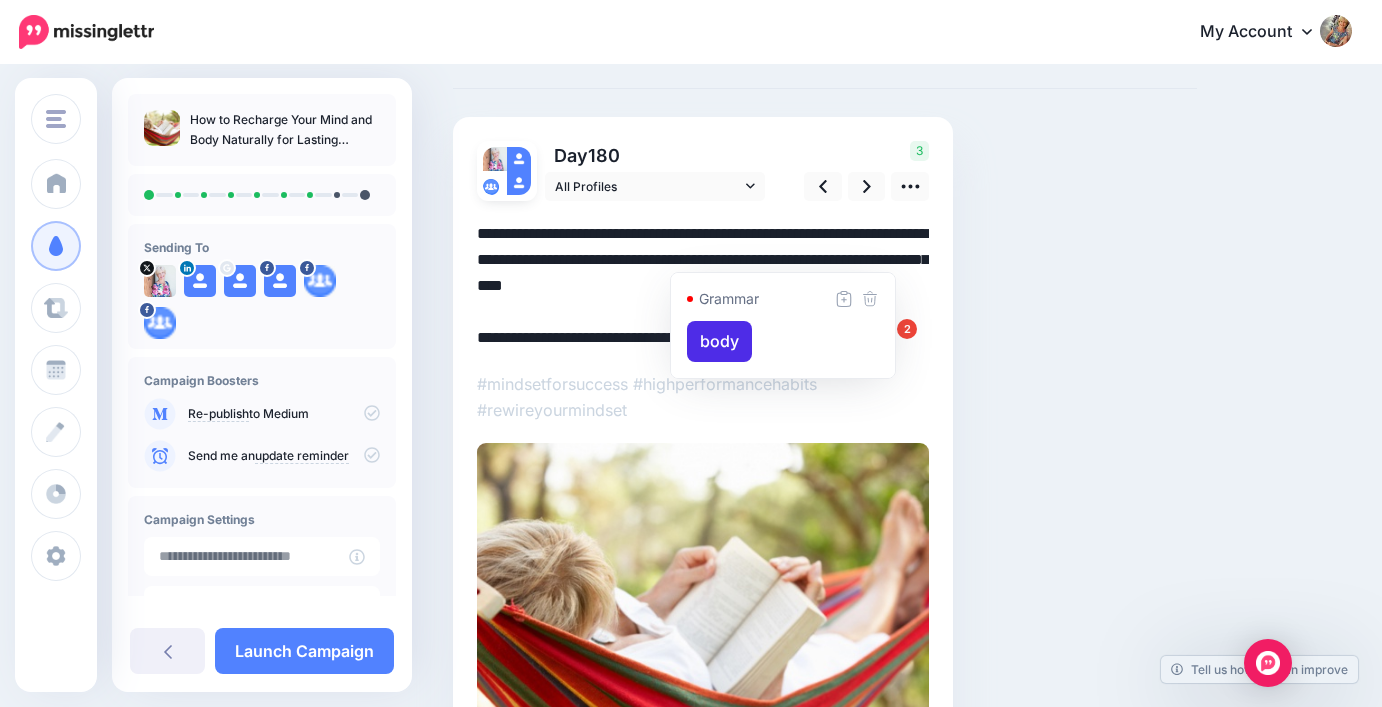 click on "**********" at bounding box center [703, 286] 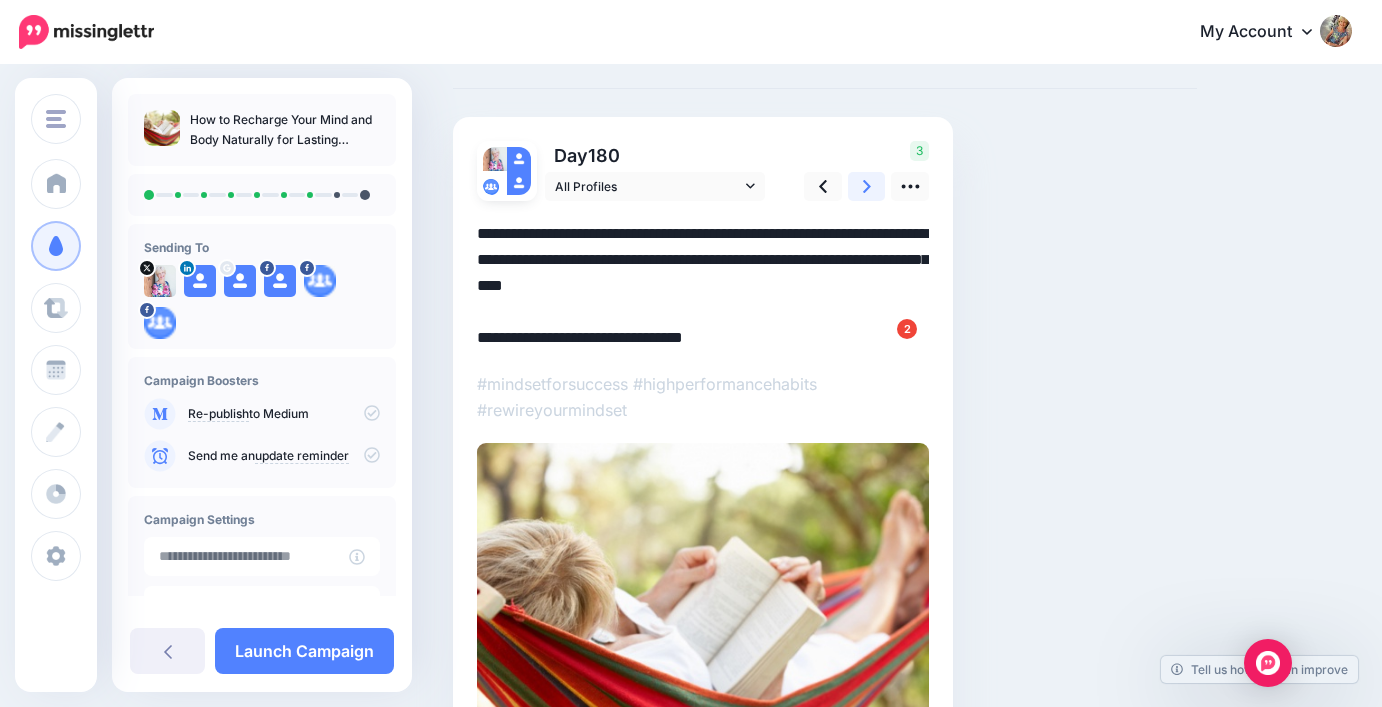 click at bounding box center [867, 186] 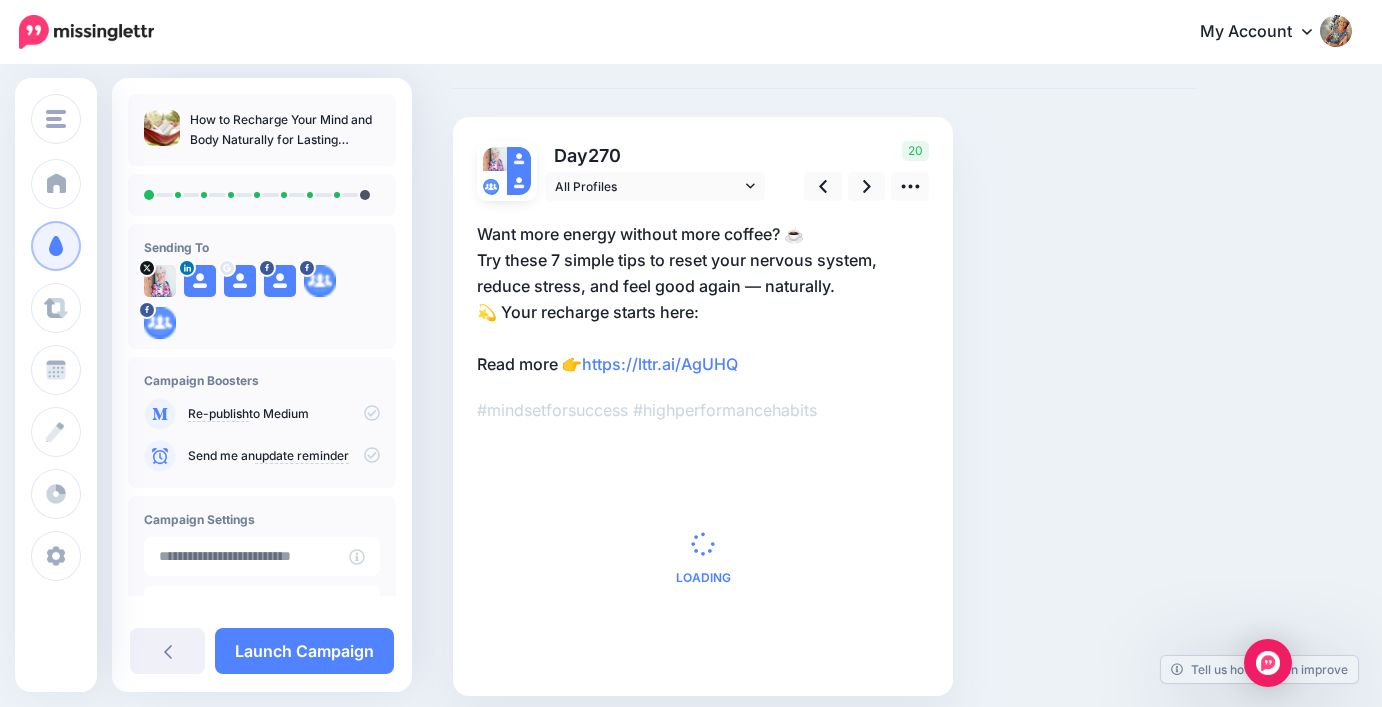 click on "Want more energy without more coffee? ☕ Try these 7 simple tips to reset your nervous system, reduce stress, and feel good again — naturally. 💫 Your recharge starts here:  Read more 👉  https://lttr.ai/AgUHQ" at bounding box center (703, 299) 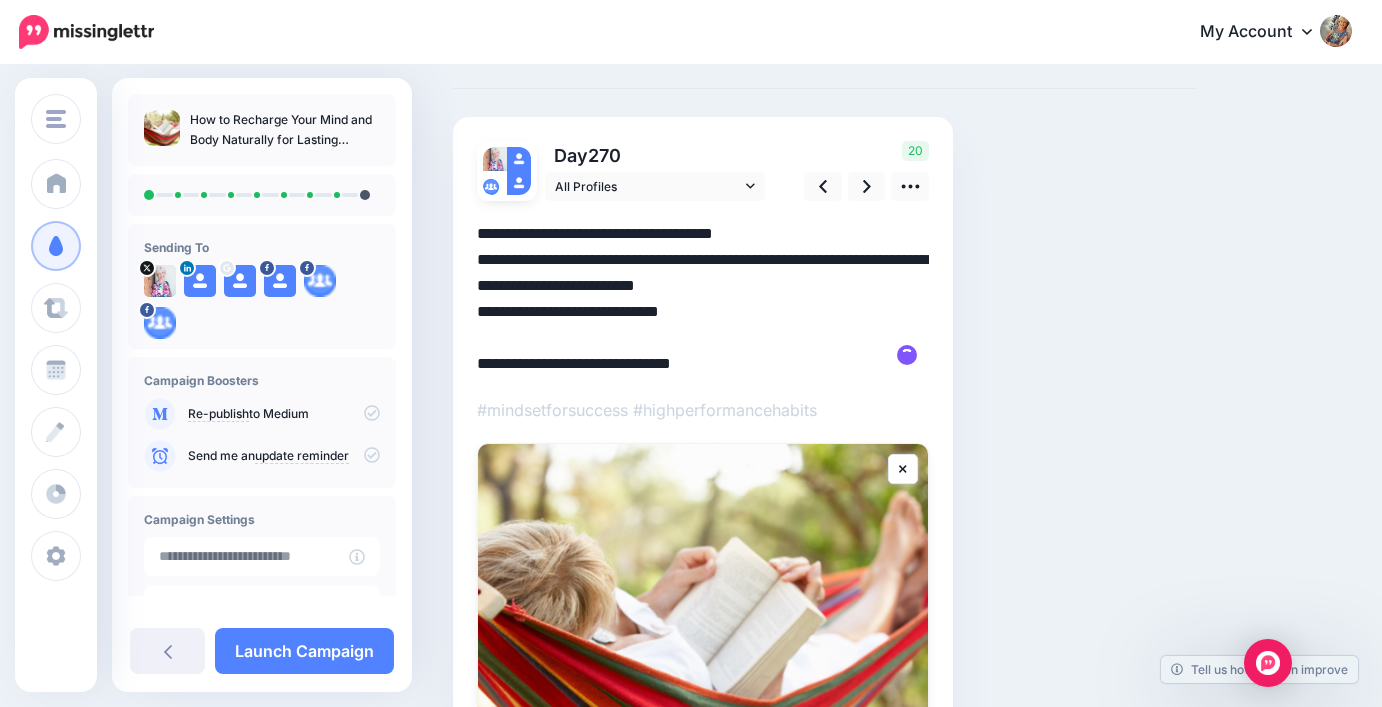 click on "**********" at bounding box center [703, 299] 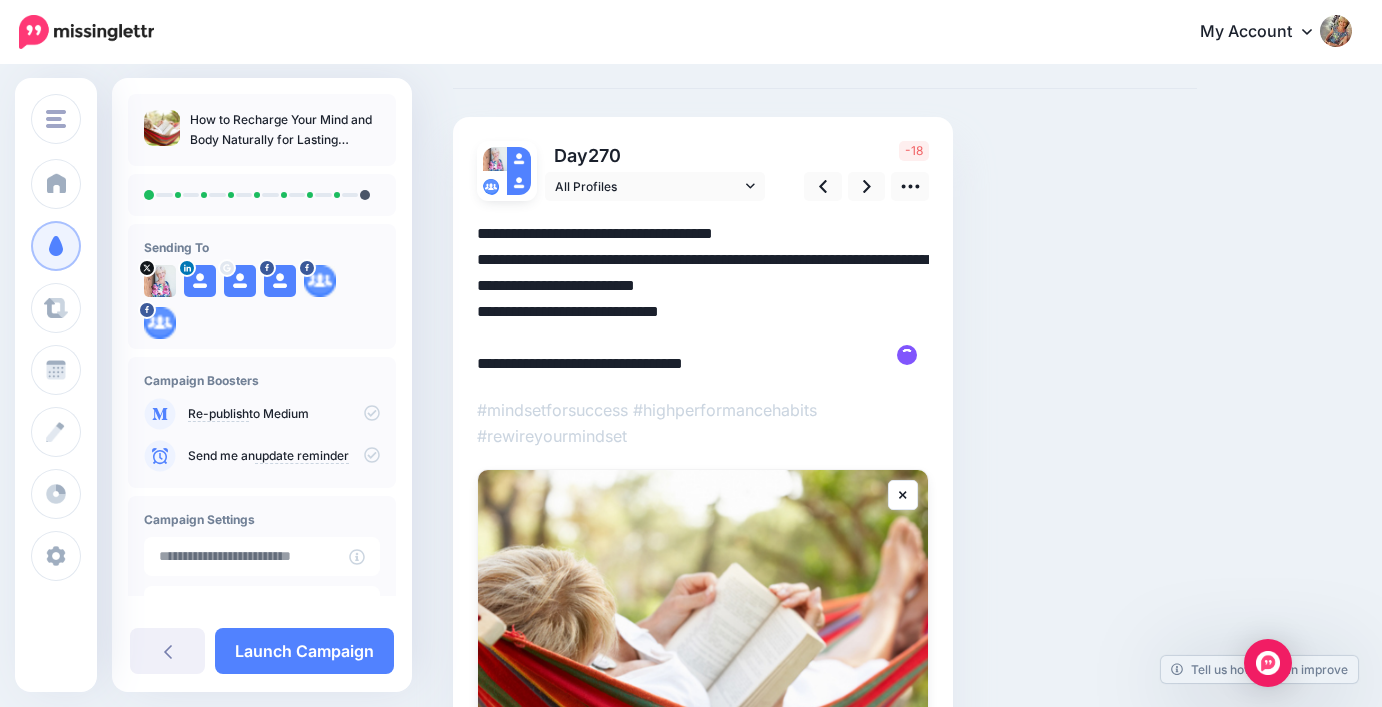 click on "**********" at bounding box center (703, 299) 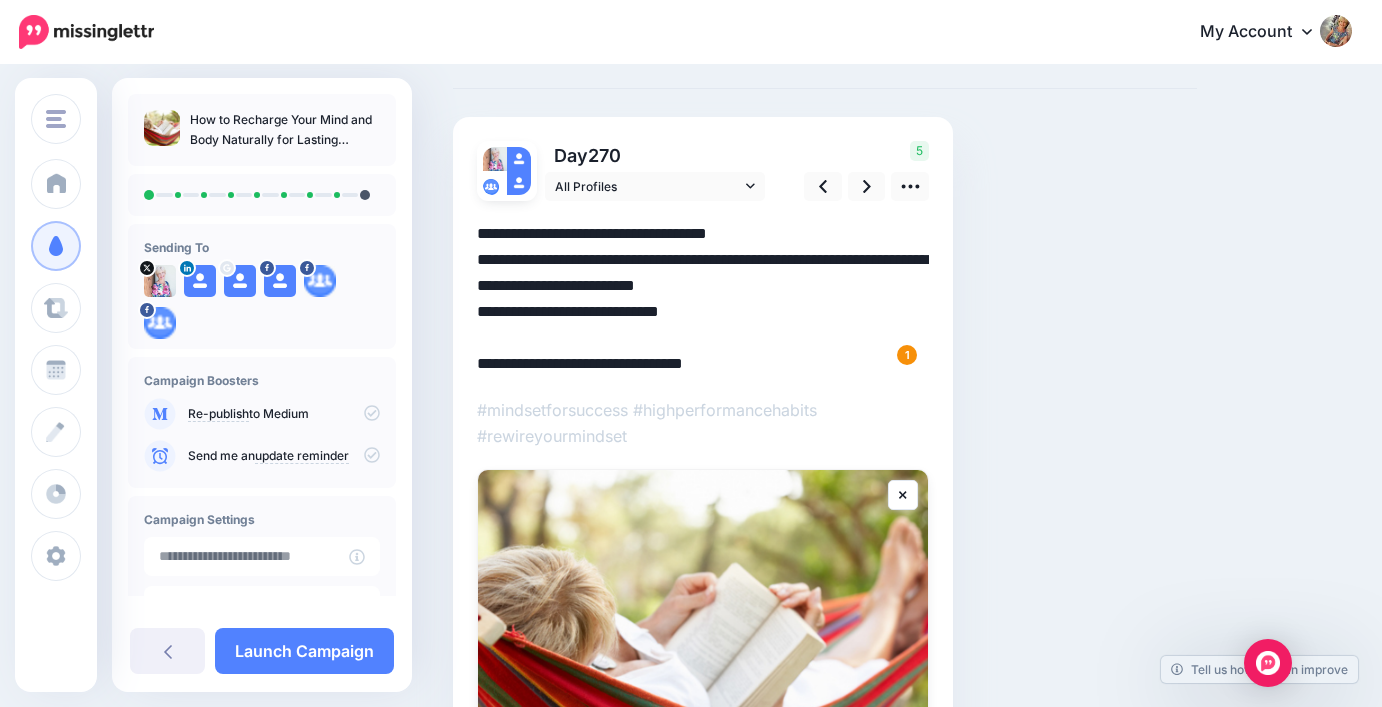 drag, startPoint x: 479, startPoint y: 313, endPoint x: 740, endPoint y: 313, distance: 261 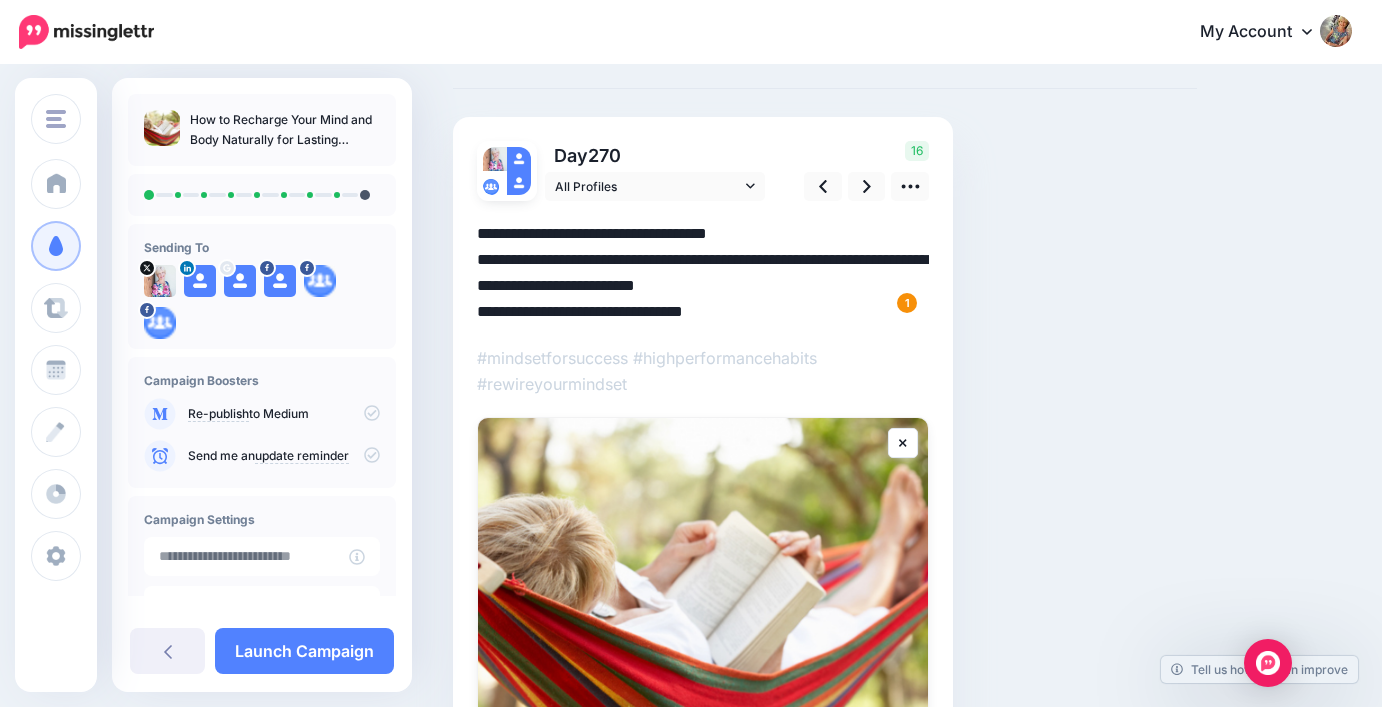 click on "**********" at bounding box center [703, 273] 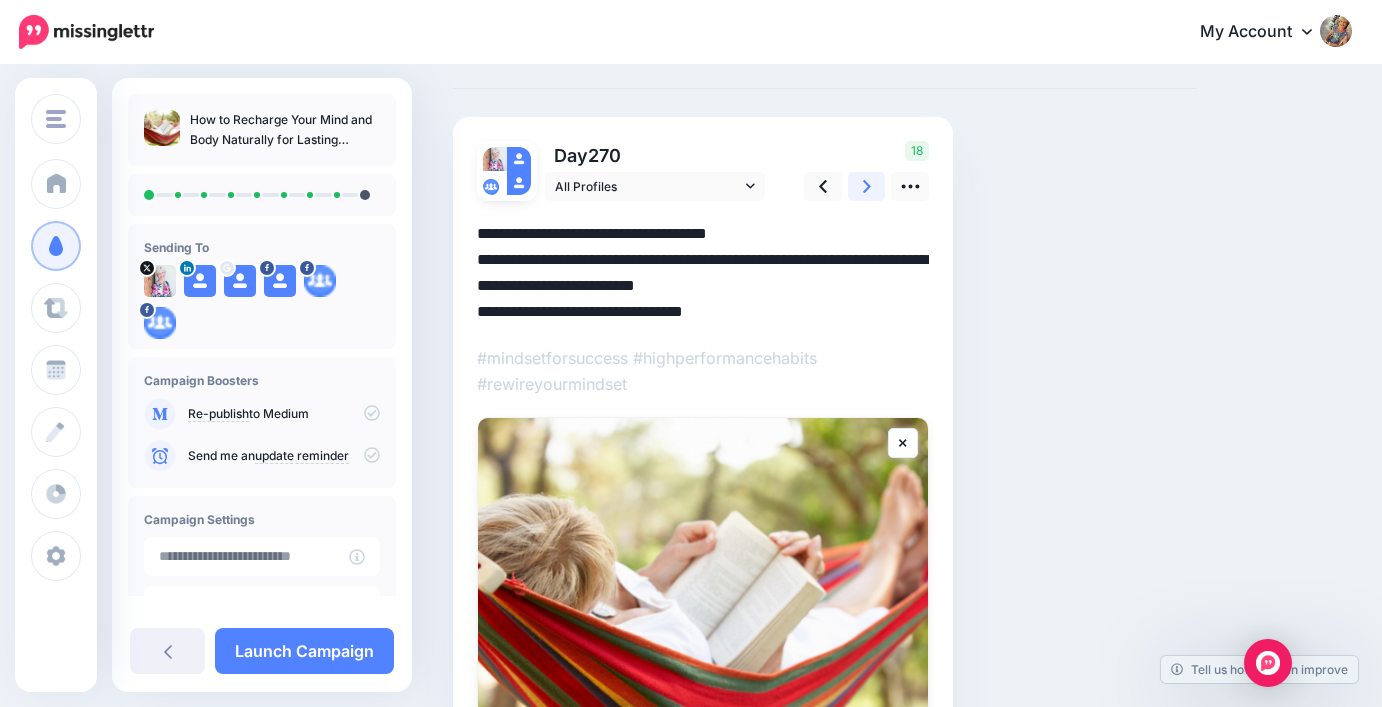 click at bounding box center (867, 186) 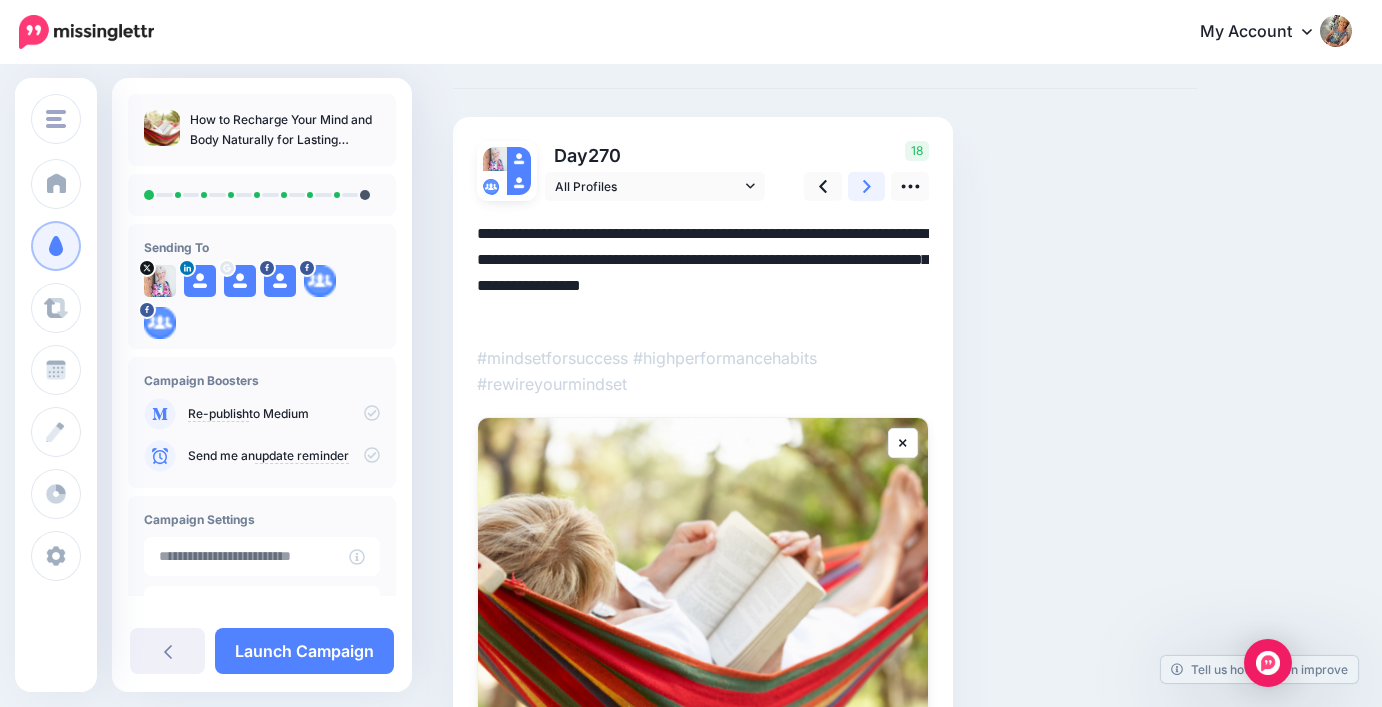 scroll, scrollTop: 0, scrollLeft: 0, axis: both 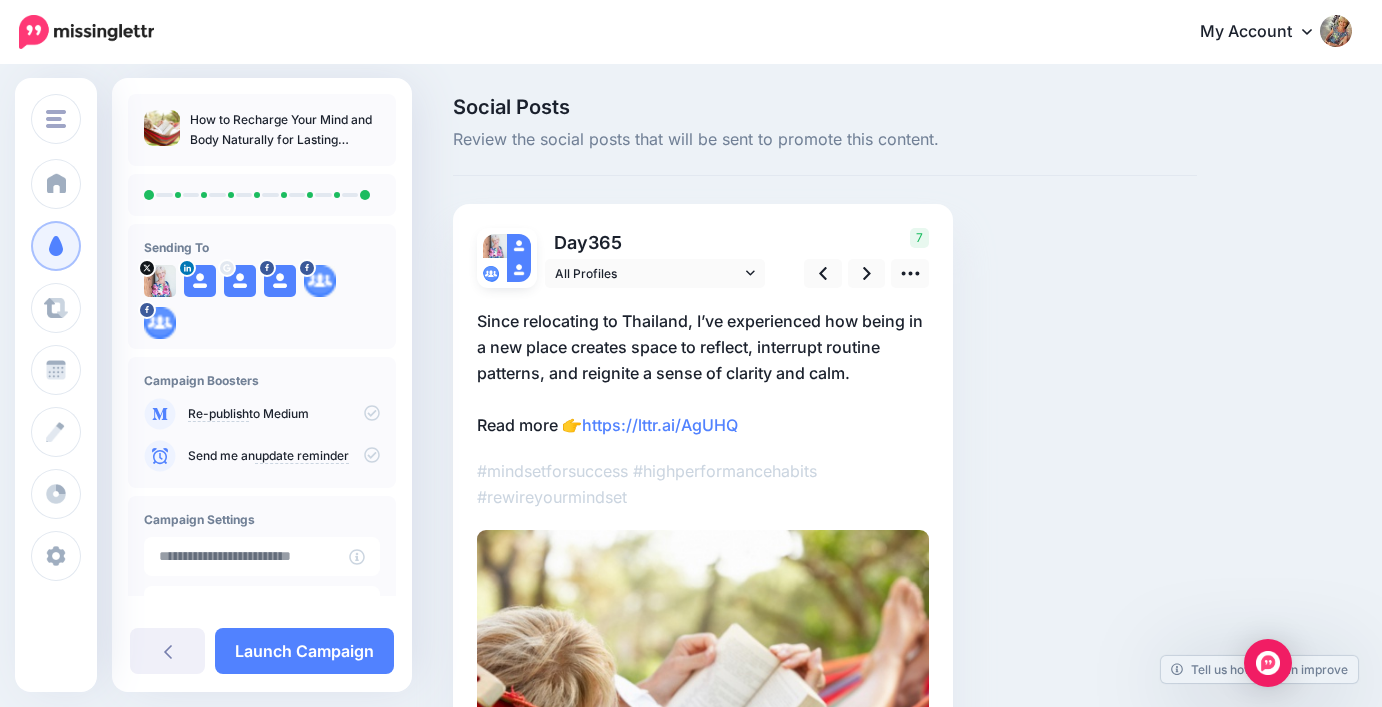 click on "Since relocating to Thailand, I’ve experienced how being in a new place creates space to reflect, interrupt routine patterns, and reignite a sense of clarity and calm. Read more 👉  https://lttr.ai/AgUHQ" at bounding box center [703, 373] 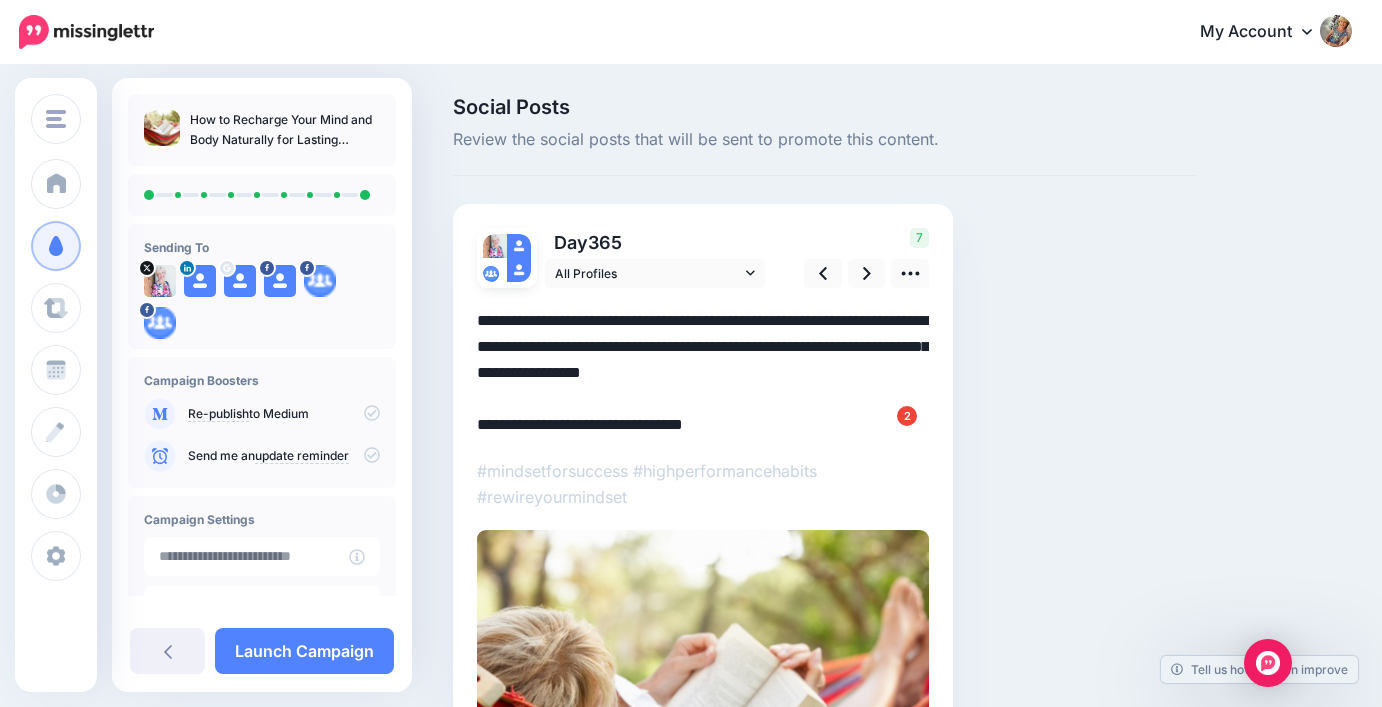 drag, startPoint x: 495, startPoint y: 316, endPoint x: 876, endPoint y: 369, distance: 384.6687 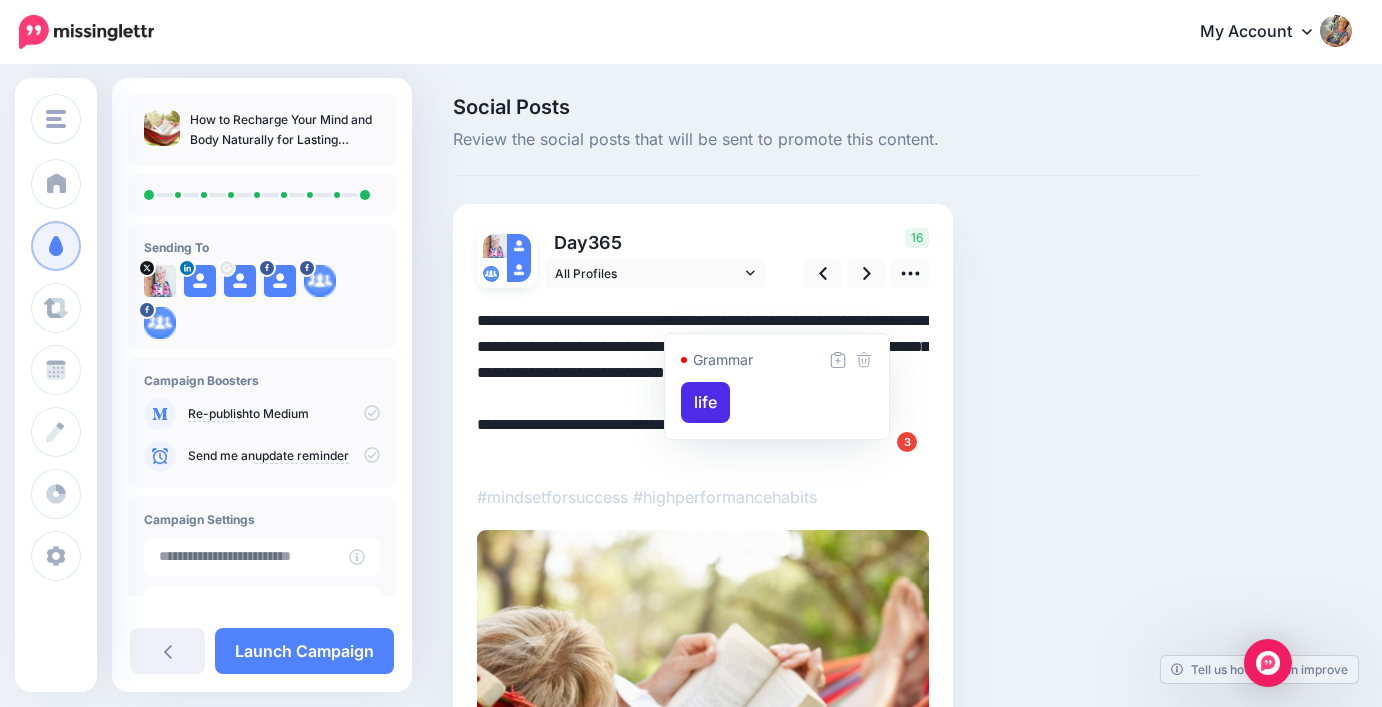 click on "**********" at bounding box center [703, 386] 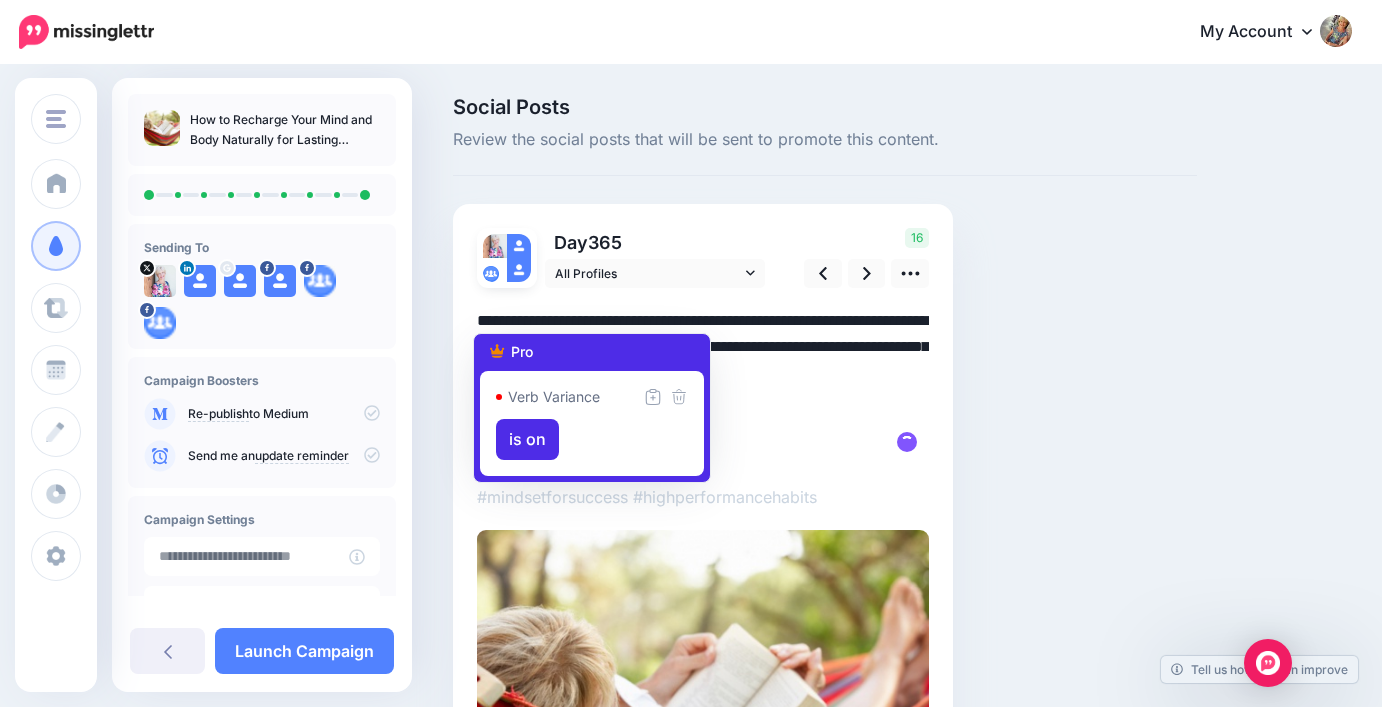 click on "**********" at bounding box center [703, 386] 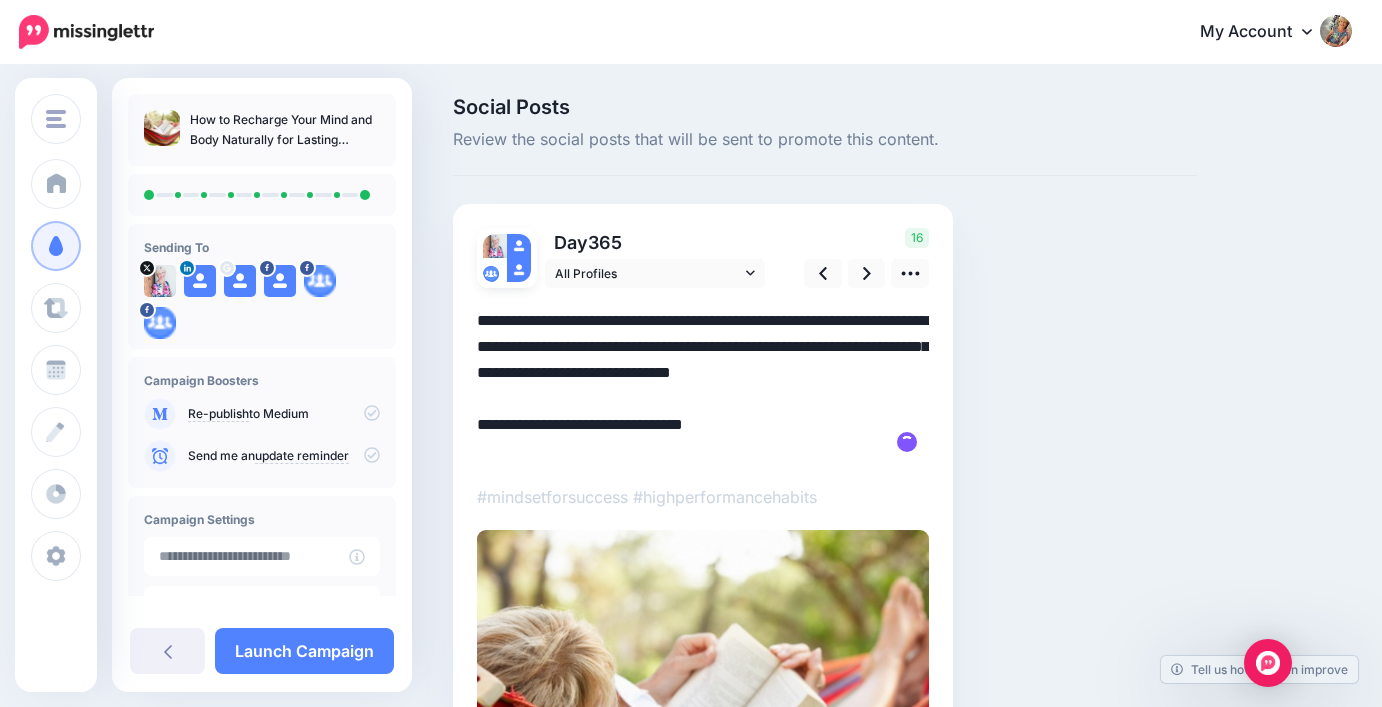 click on "**********" at bounding box center (703, 386) 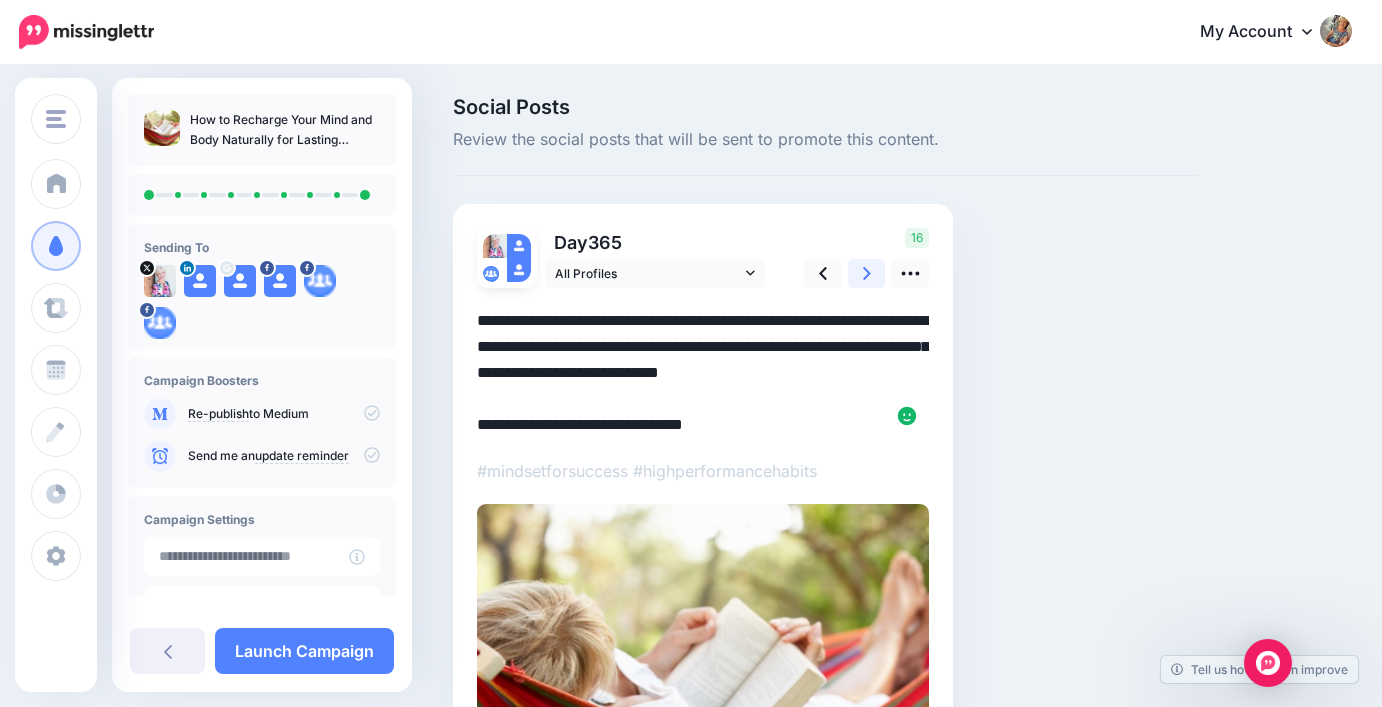 click 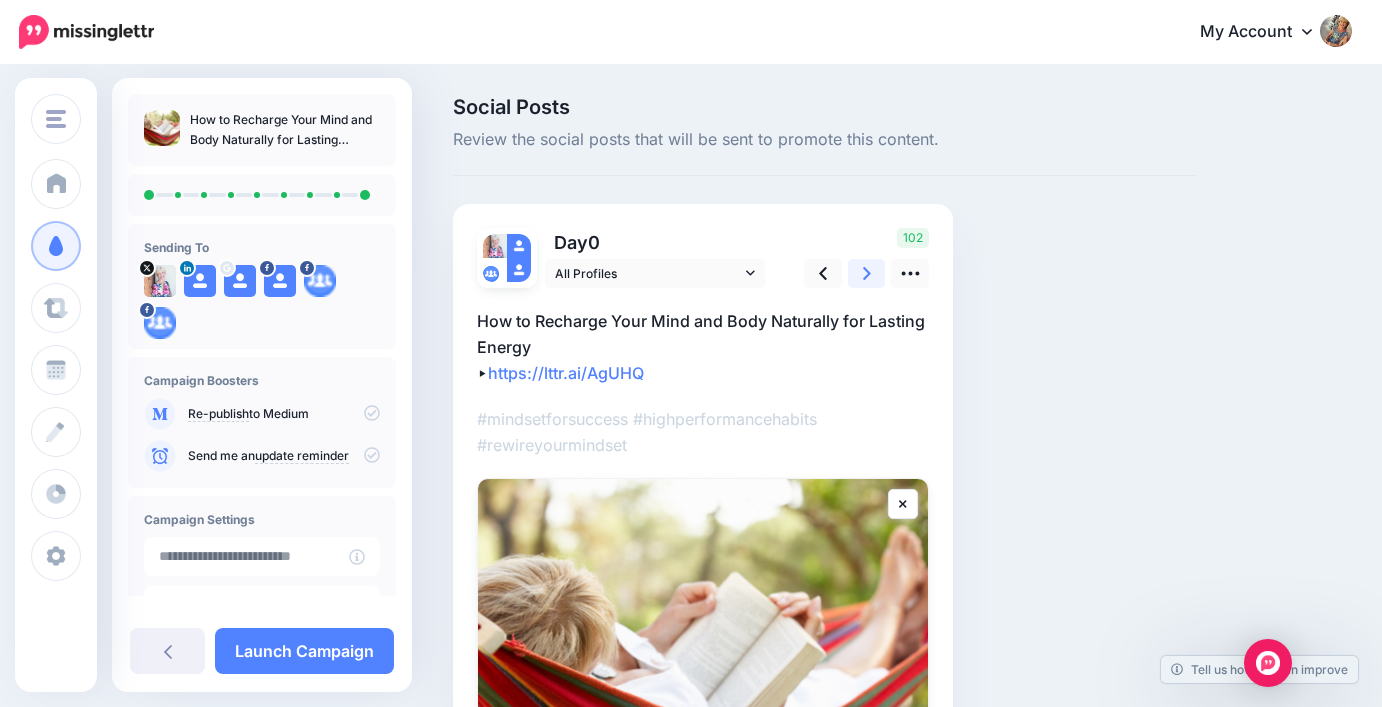 click 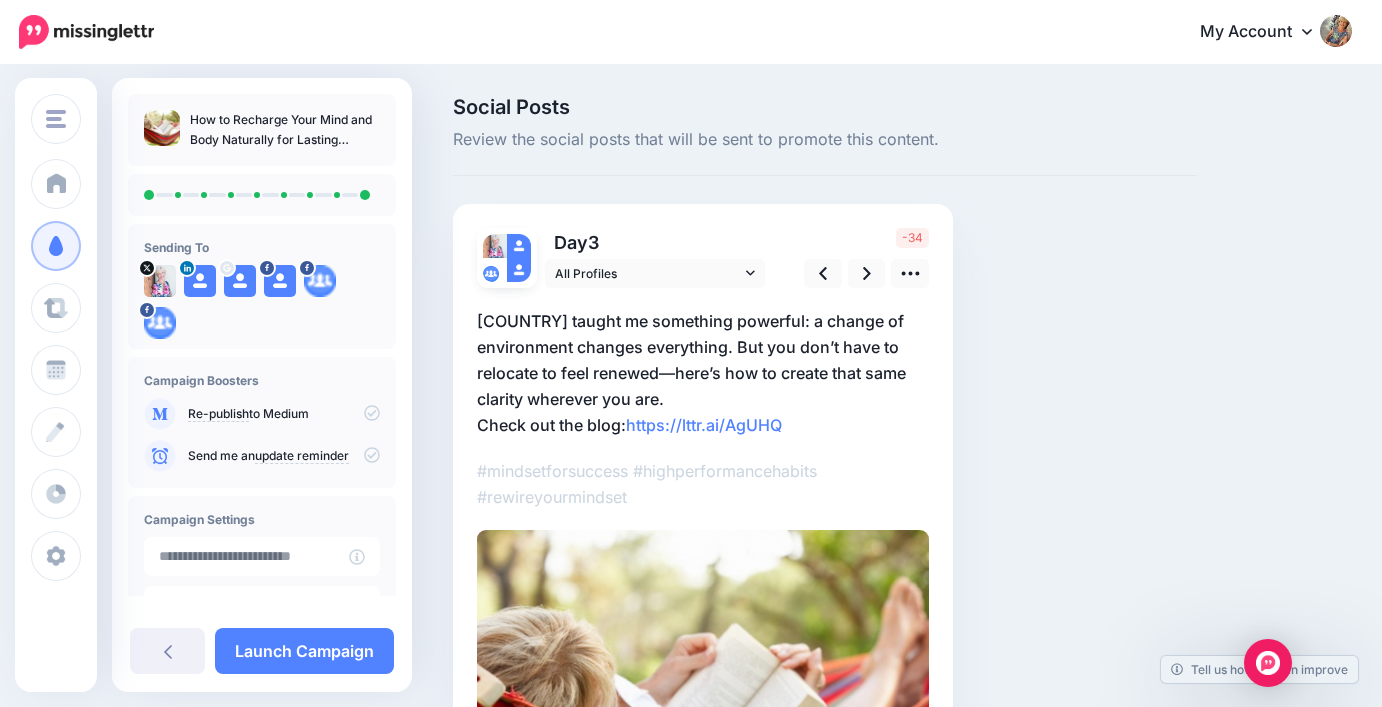 click on "Thailand taught me something powerful: a change of environment changes everything. But you don’t have to relocate to feel renewed—here’s how to create that same clarity wherever you are. Check out the blog:  https://lttr.ai/AgUHQ" at bounding box center (703, 373) 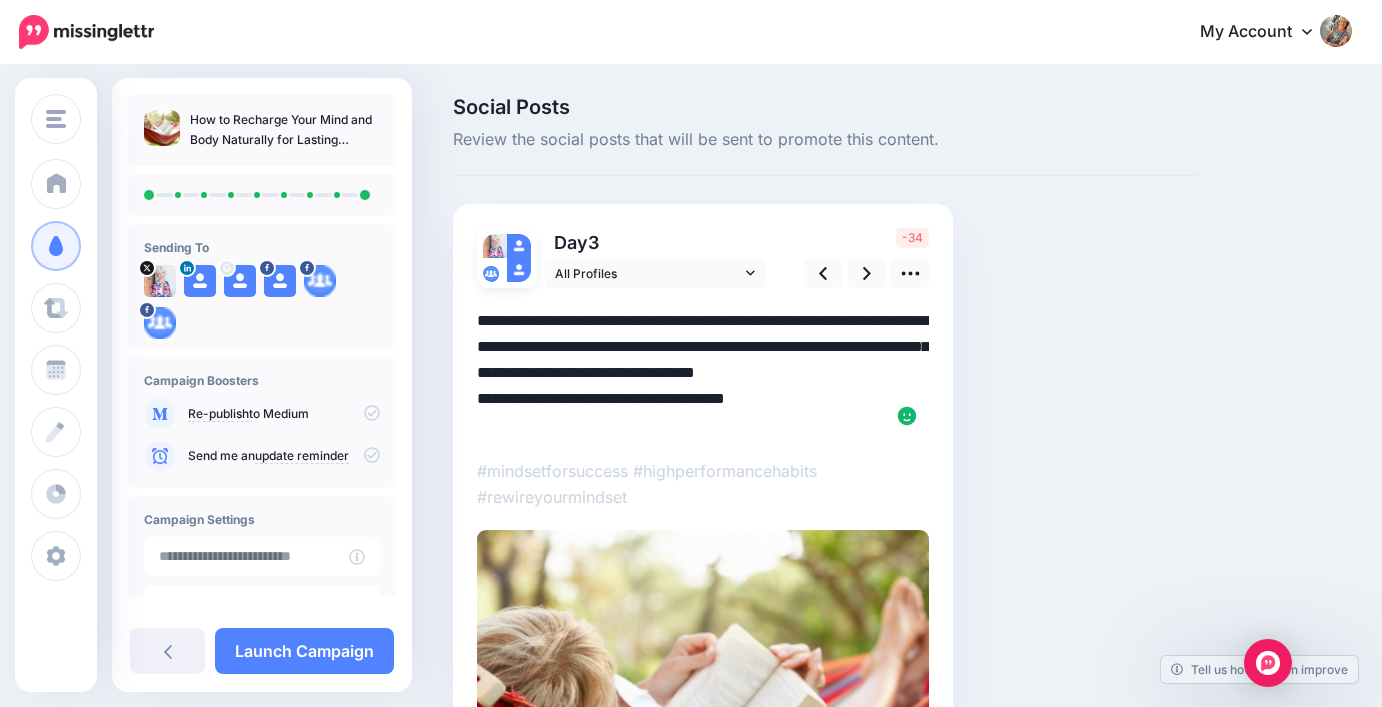 drag, startPoint x: 665, startPoint y: 369, endPoint x: 681, endPoint y: 394, distance: 29.681644 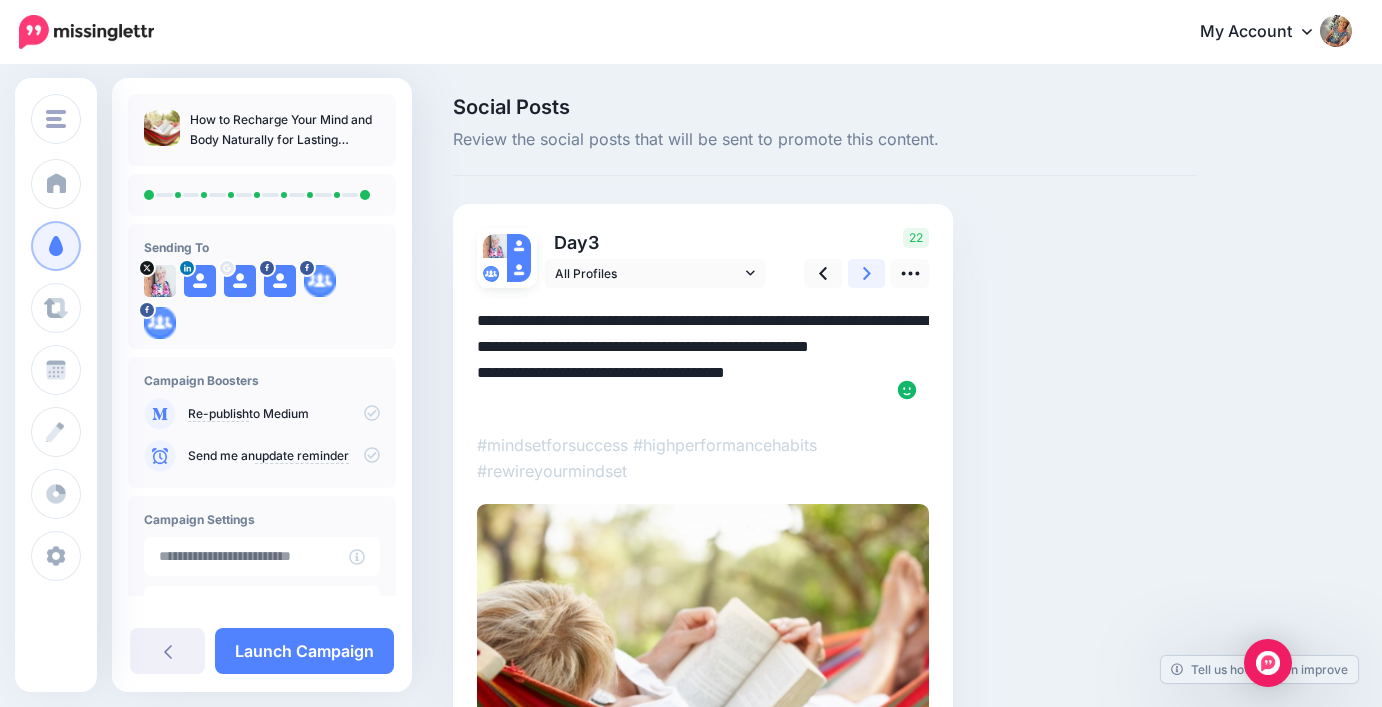 type on "**********" 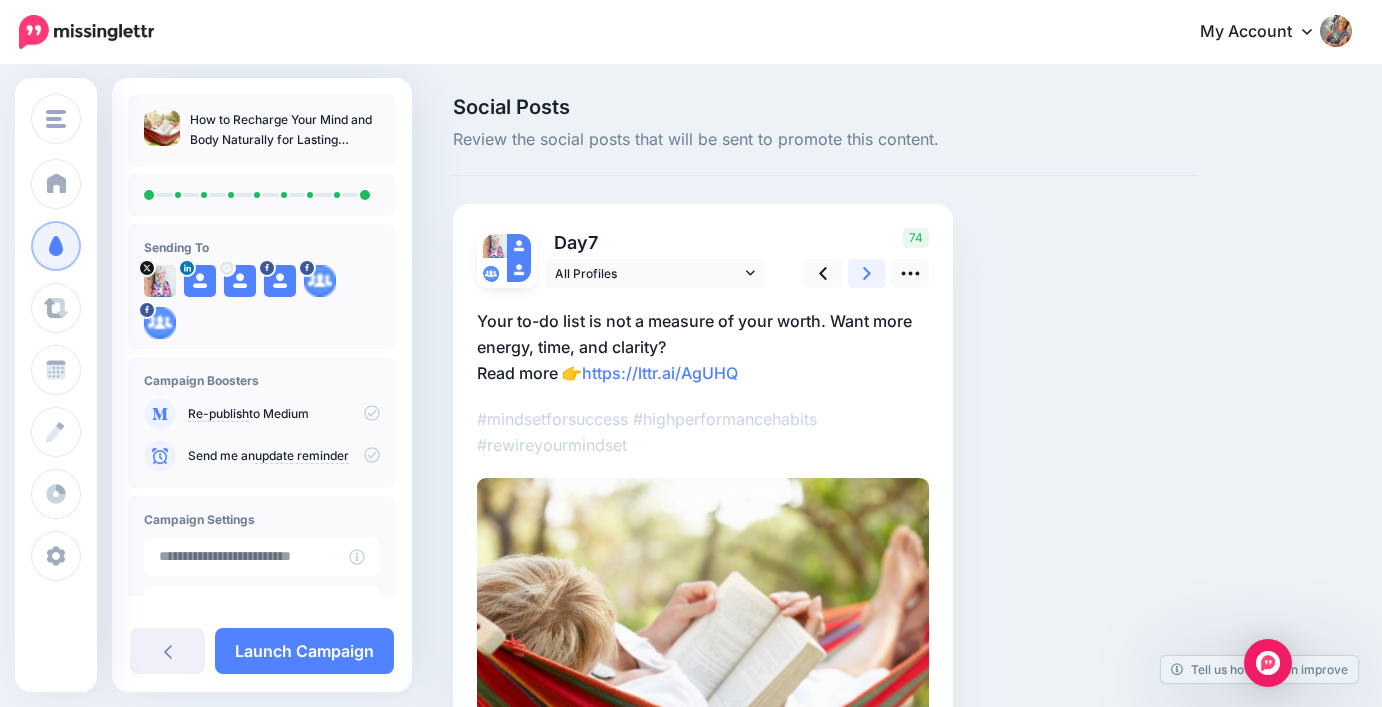 click 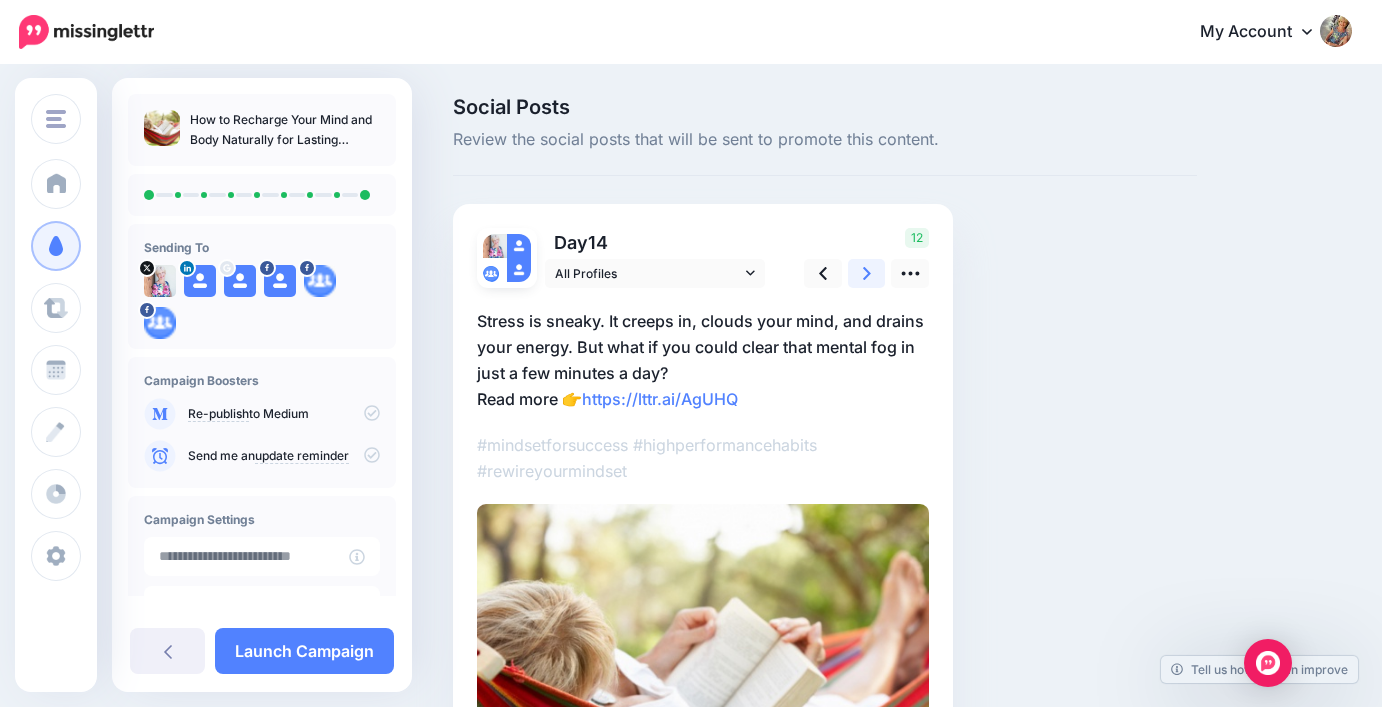 click 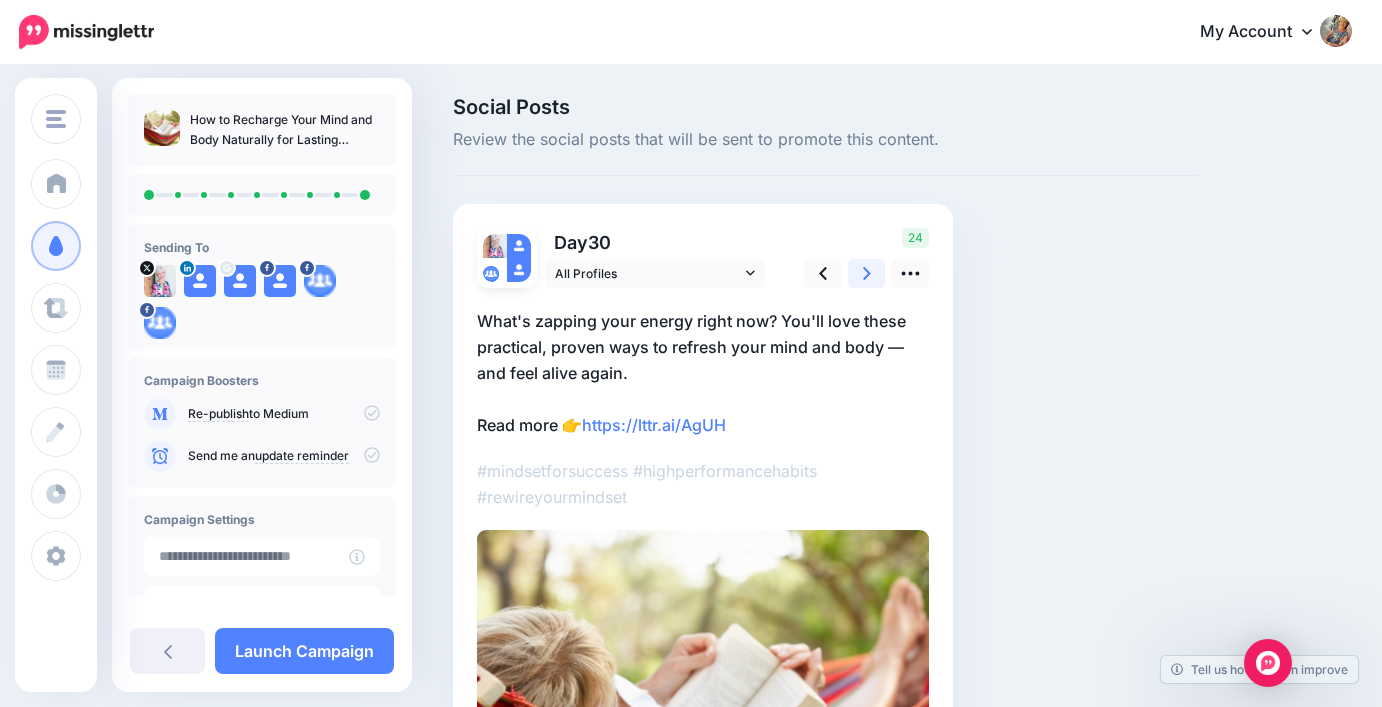 click 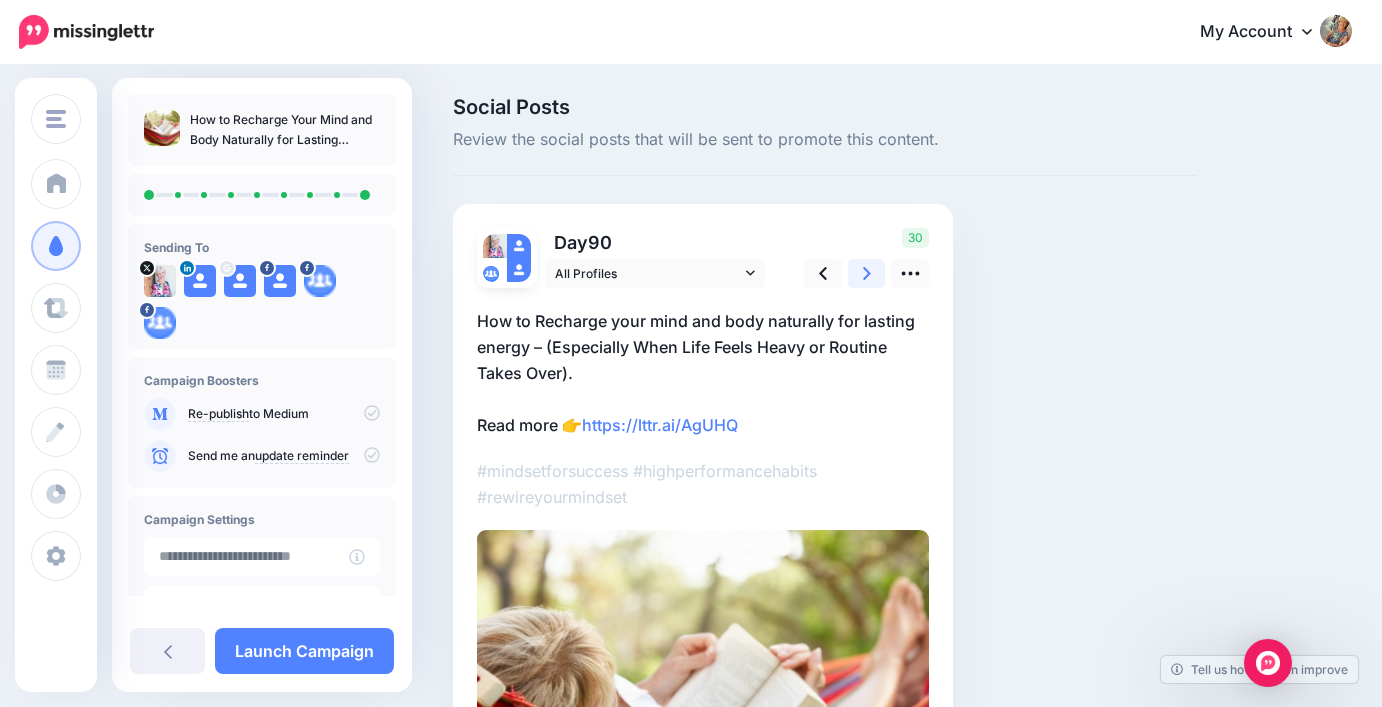 click 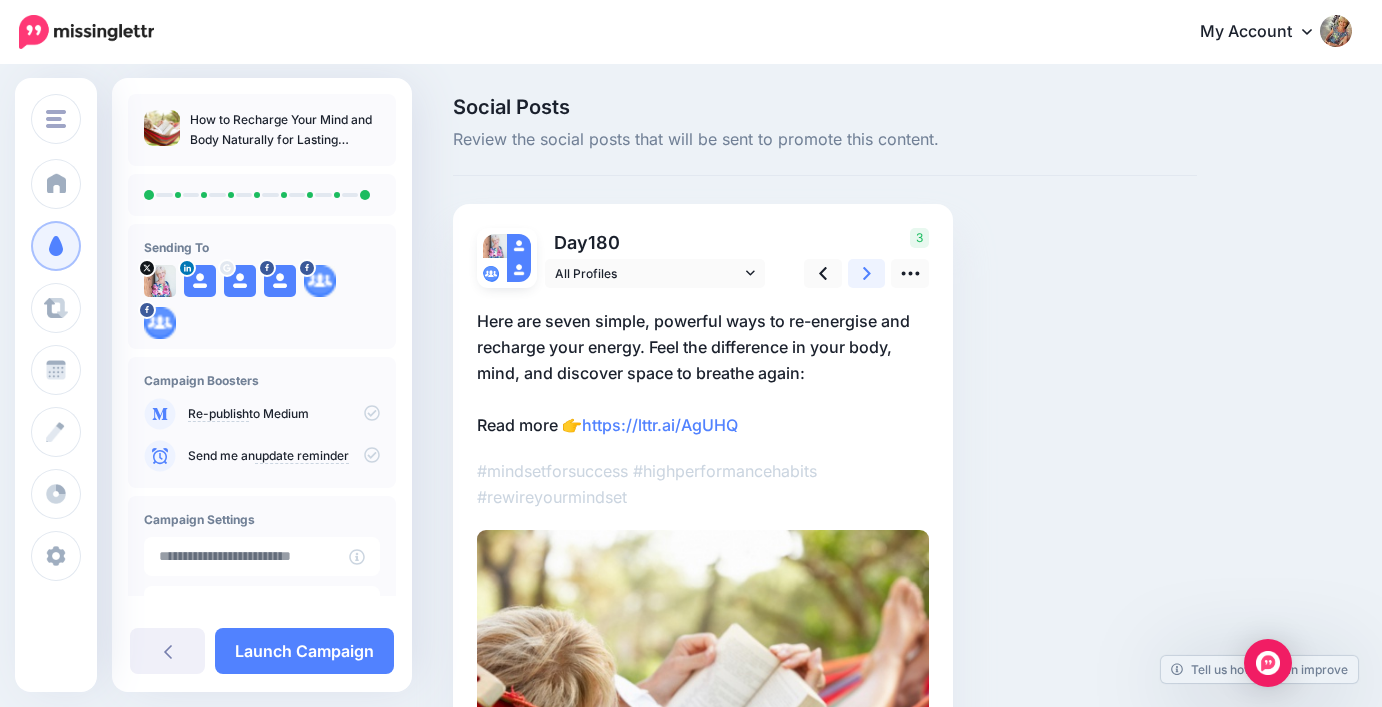 click 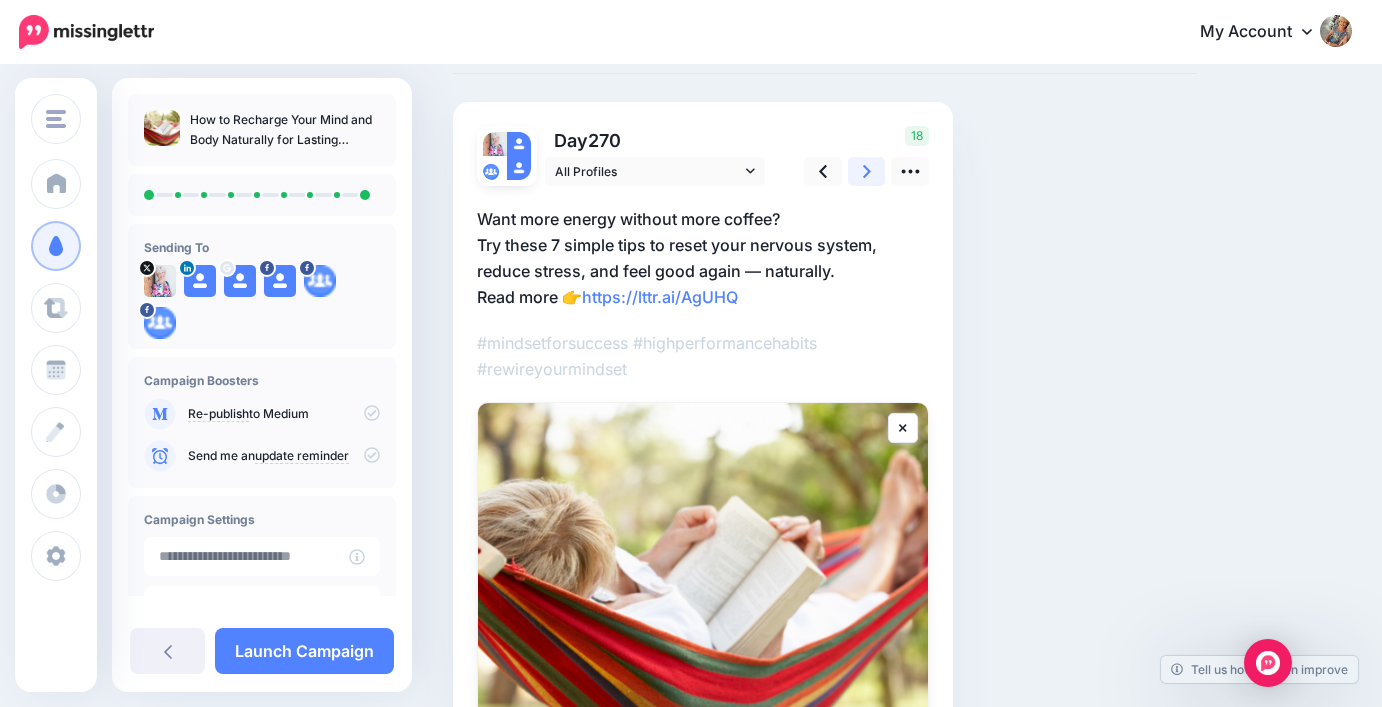 scroll, scrollTop: 107, scrollLeft: 0, axis: vertical 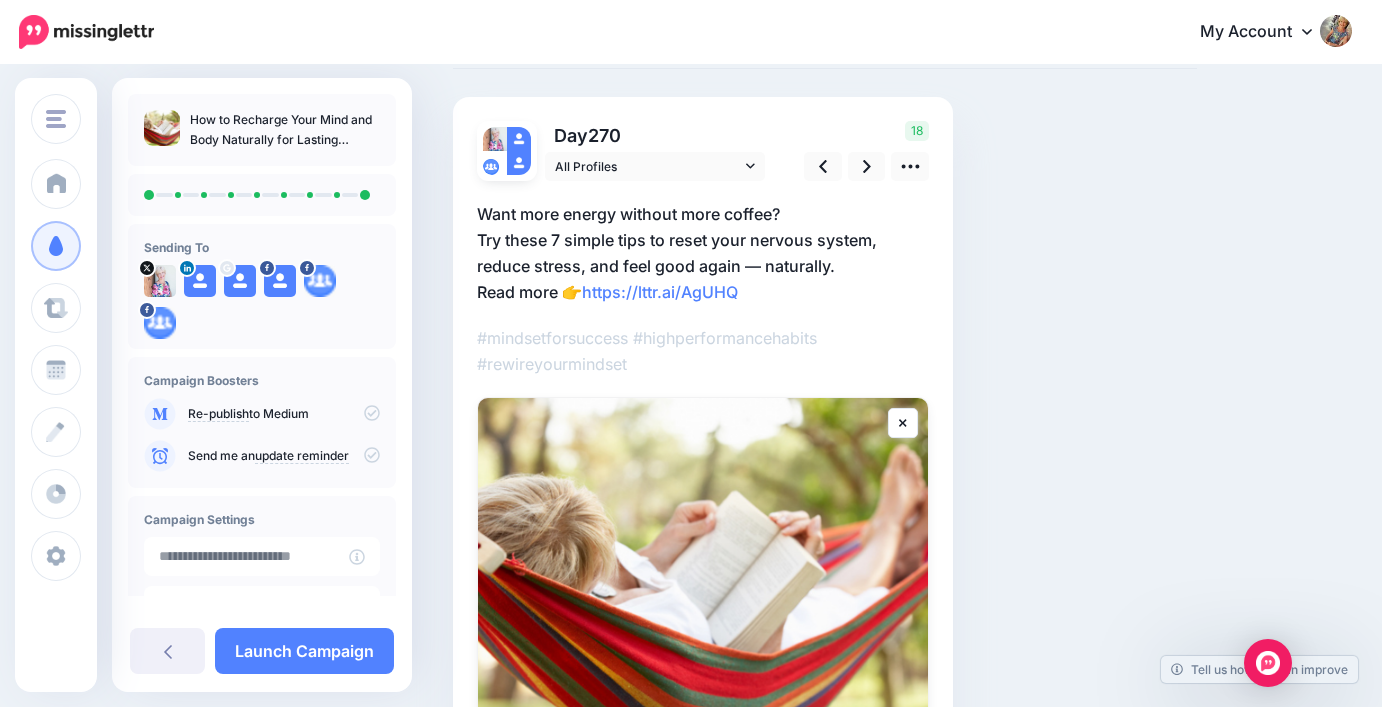 click 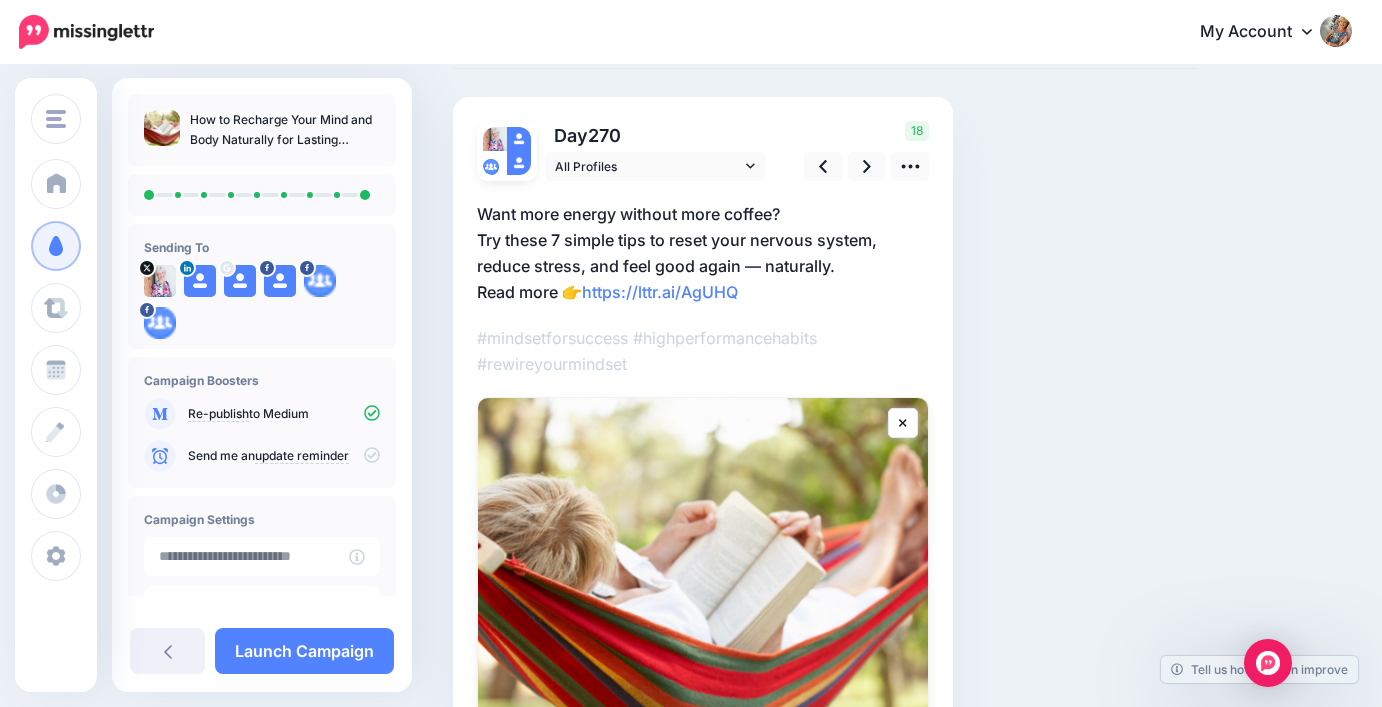 click 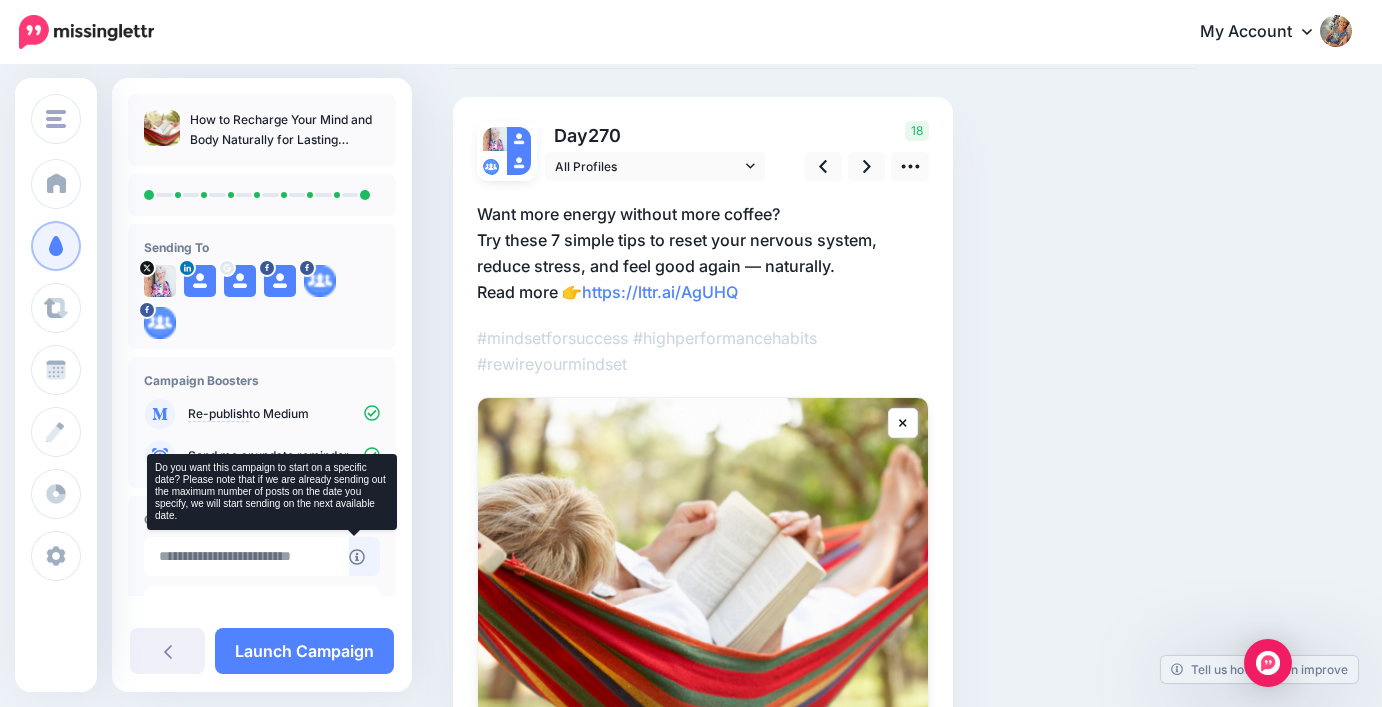click 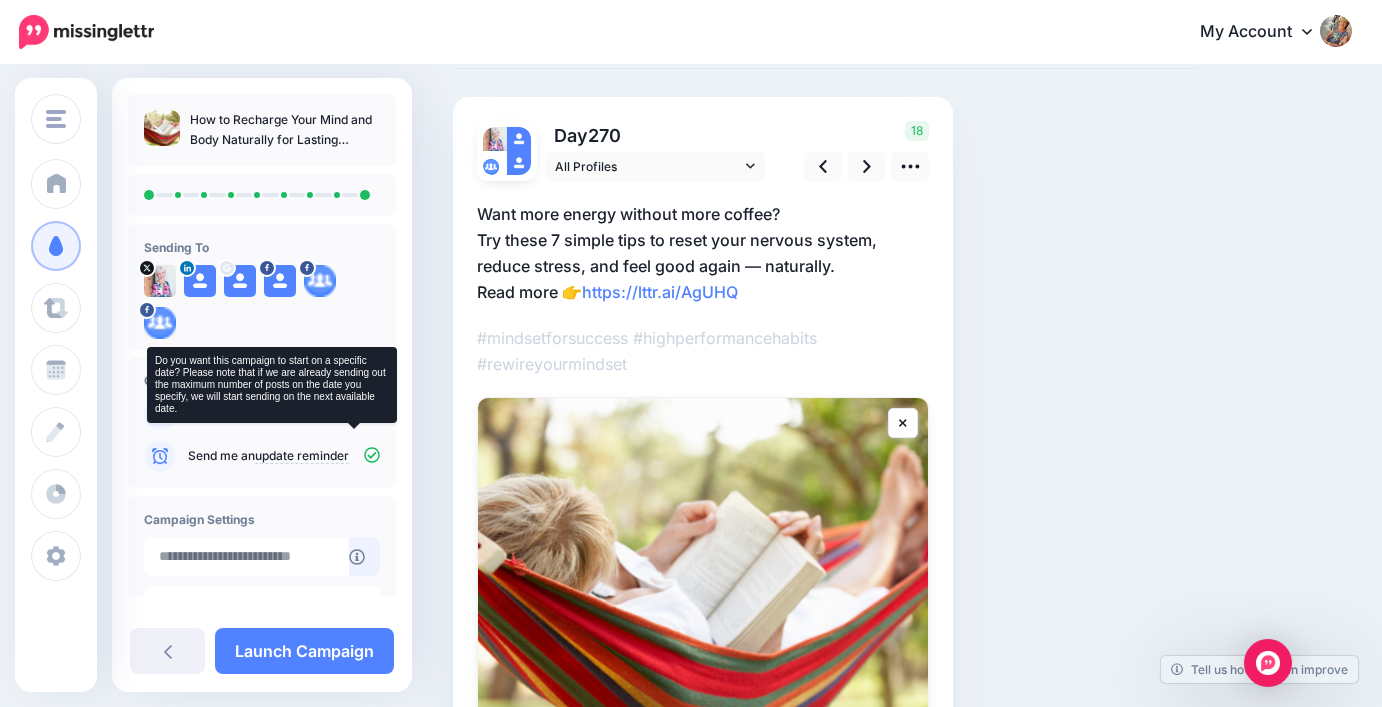 scroll, scrollTop: 0, scrollLeft: 0, axis: both 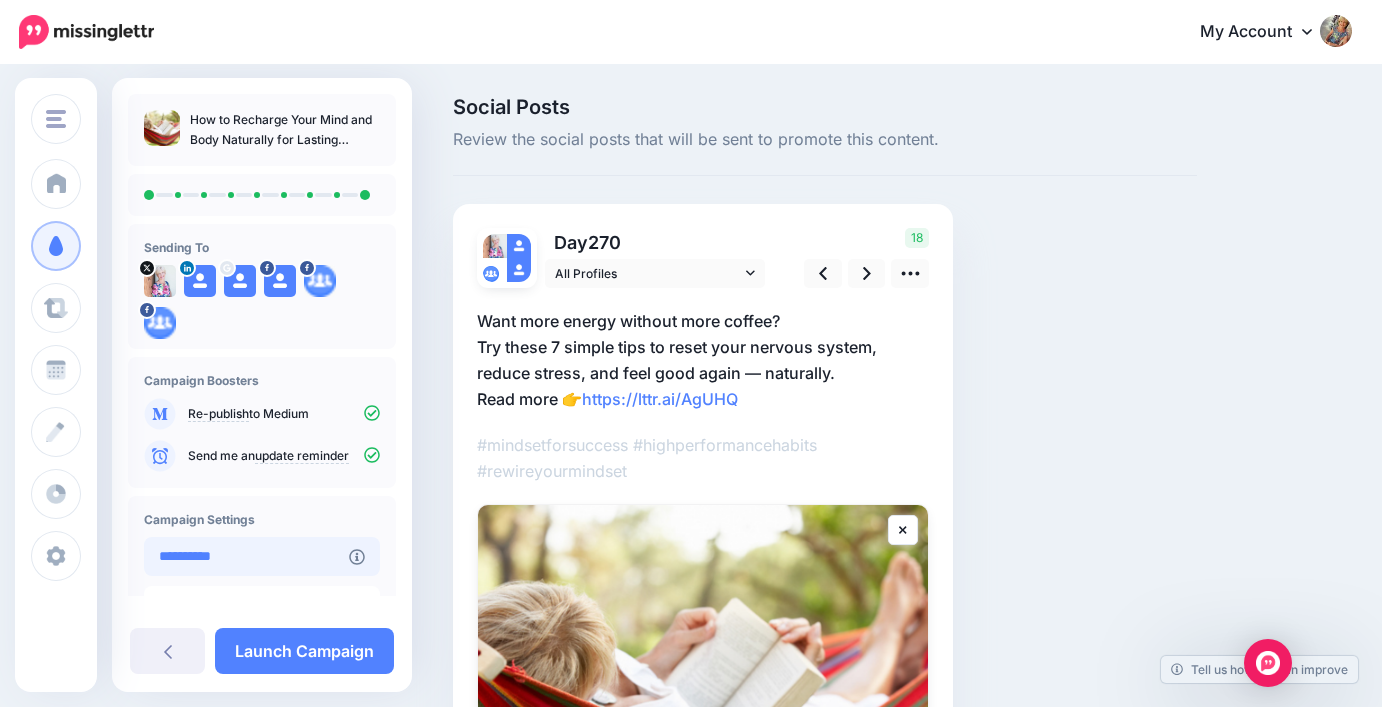 click on "**********" at bounding box center (246, 556) 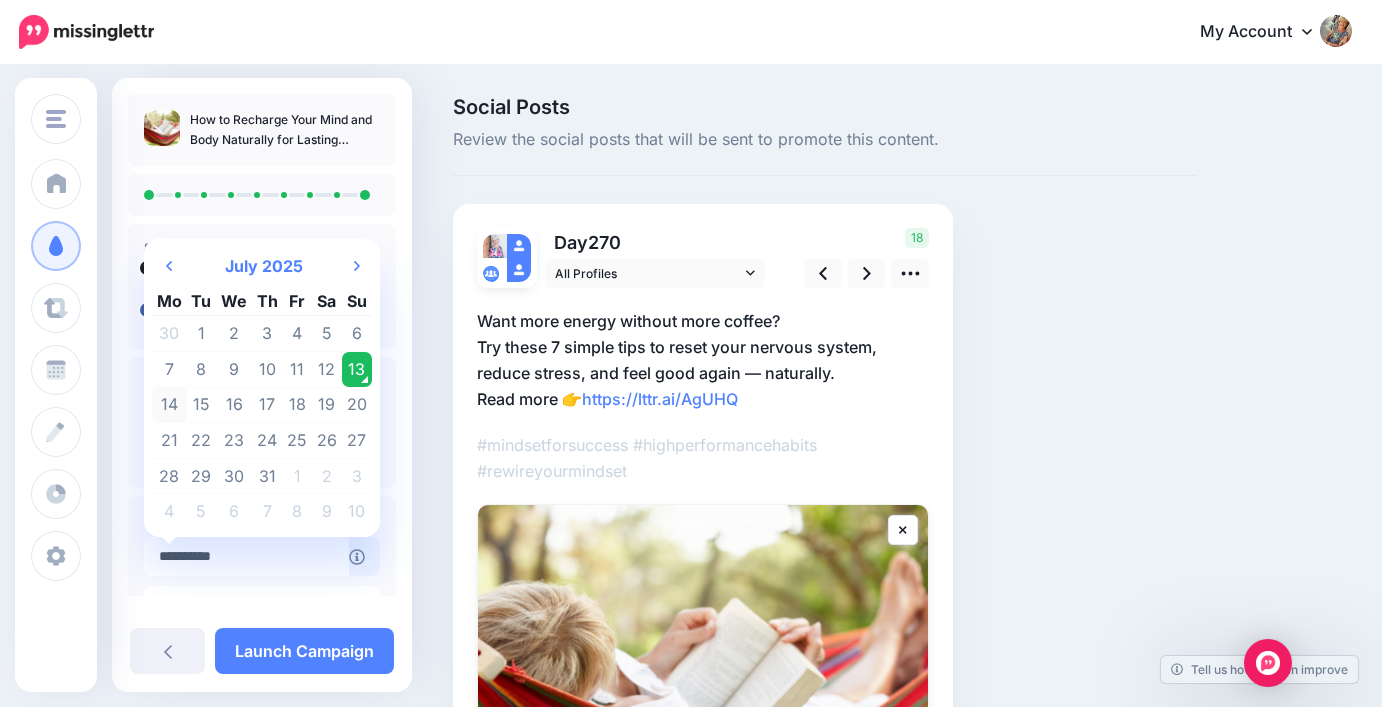 click on "14" at bounding box center [169, 405] 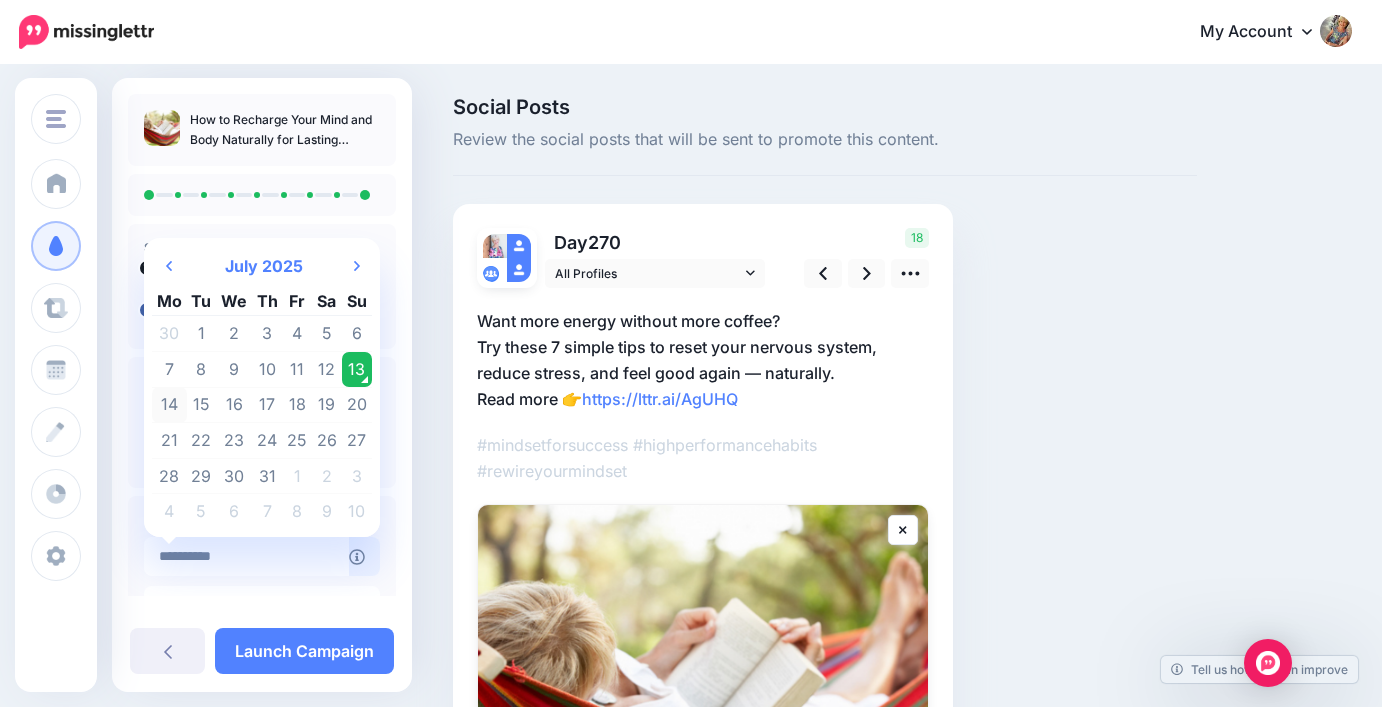 type on "**********" 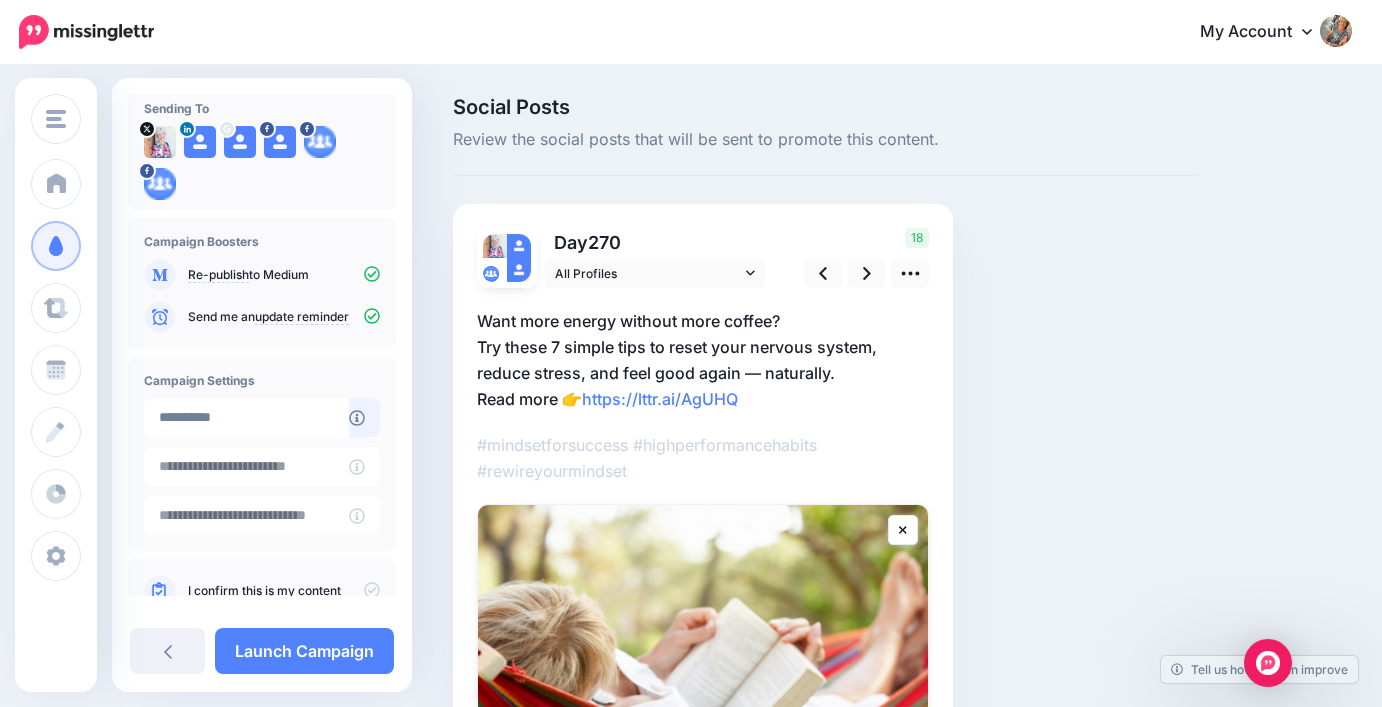 scroll, scrollTop: 190, scrollLeft: 0, axis: vertical 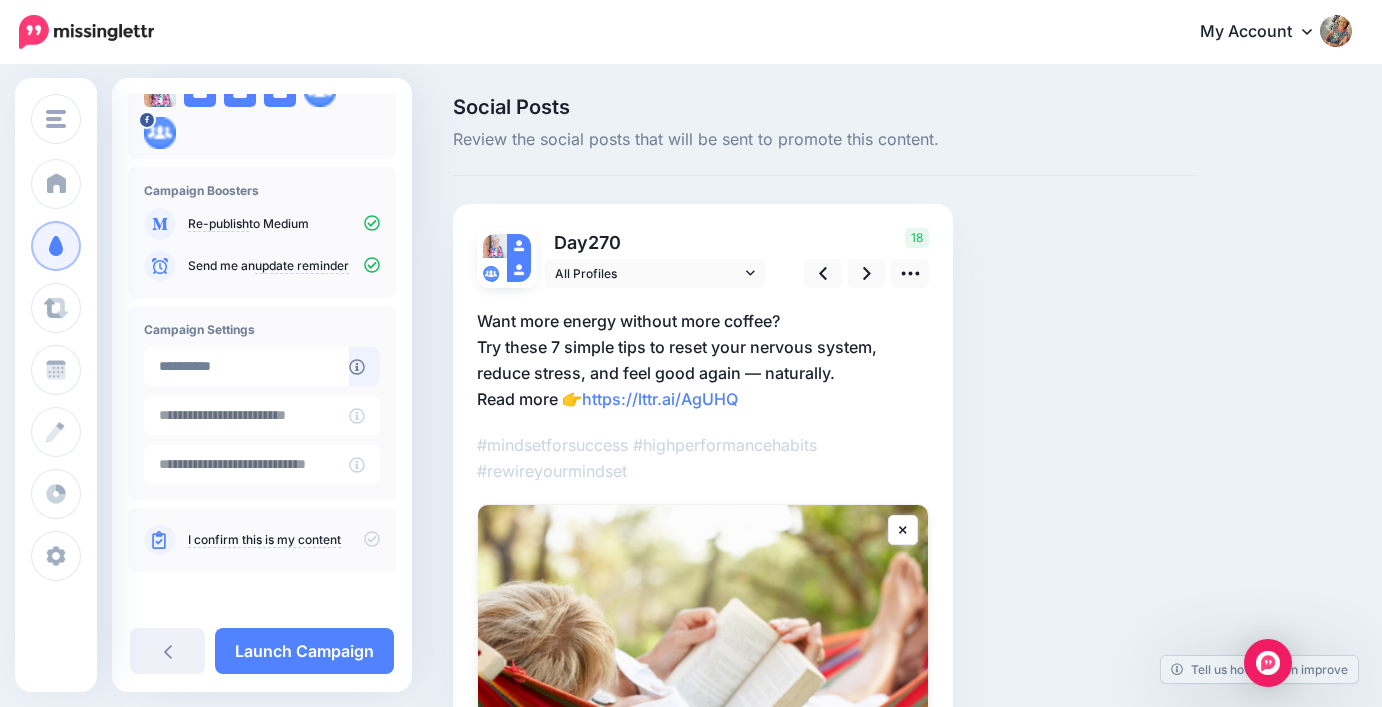 click 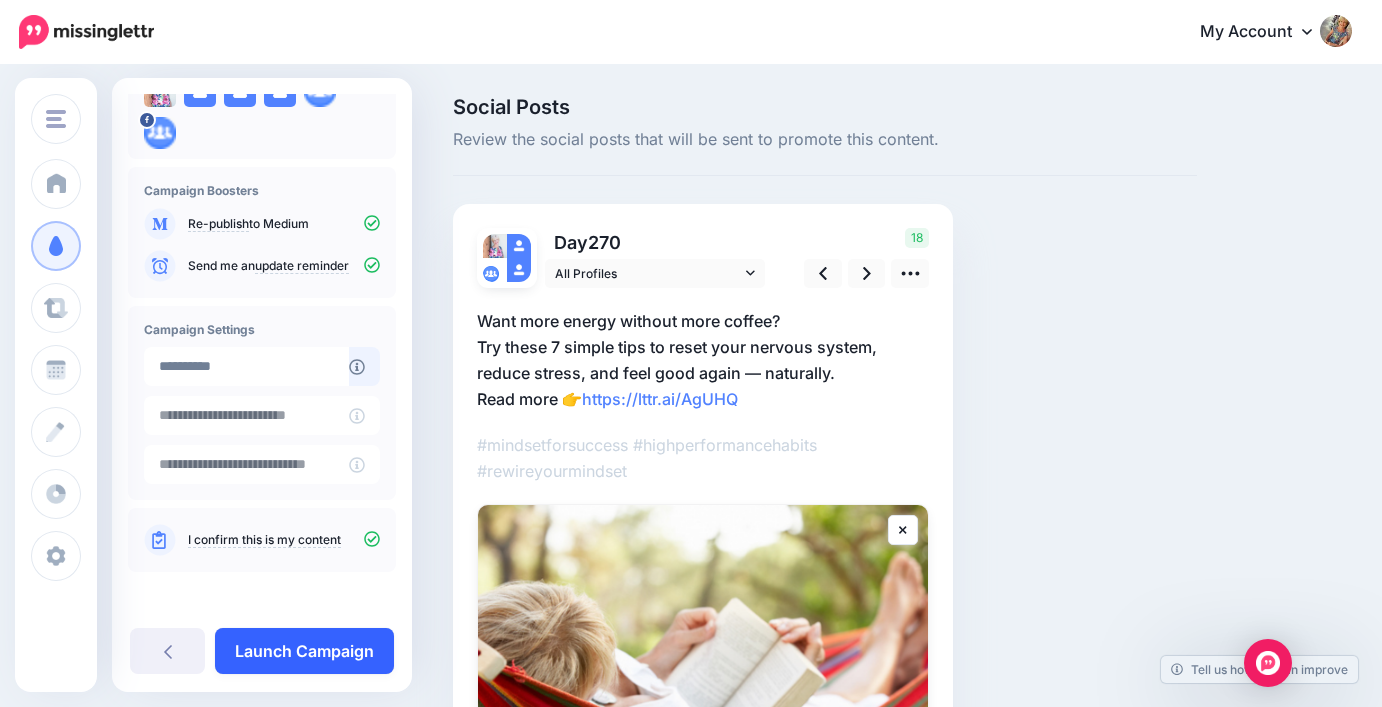 click on "Launch Campaign" at bounding box center [304, 651] 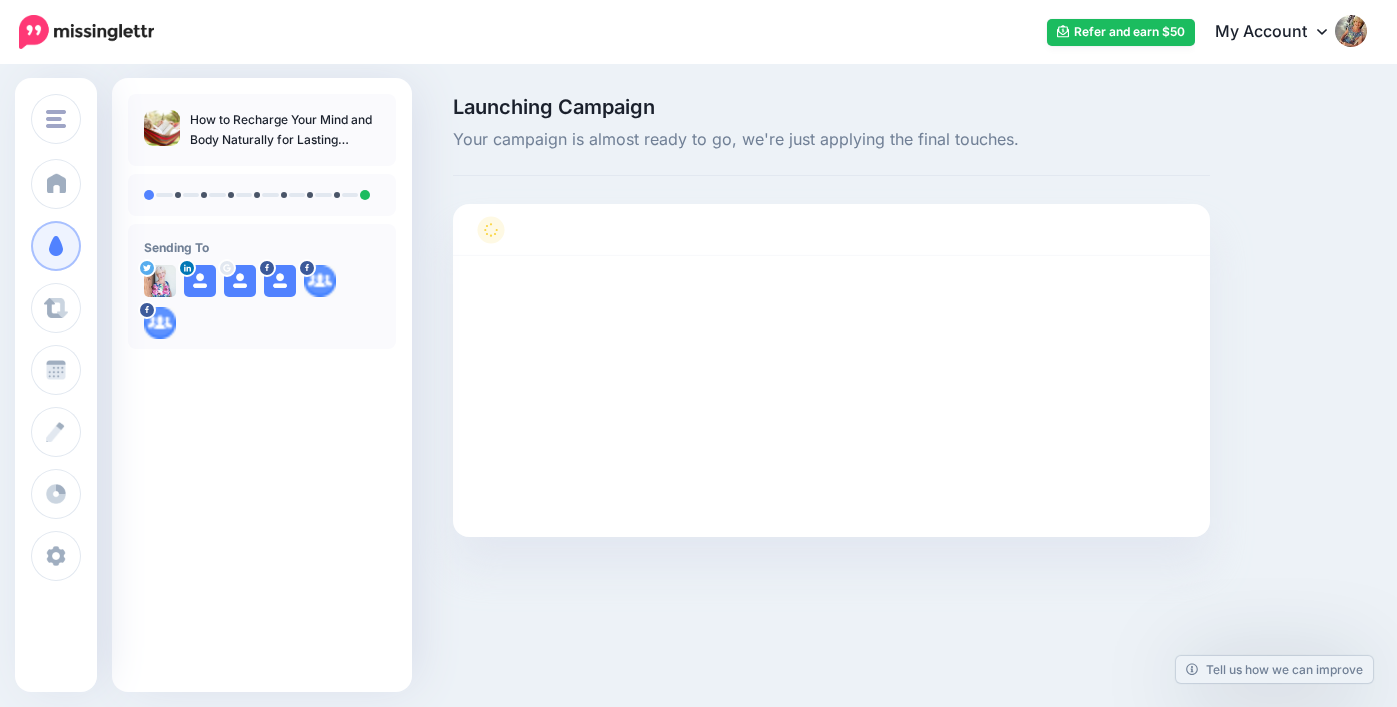 scroll, scrollTop: 0, scrollLeft: 0, axis: both 